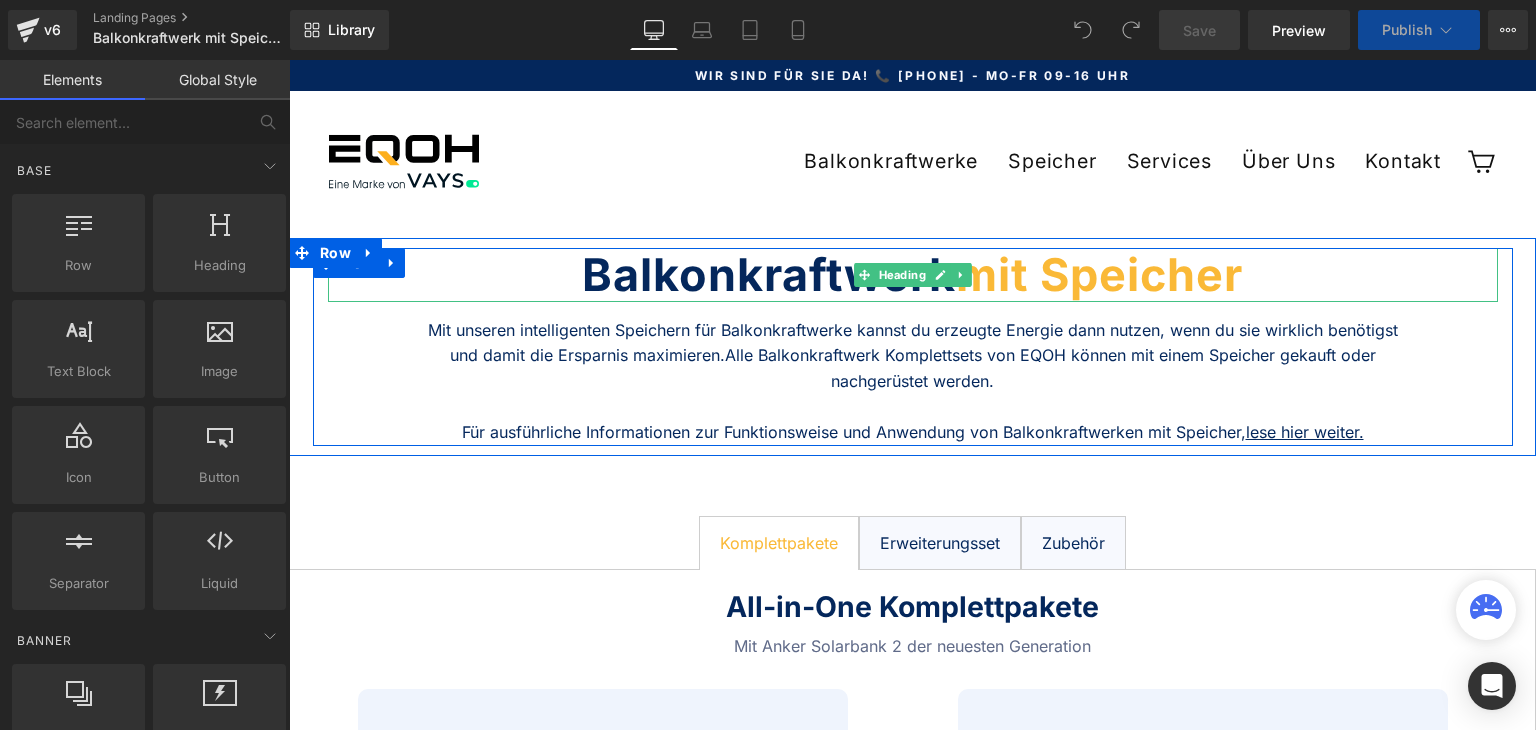 scroll, scrollTop: 0, scrollLeft: 0, axis: both 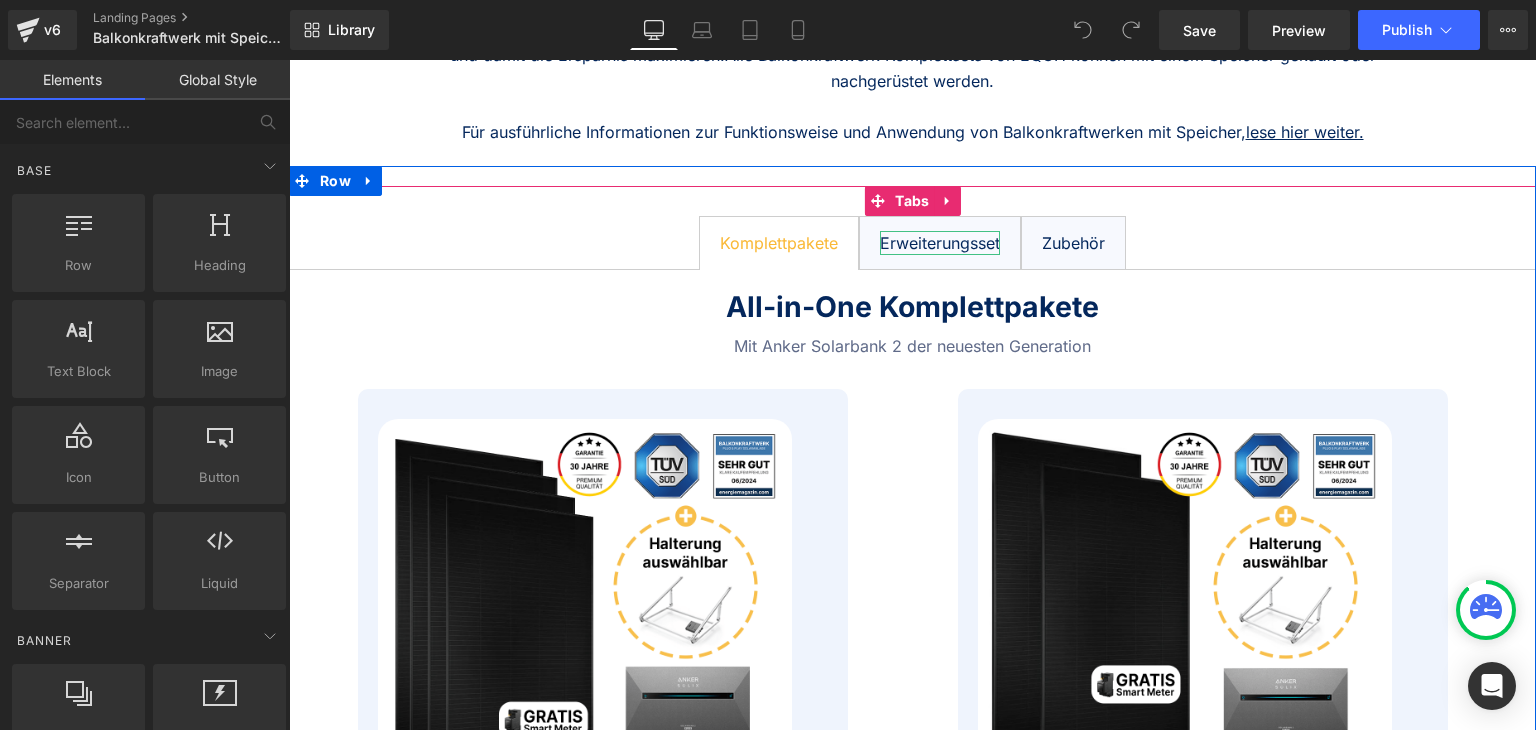 click at bounding box center [940, 233] 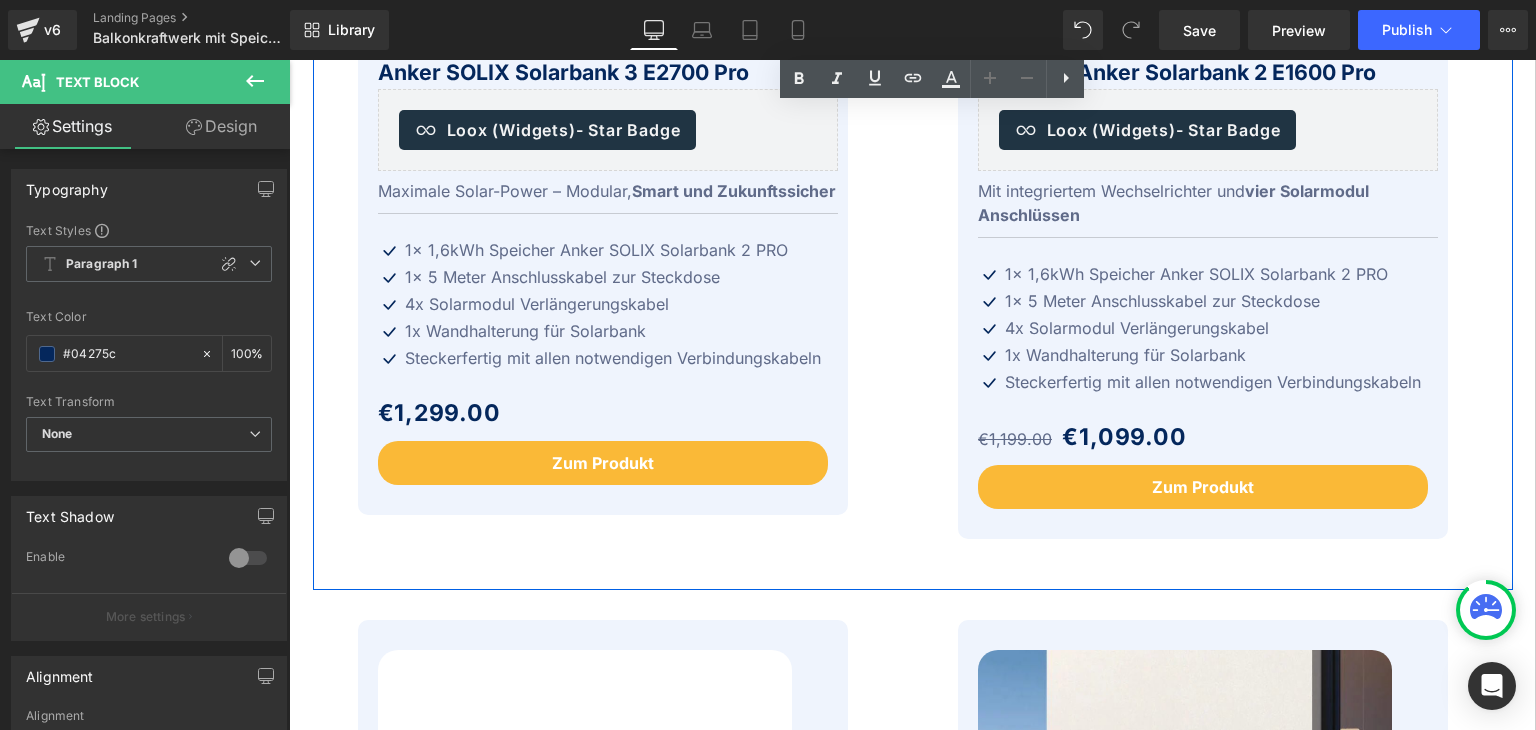 scroll, scrollTop: 1100, scrollLeft: 0, axis: vertical 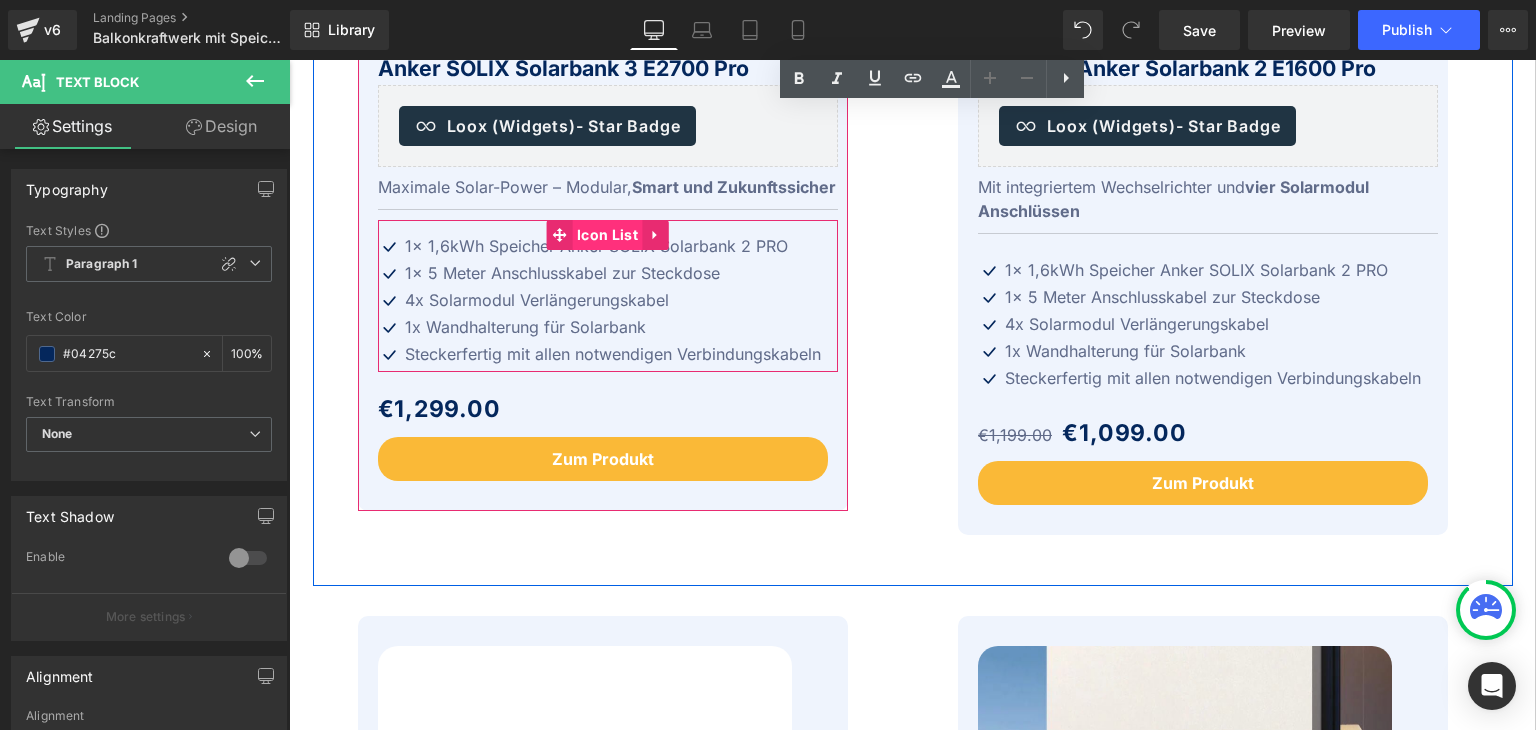 click on "Icon List" at bounding box center [607, 235] 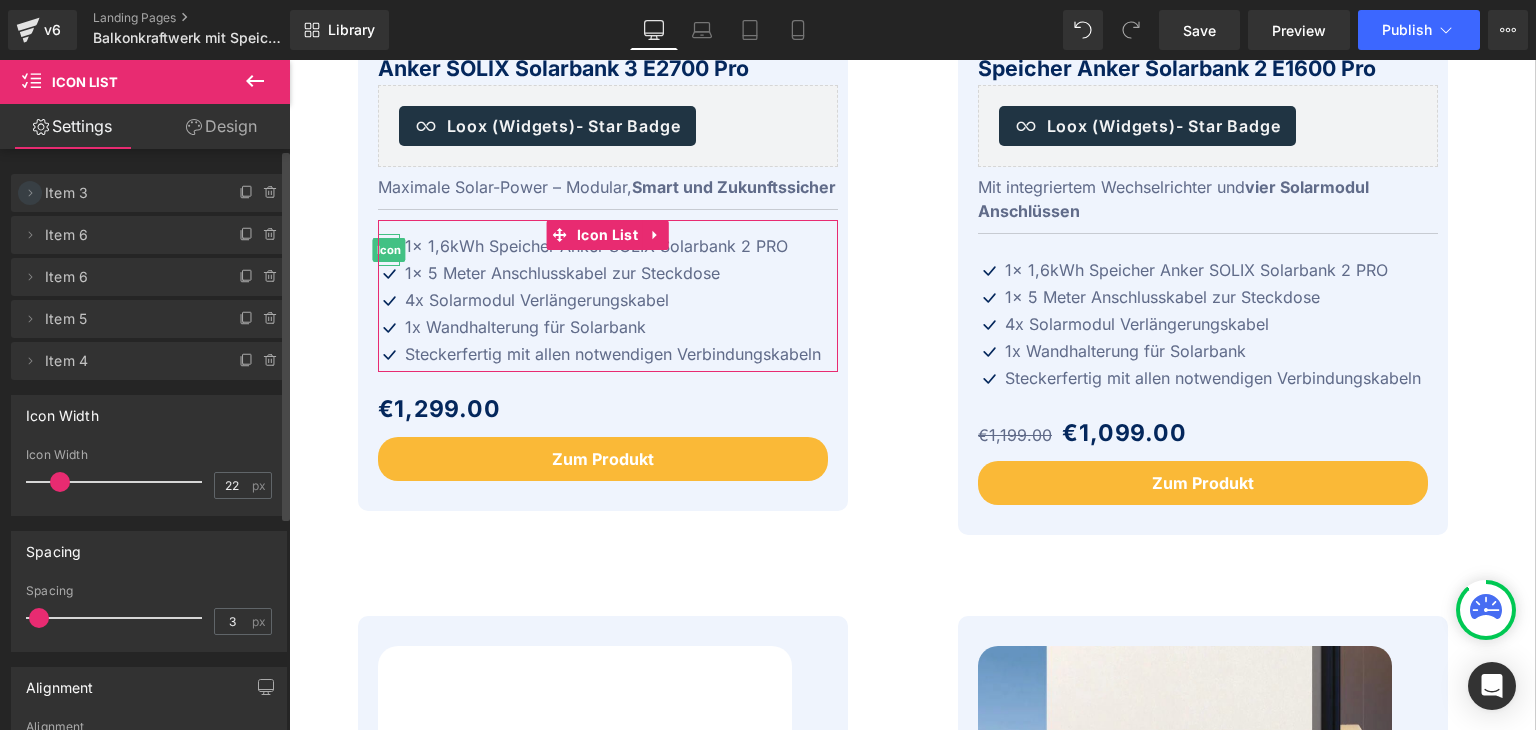 click 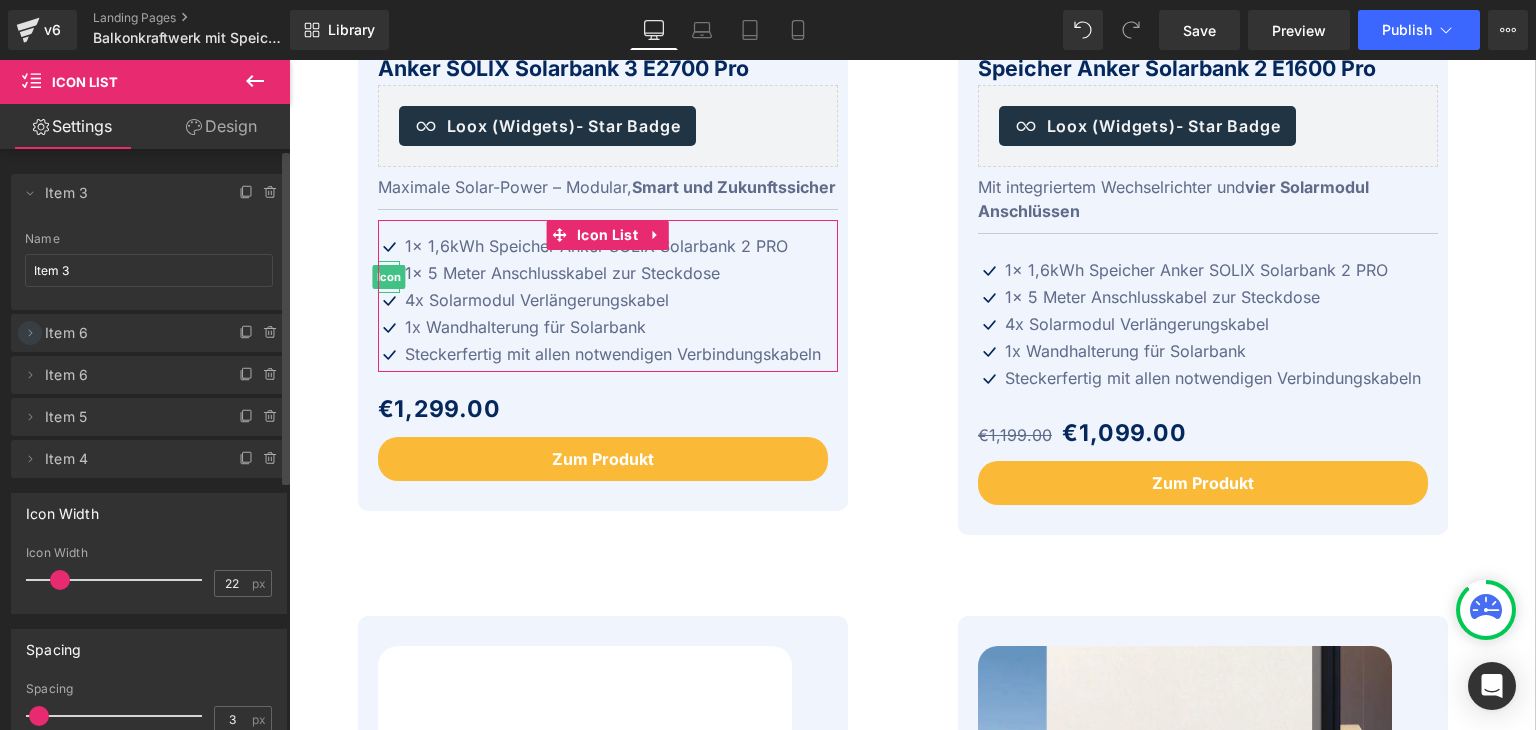 click 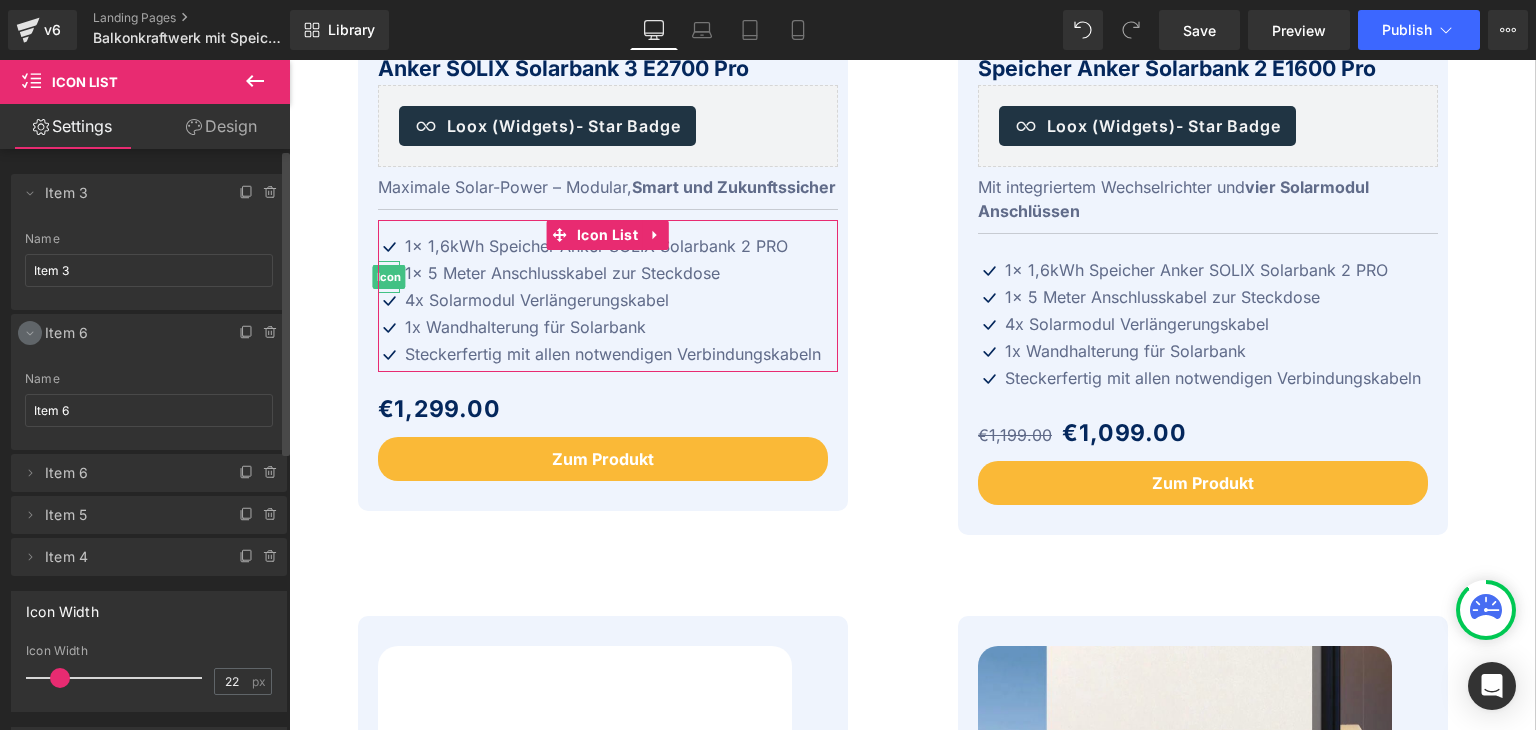 click 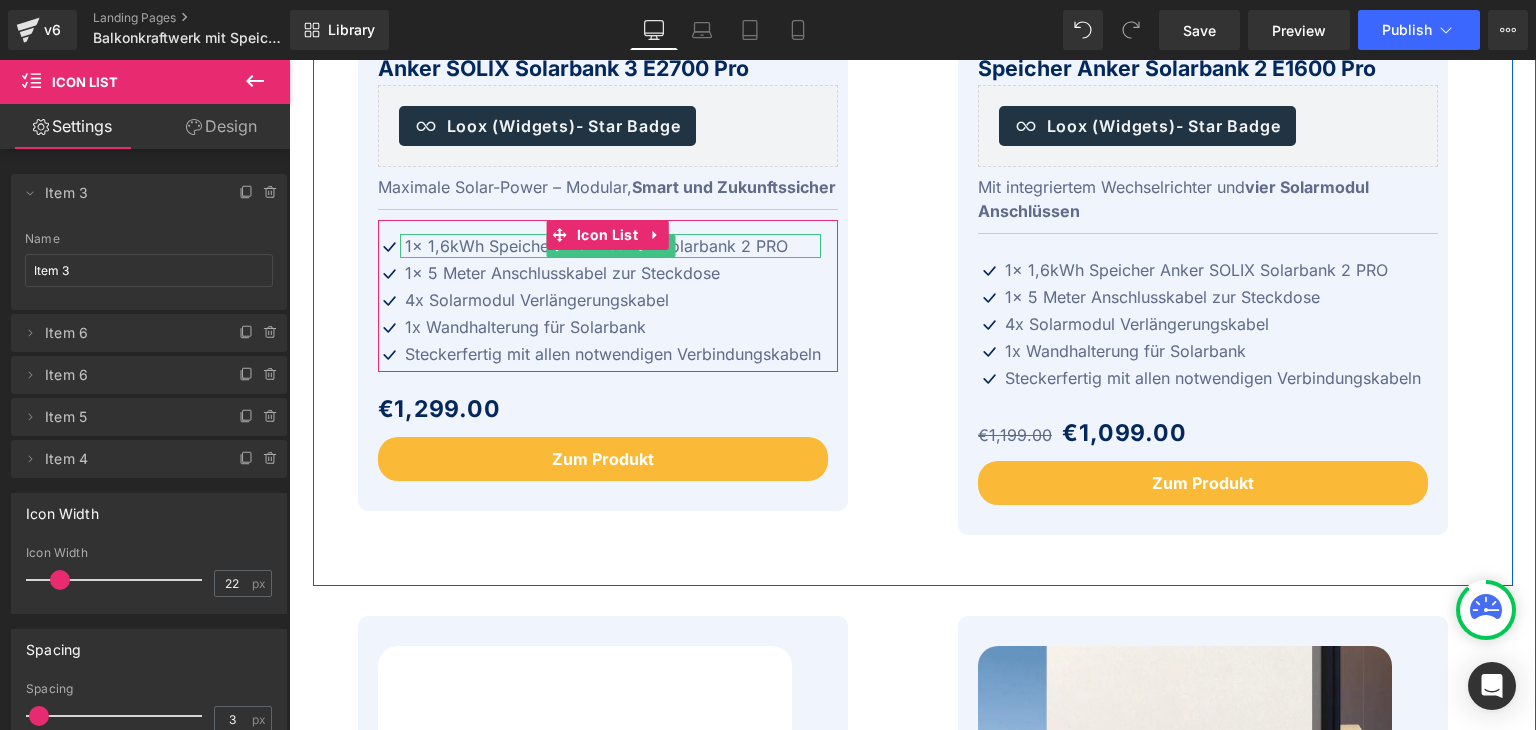 click on "1x 1,6kWh Speicher Anker SOLIX Solarbank 2 PRO" at bounding box center (613, 246) 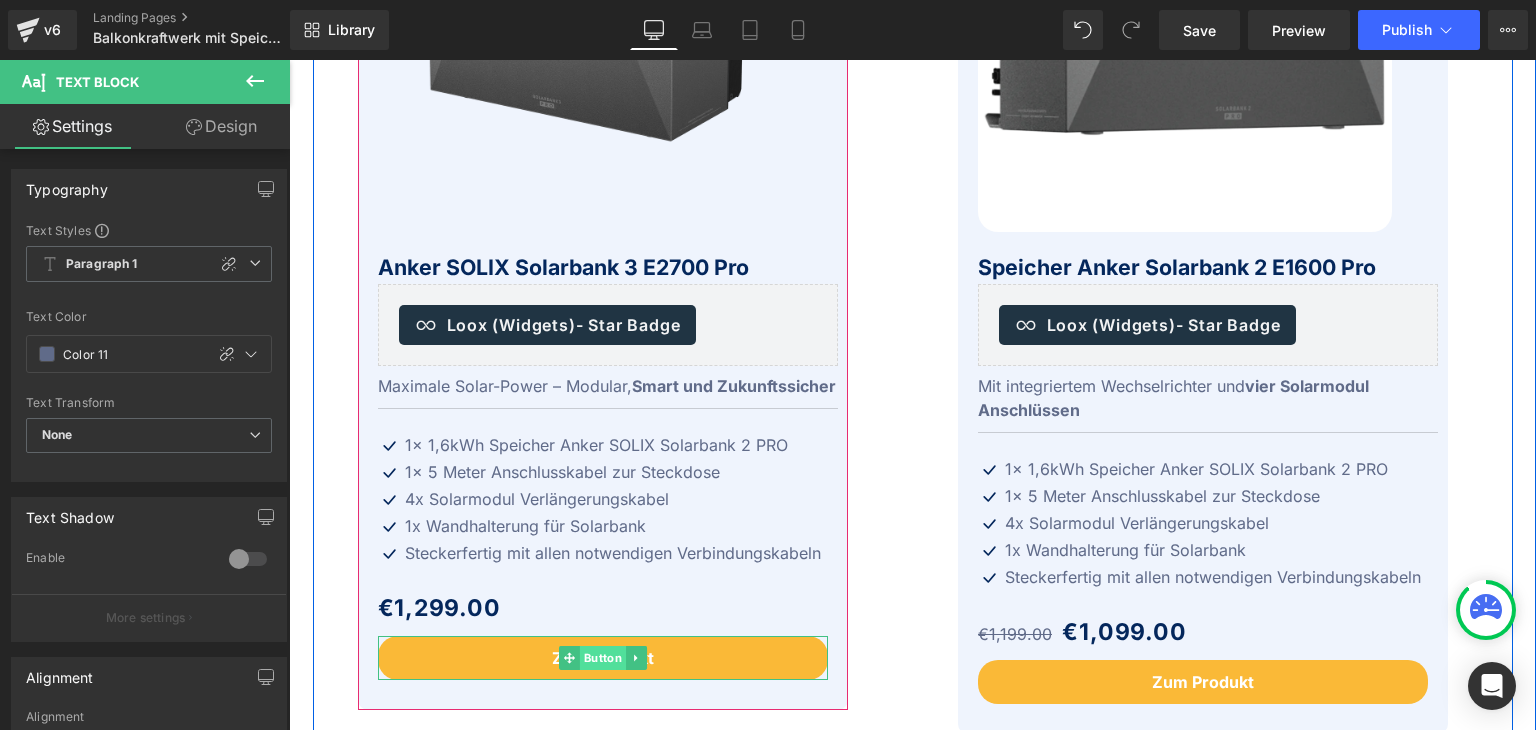 scroll, scrollTop: 900, scrollLeft: 0, axis: vertical 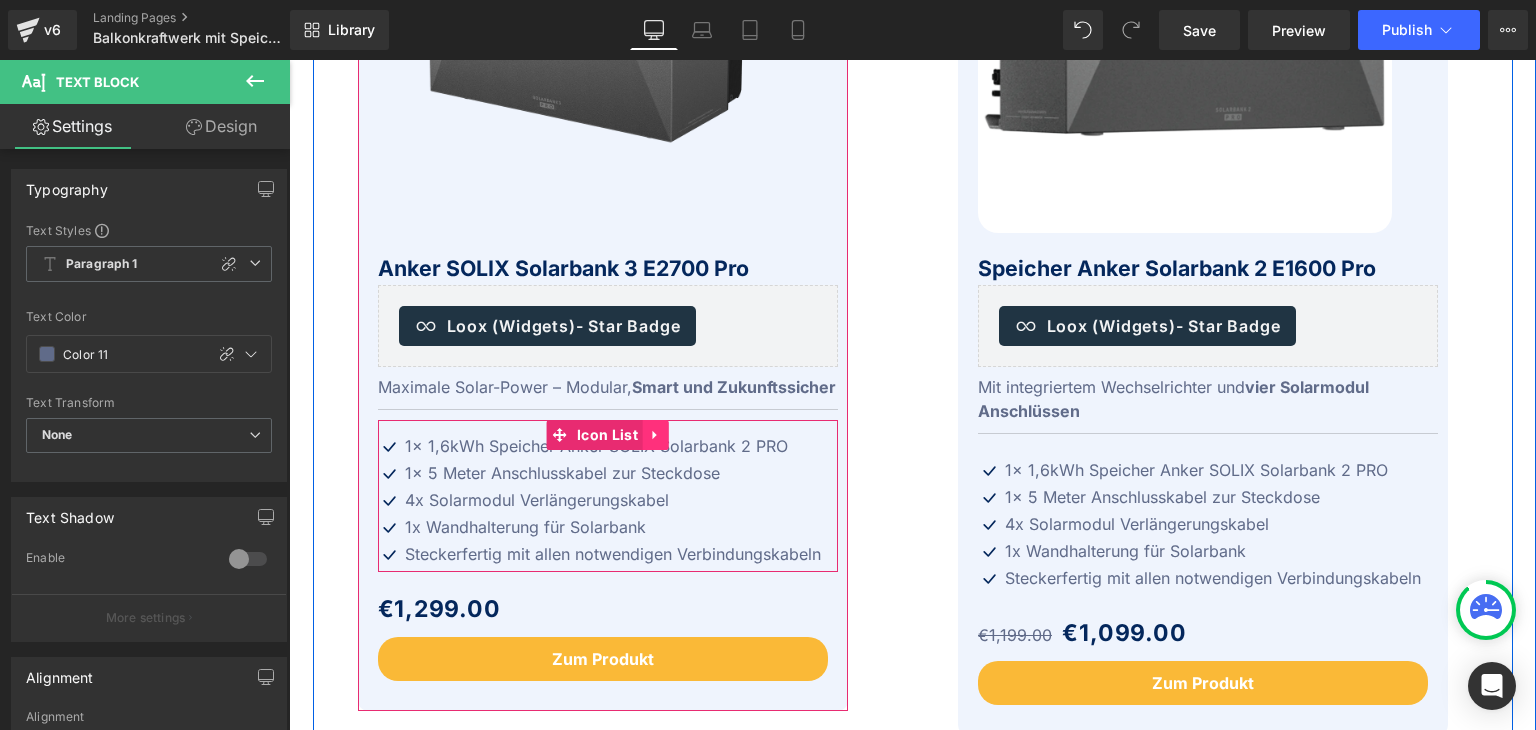 click 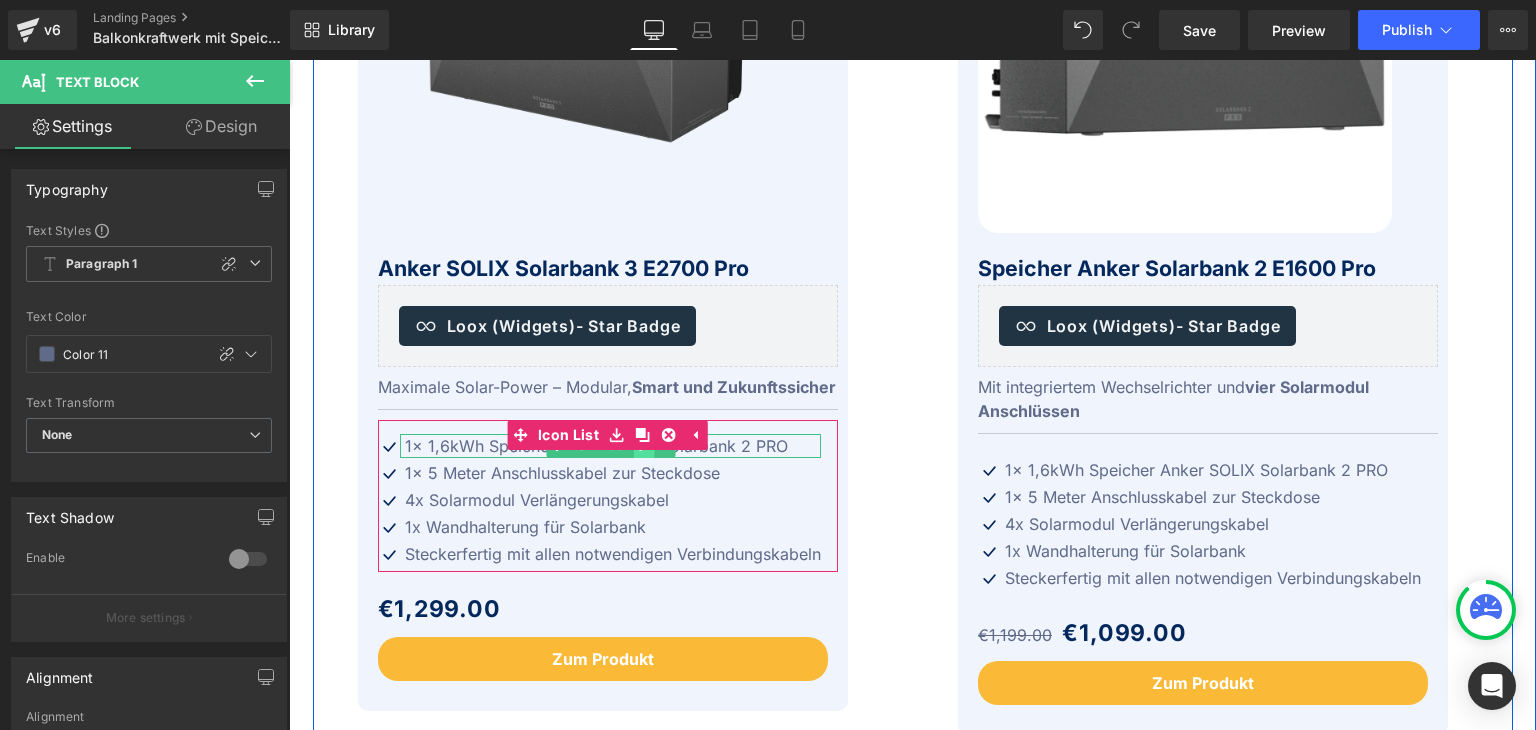 click at bounding box center (644, 446) 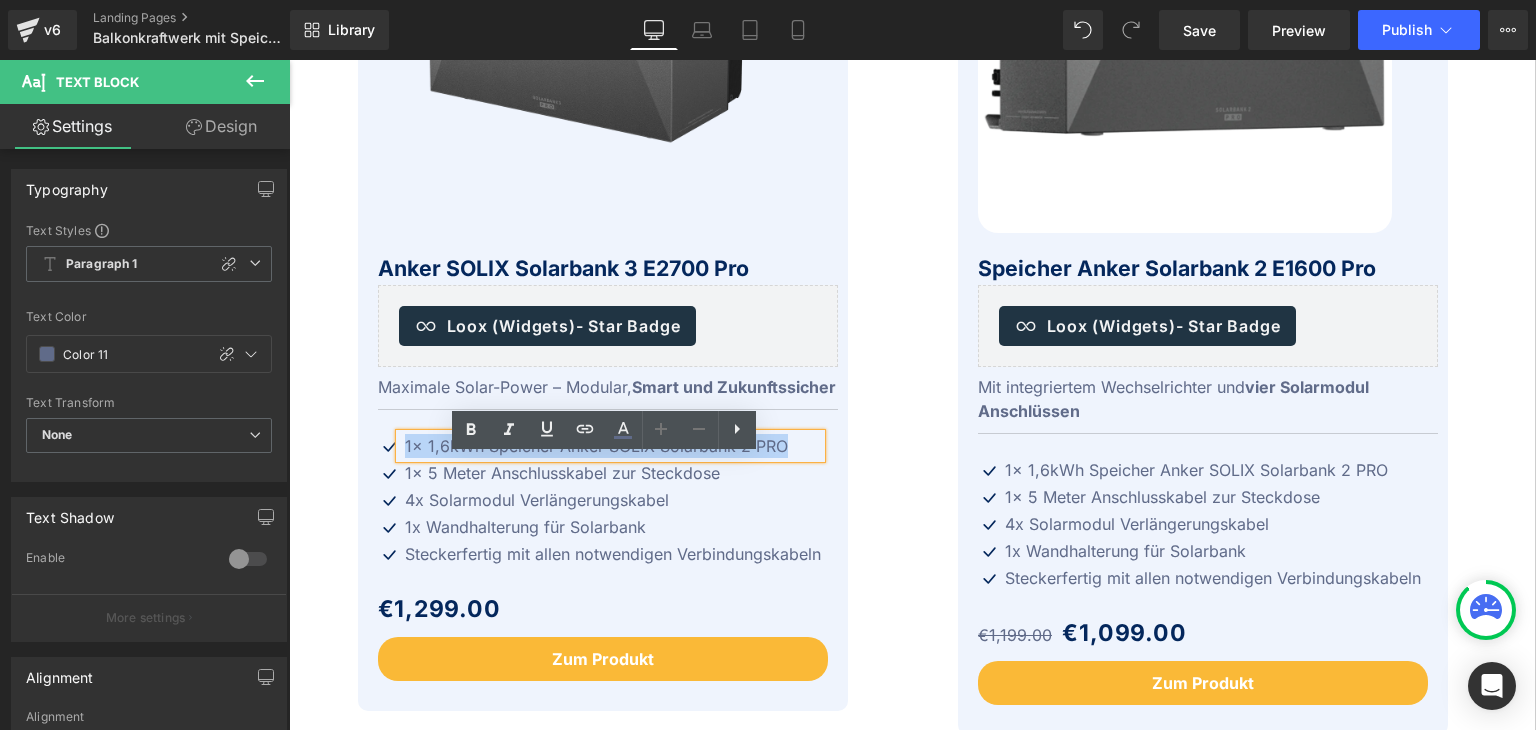 drag, startPoint x: 398, startPoint y: 468, endPoint x: 777, endPoint y: 469, distance: 379.0013 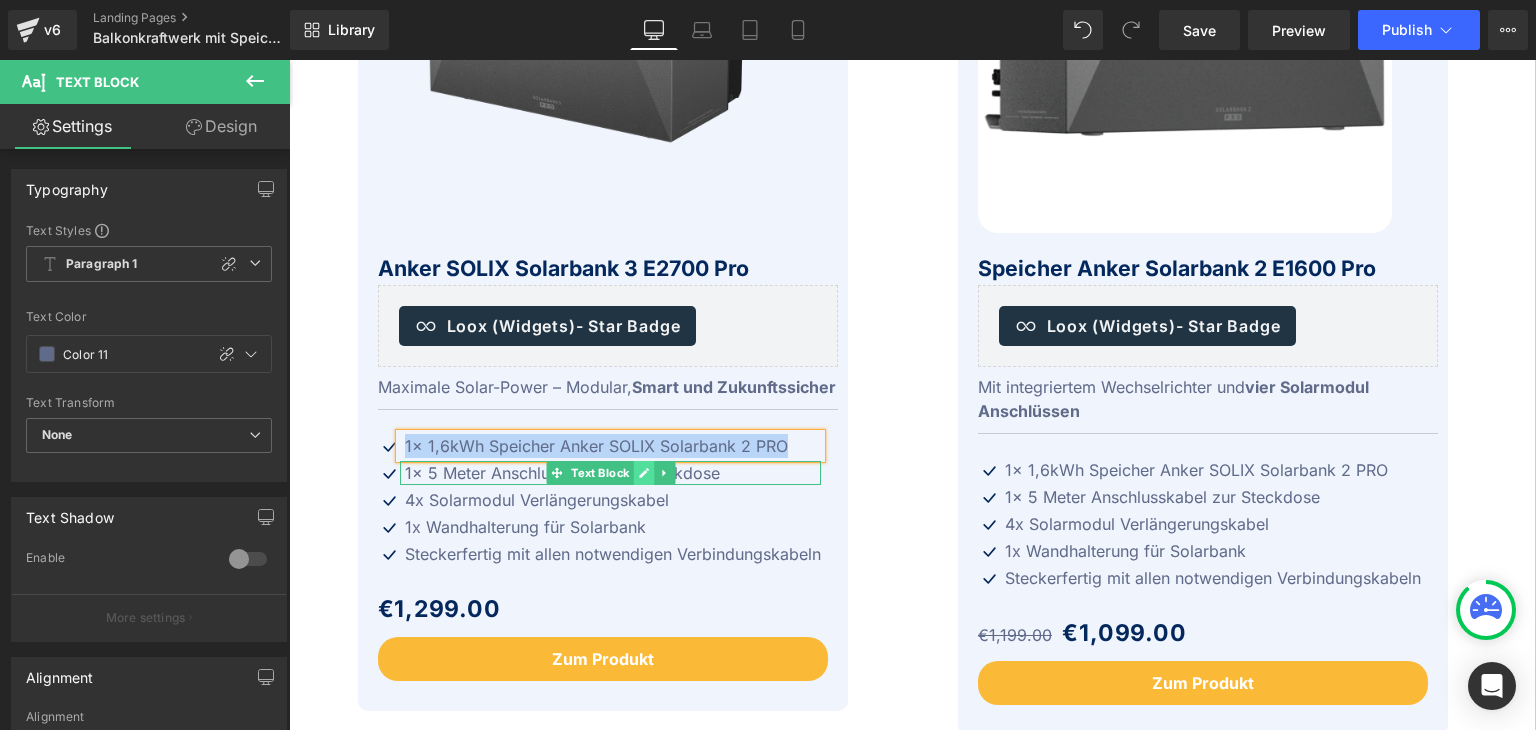 click 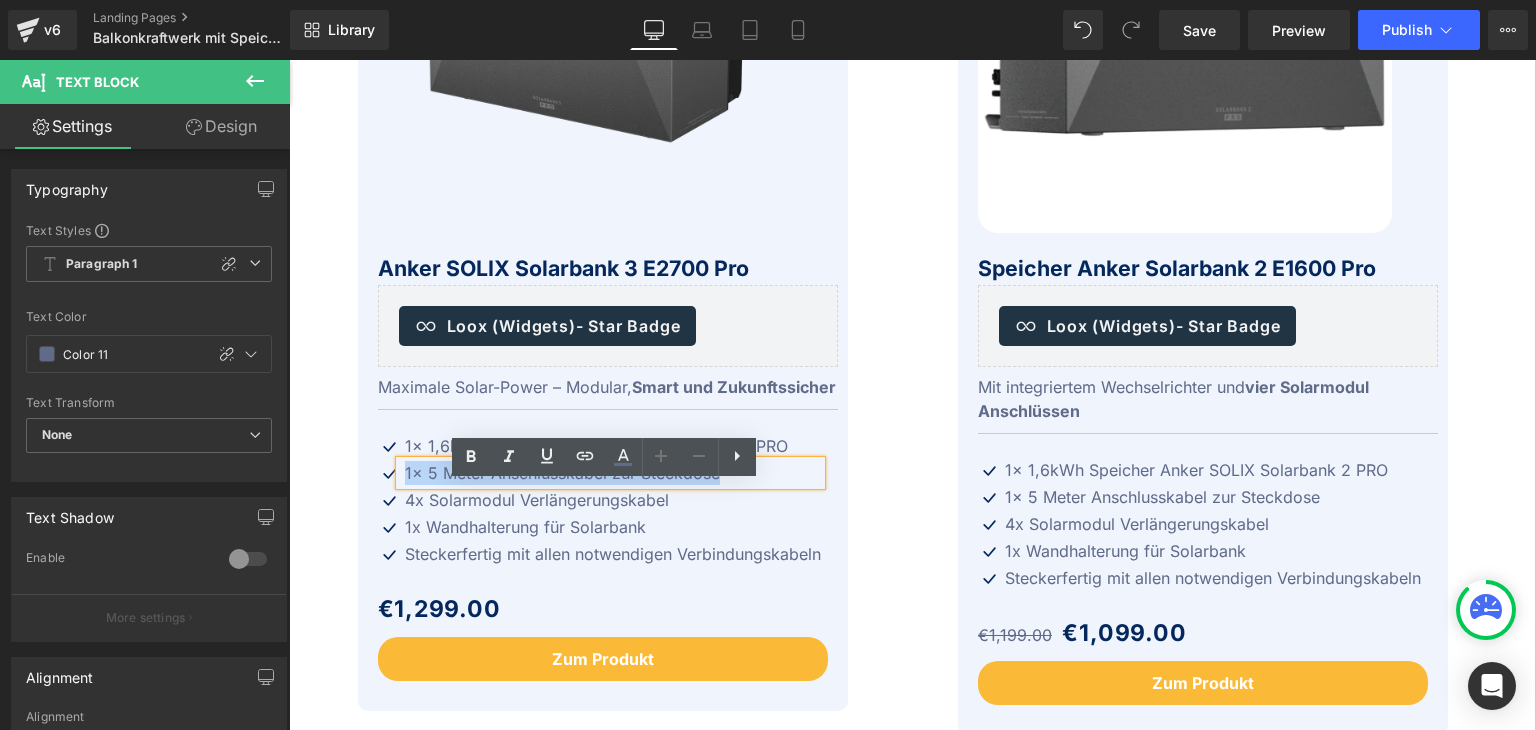 drag, startPoint x: 729, startPoint y: 495, endPoint x: 396, endPoint y: 501, distance: 333.05405 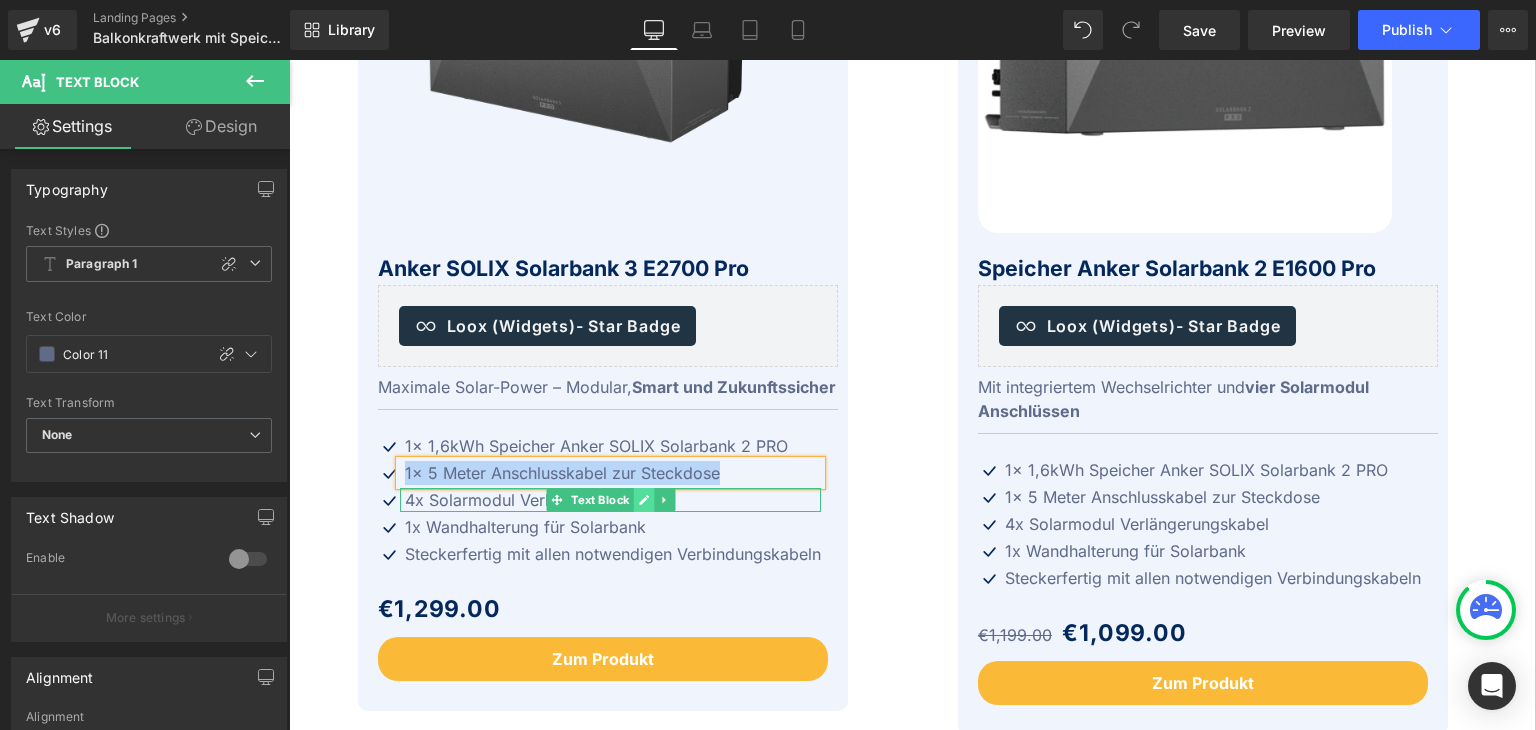 click 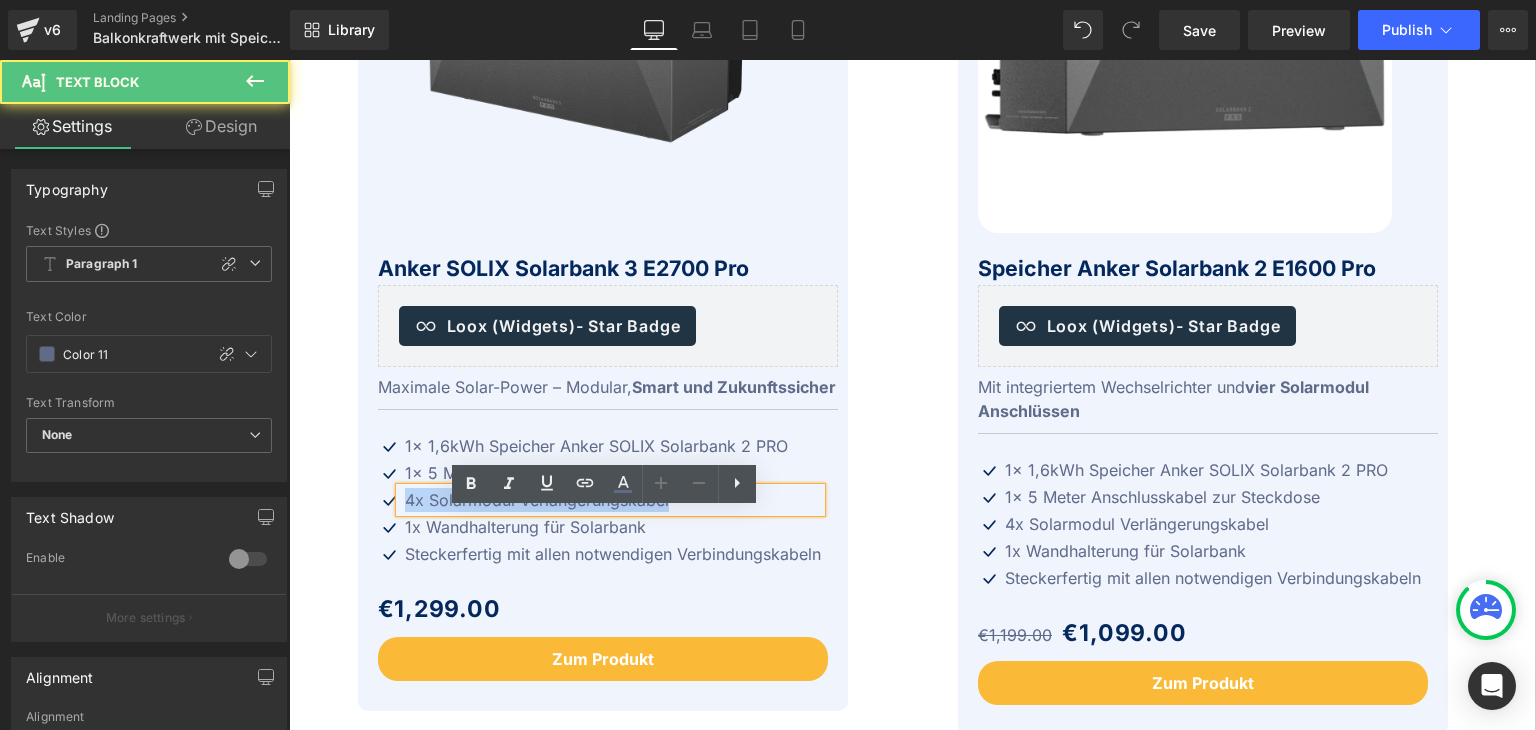 drag, startPoint x: 550, startPoint y: 523, endPoint x: 367, endPoint y: 522, distance: 183.00273 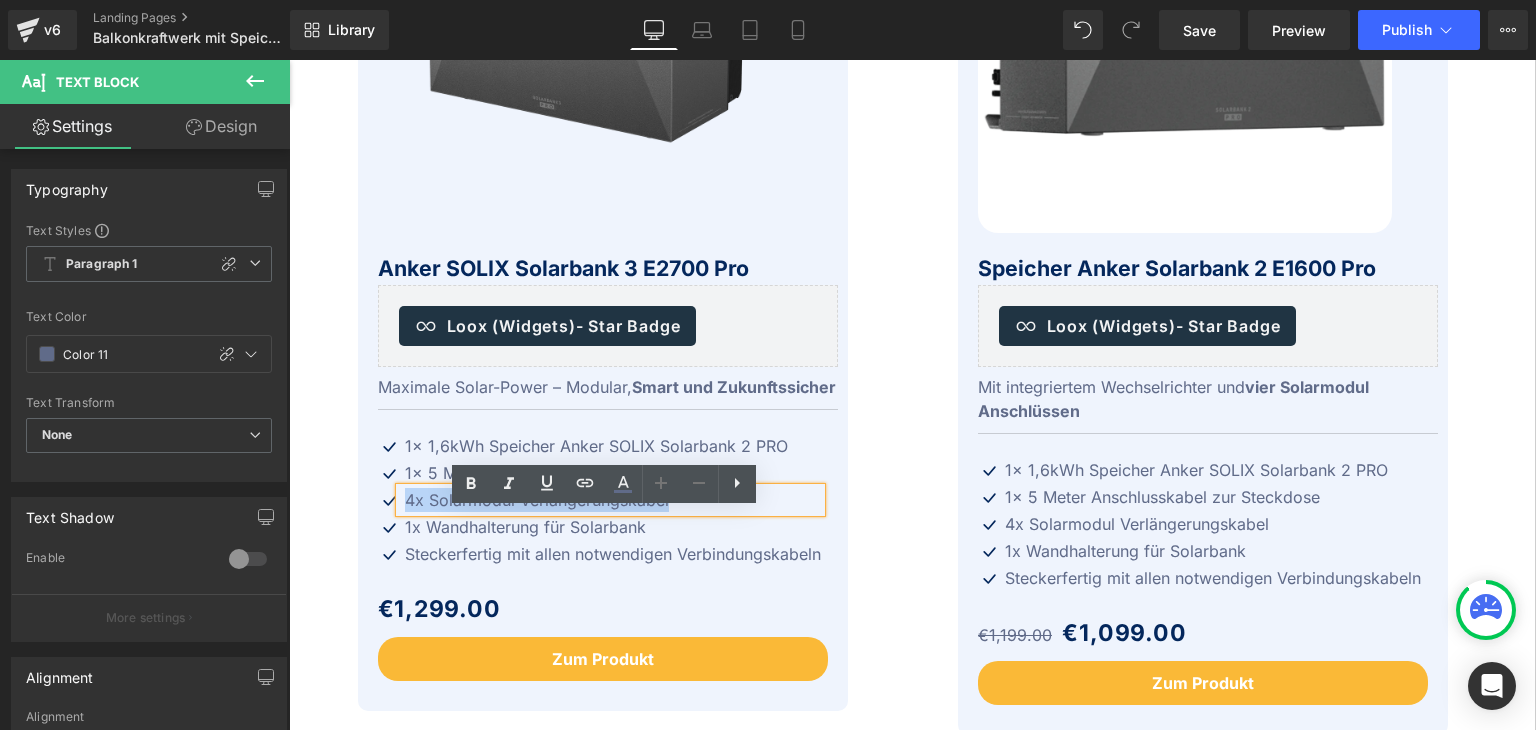 copy on "4x Solarmodul Verlängerungskabel" 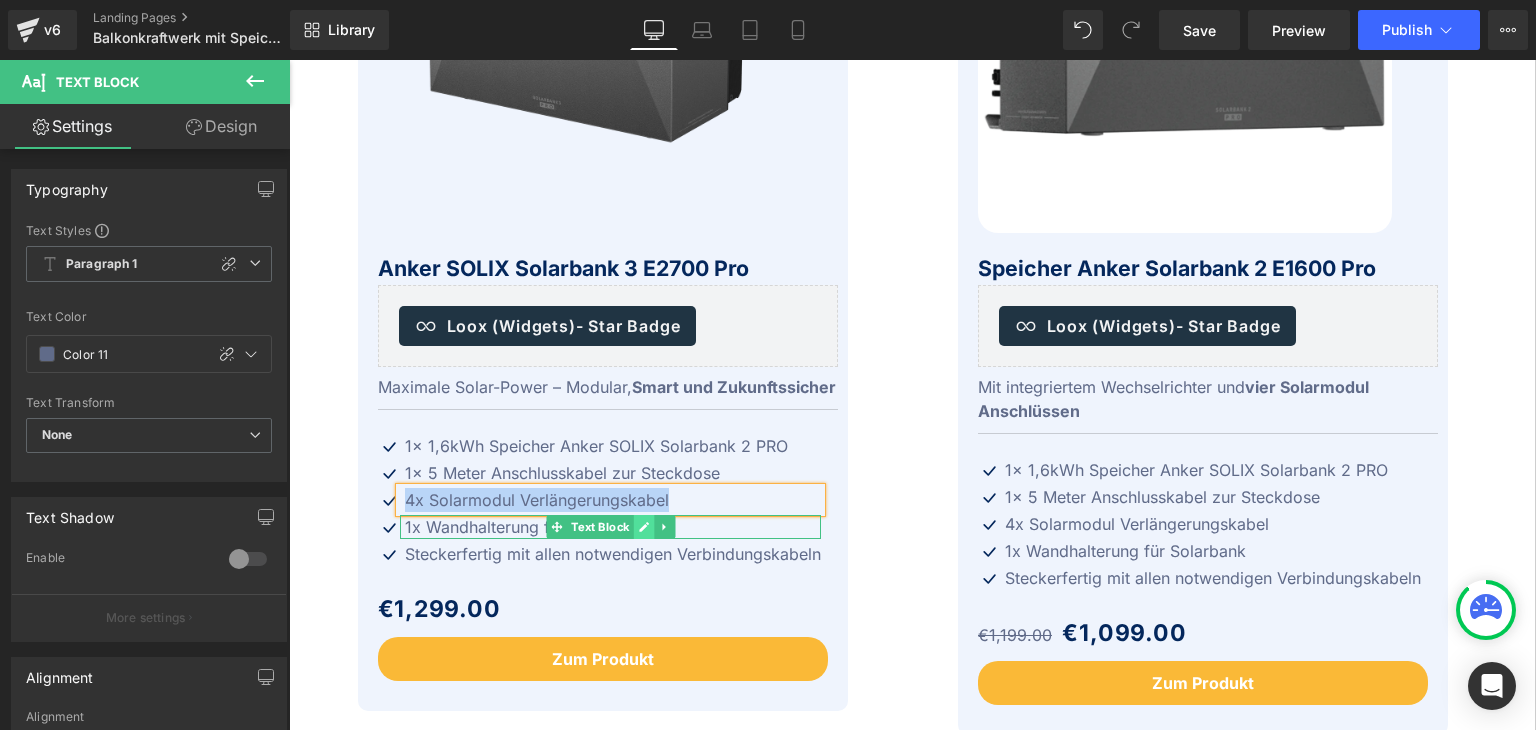 click 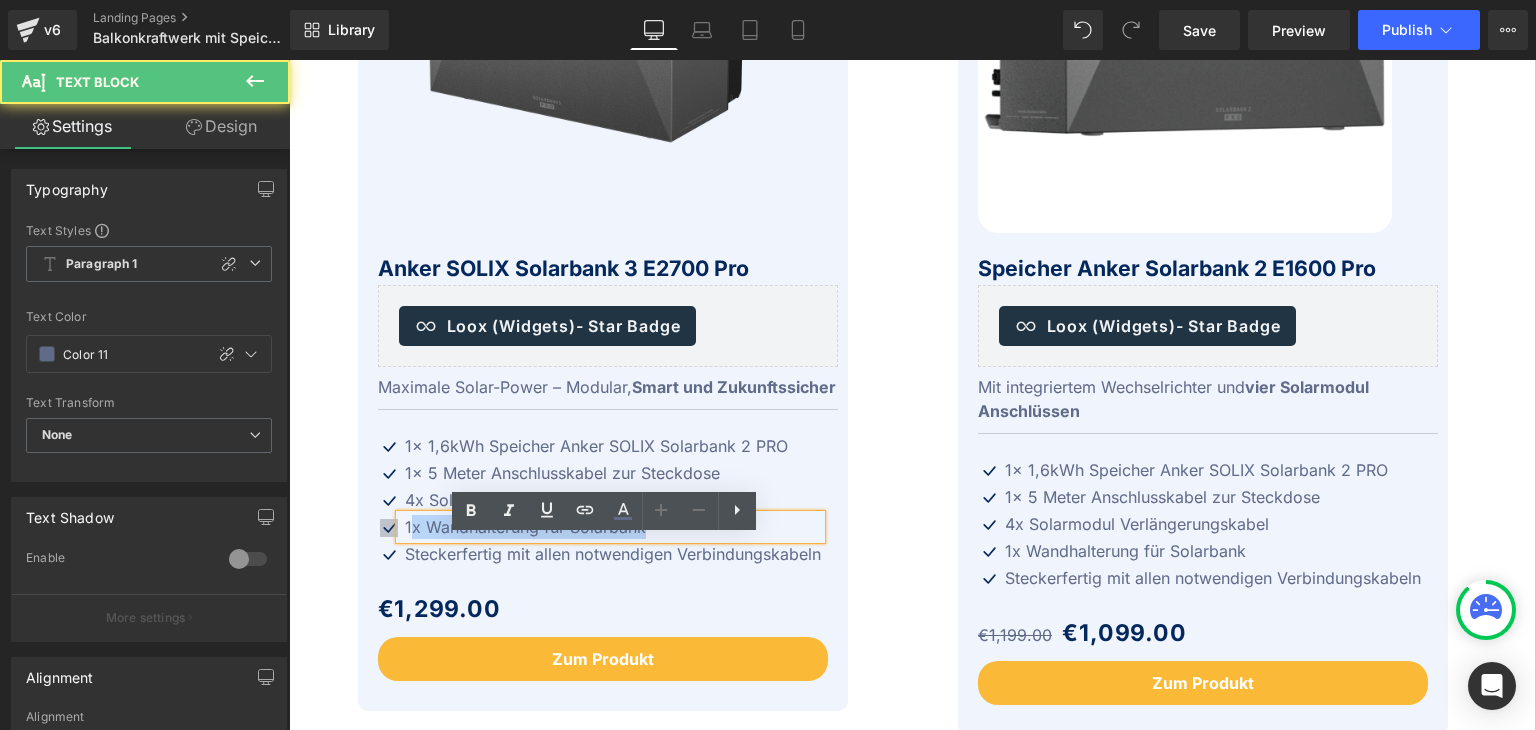 drag, startPoint x: 676, startPoint y: 546, endPoint x: 383, endPoint y: 555, distance: 293.13818 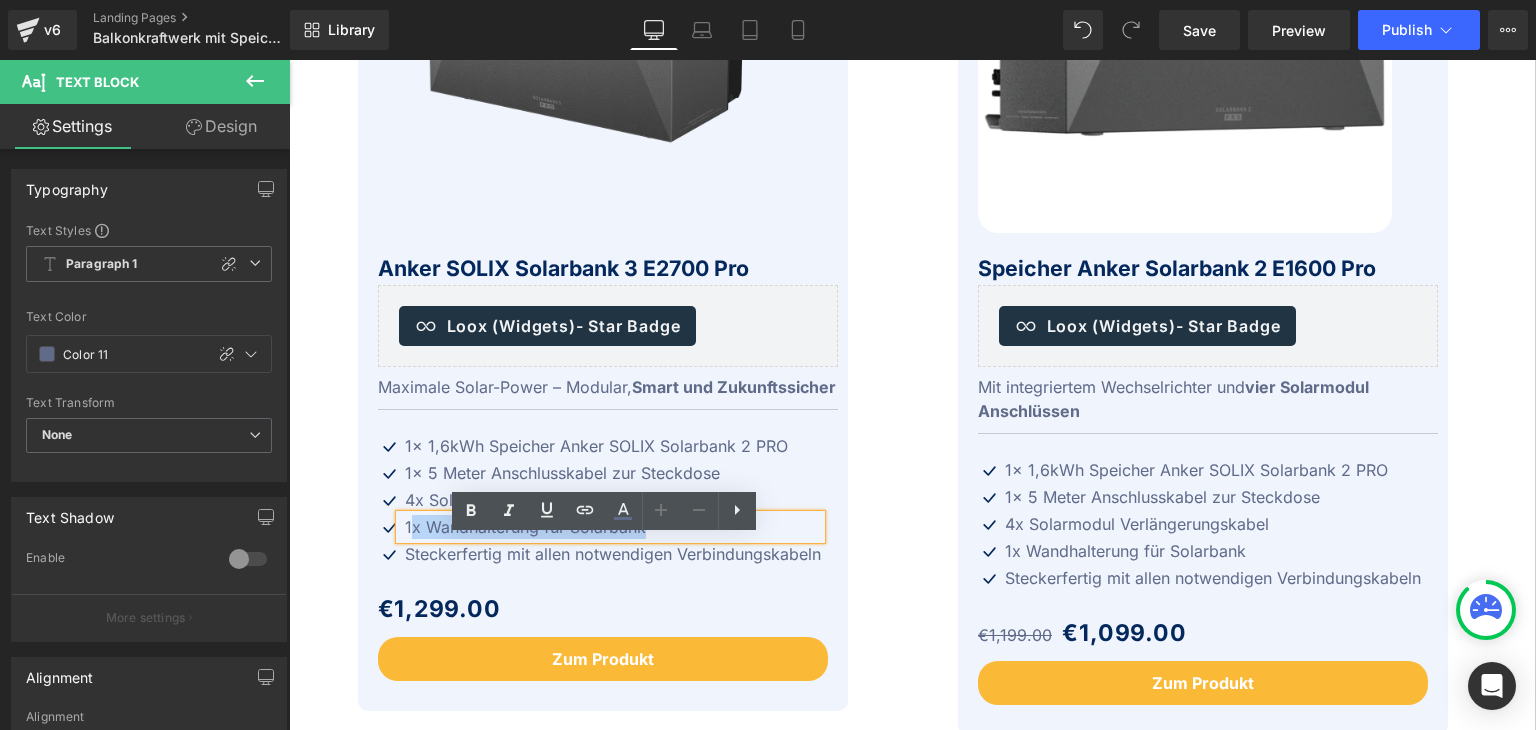 click on "1x Wandhalterung für Solarbank" at bounding box center (613, 527) 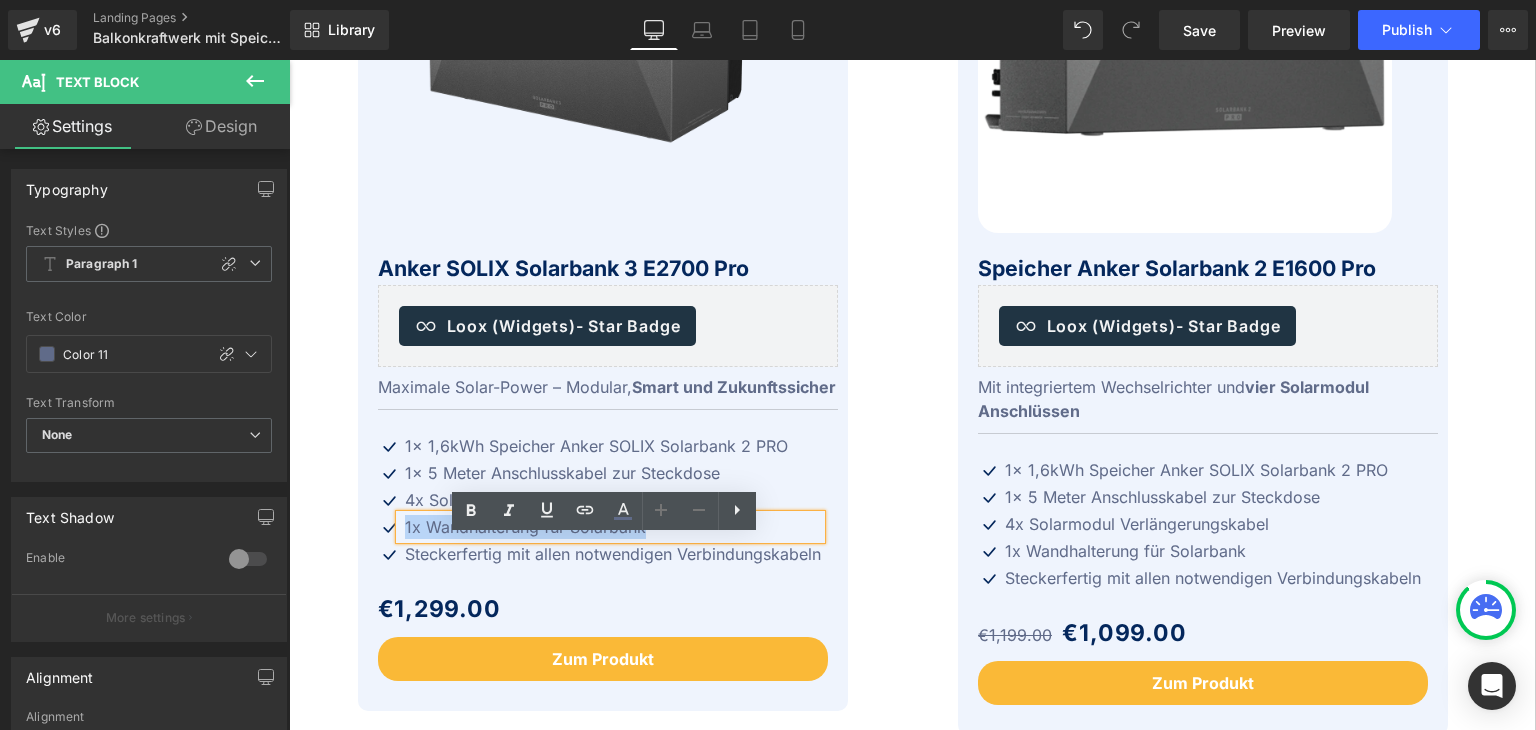 drag, startPoint x: 665, startPoint y: 549, endPoint x: 396, endPoint y: 551, distance: 269.00745 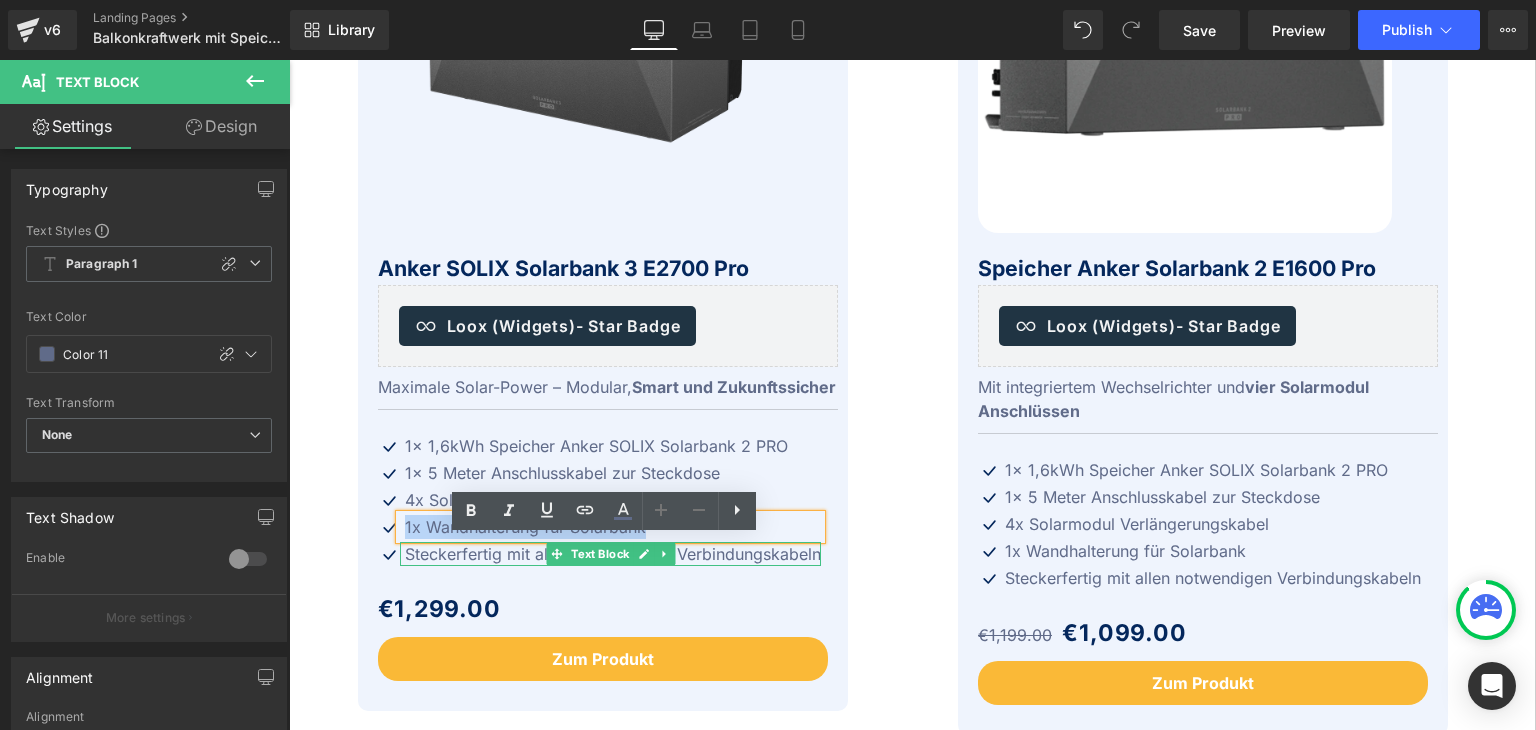 copy on "1x Wandhalterung für Solarbank" 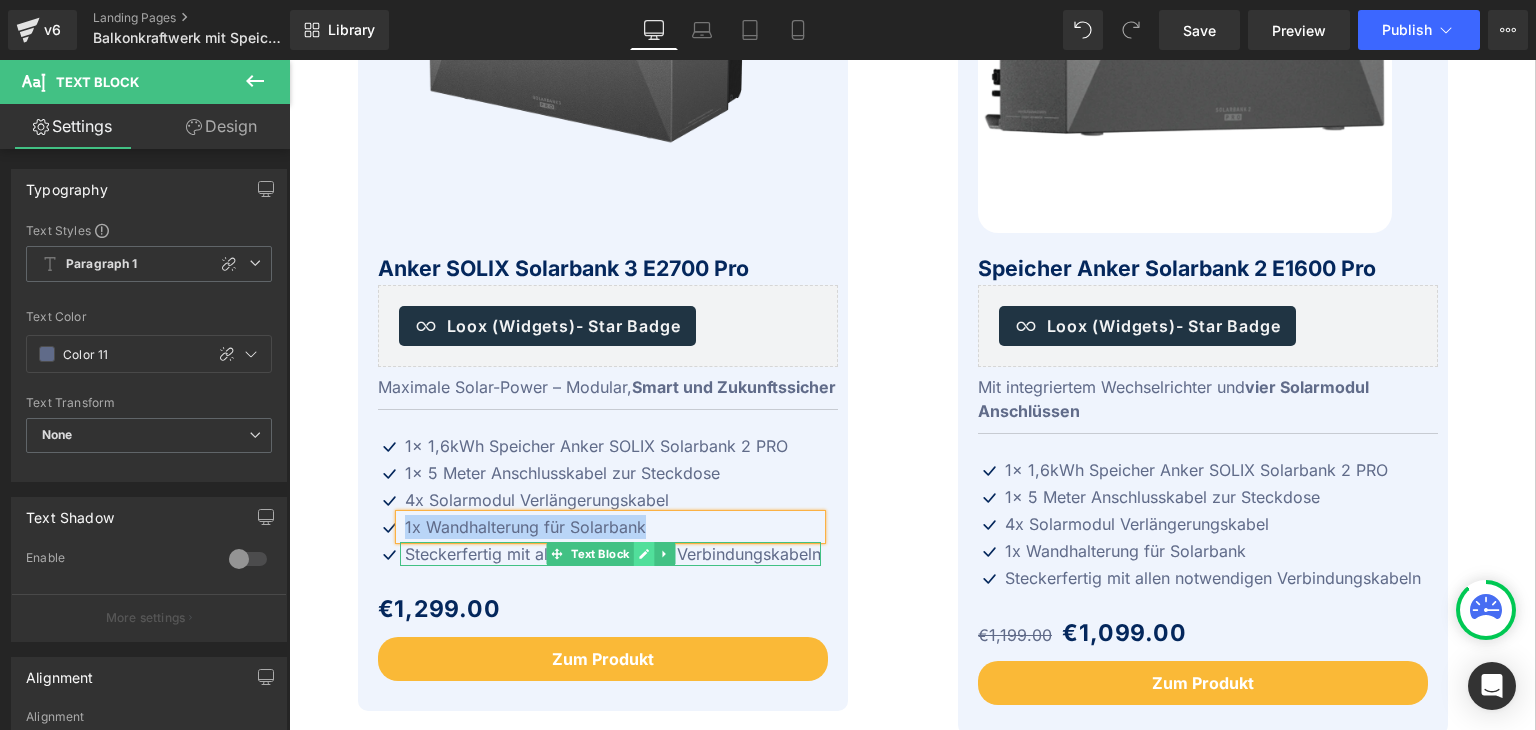 click 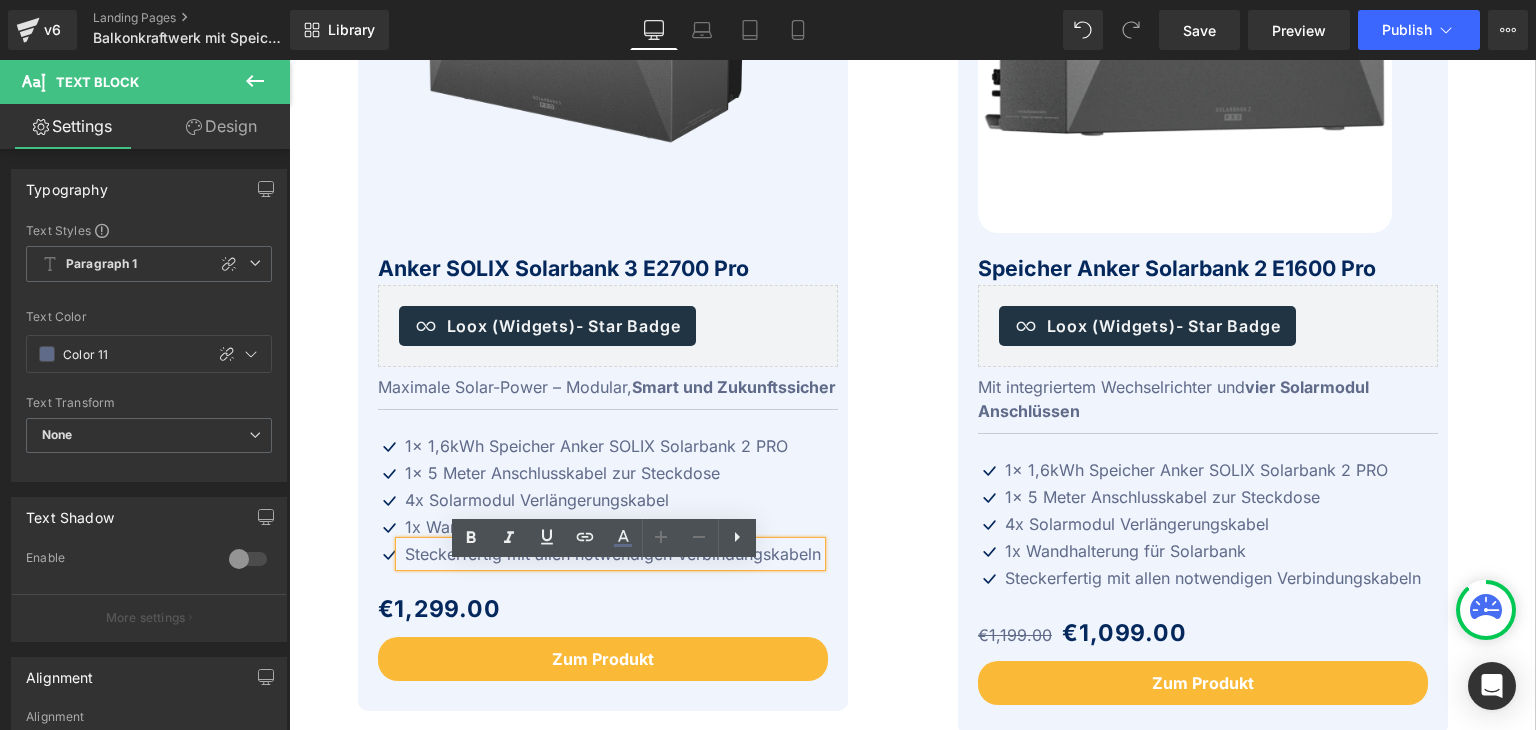 drag, startPoint x: 815, startPoint y: 579, endPoint x: 391, endPoint y: 579, distance: 424 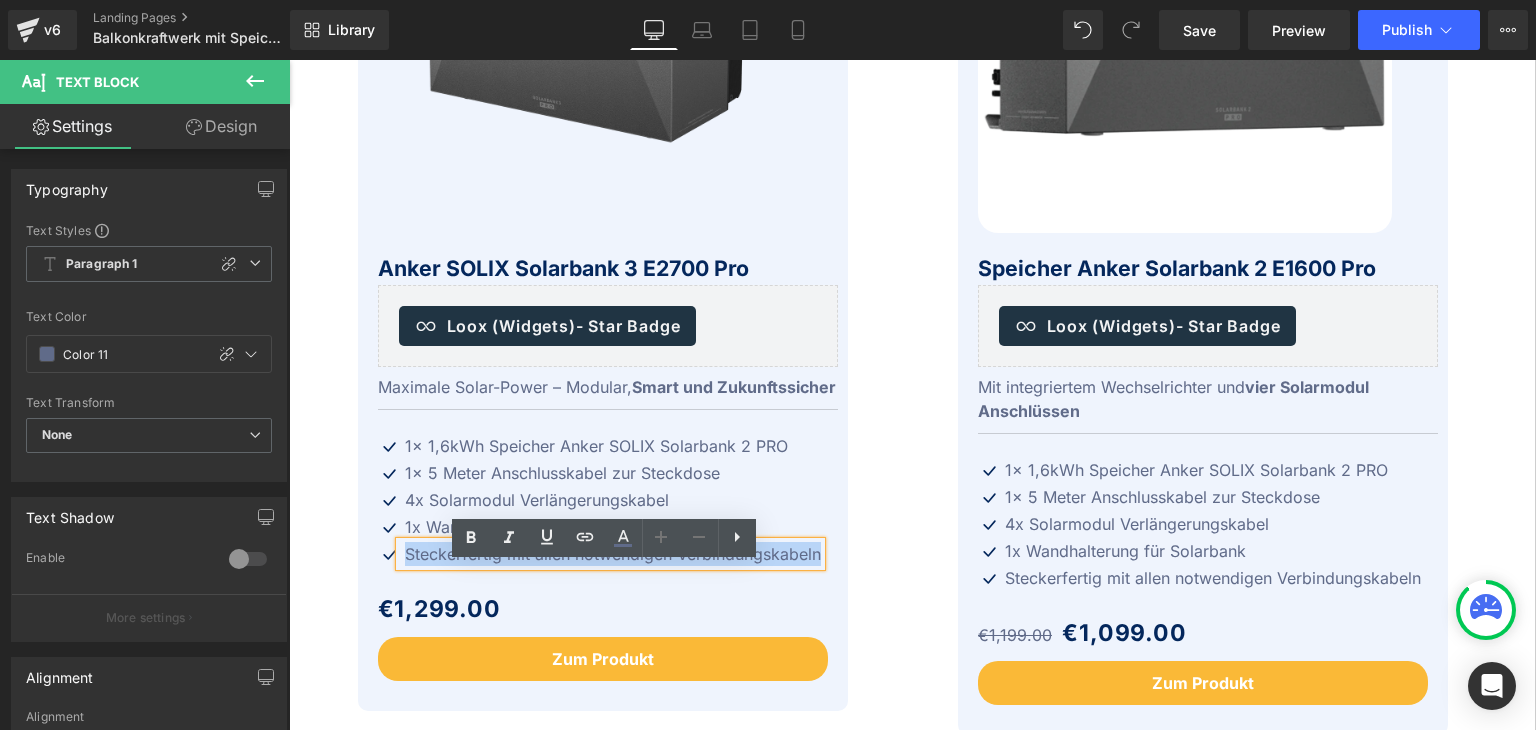 drag, startPoint x: 398, startPoint y: 578, endPoint x: 813, endPoint y: 577, distance: 415.0012 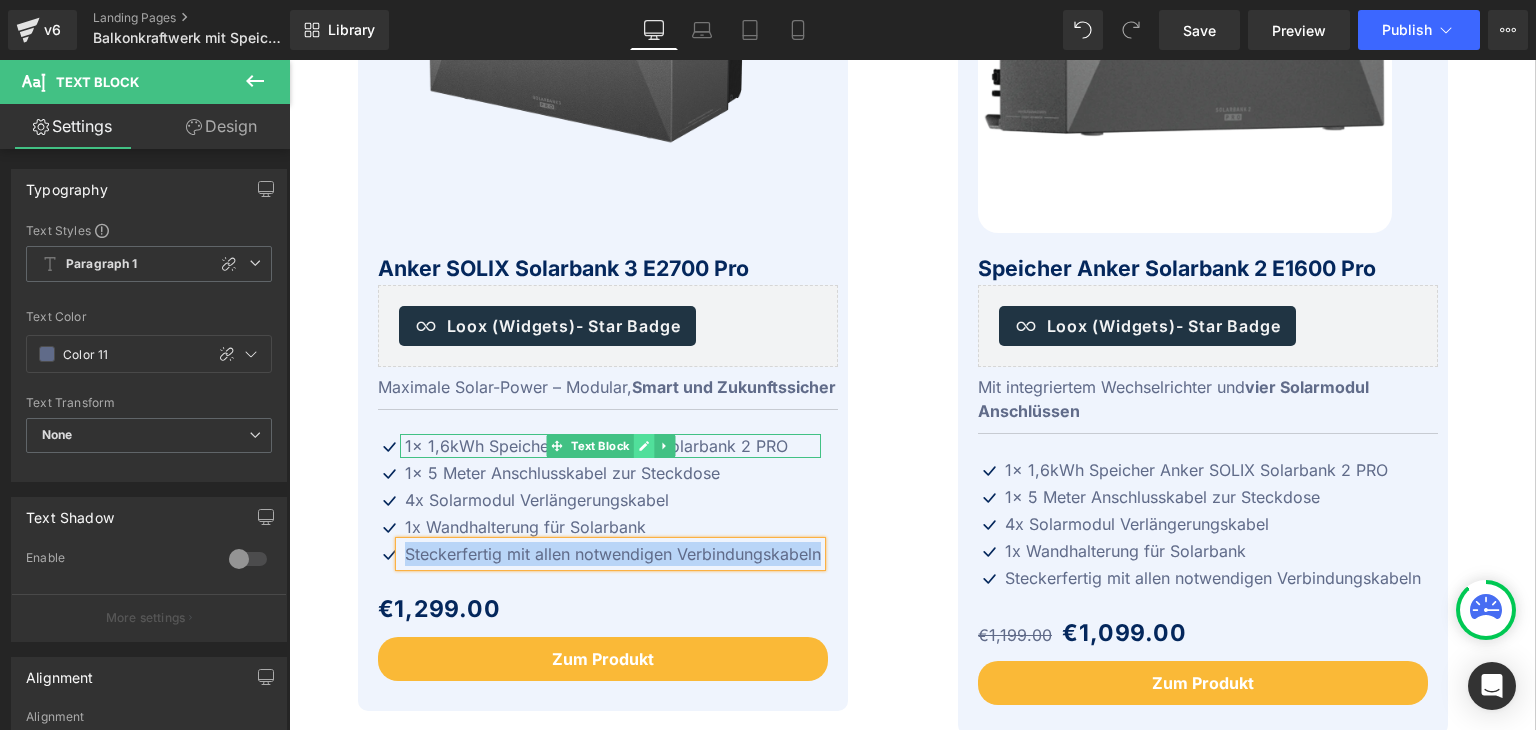 click 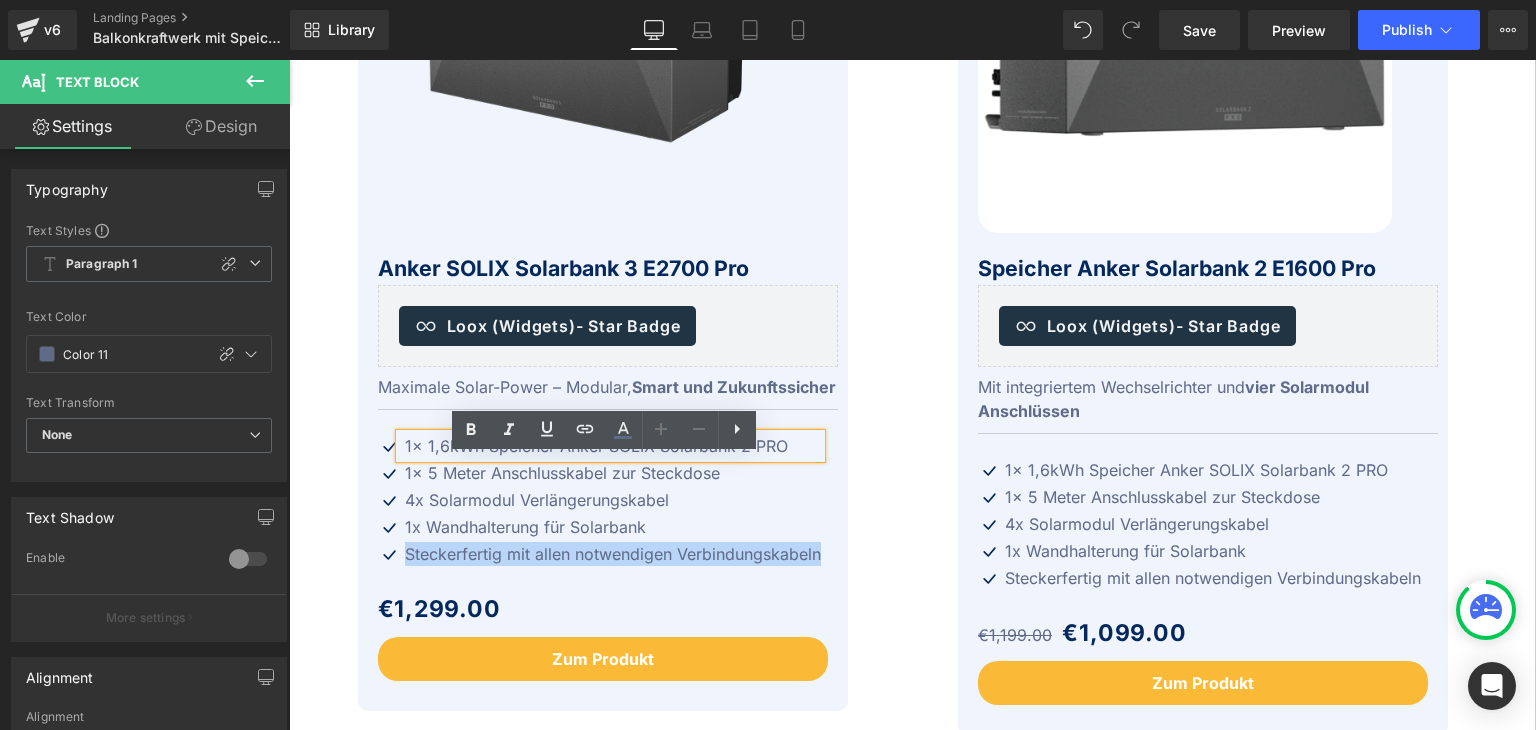 drag, startPoint x: 784, startPoint y: 469, endPoint x: 400, endPoint y: 475, distance: 384.04688 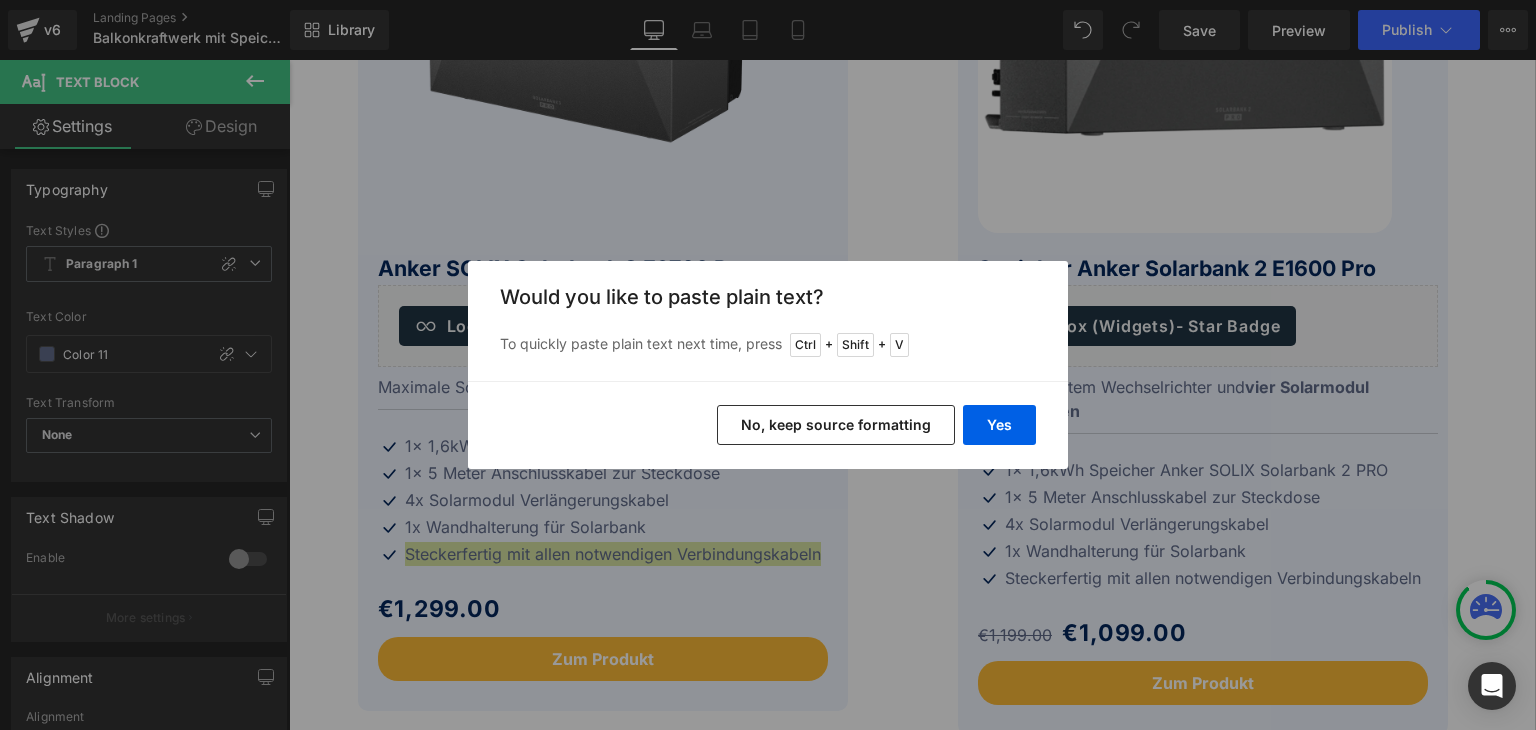 click on "No, keep source formatting" at bounding box center (836, 425) 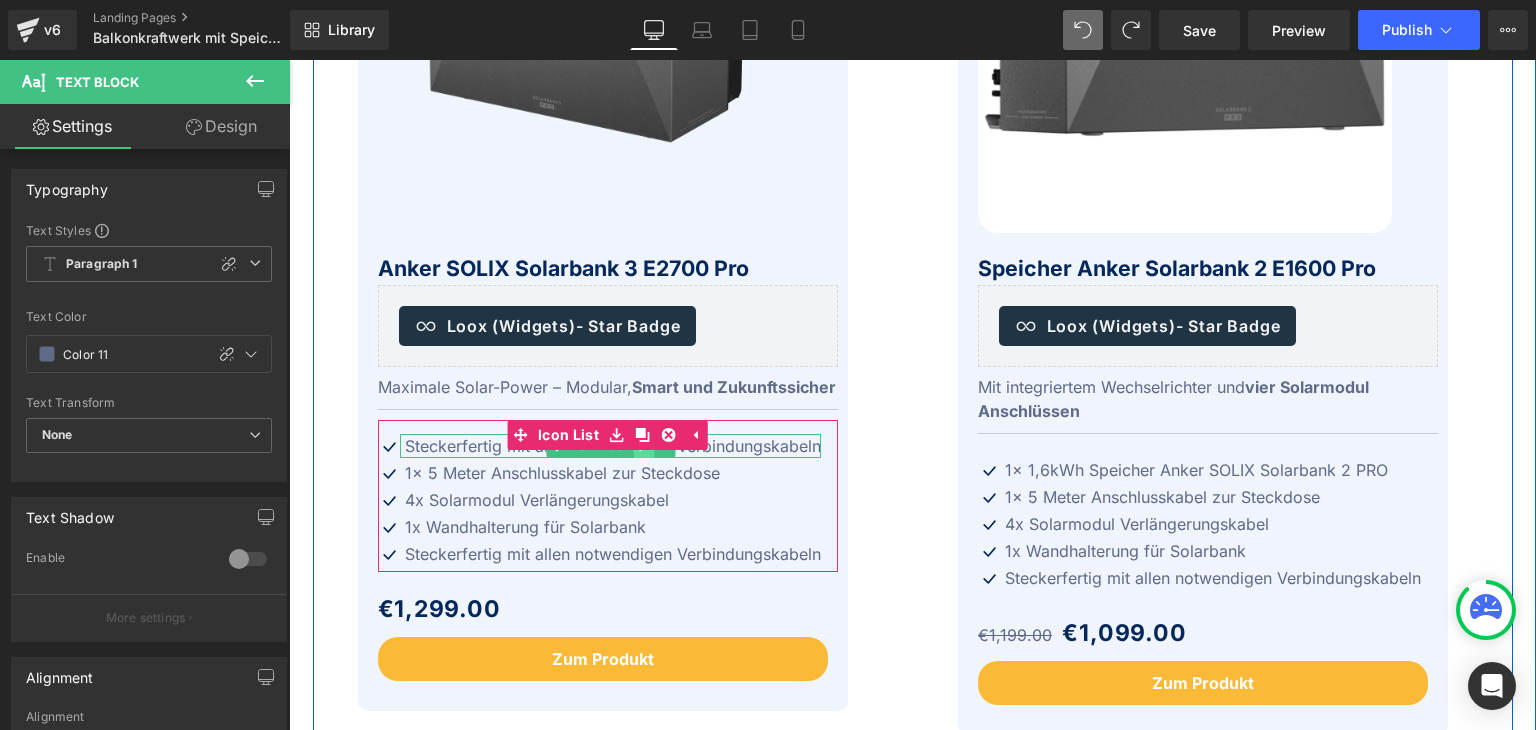 click at bounding box center [644, 446] 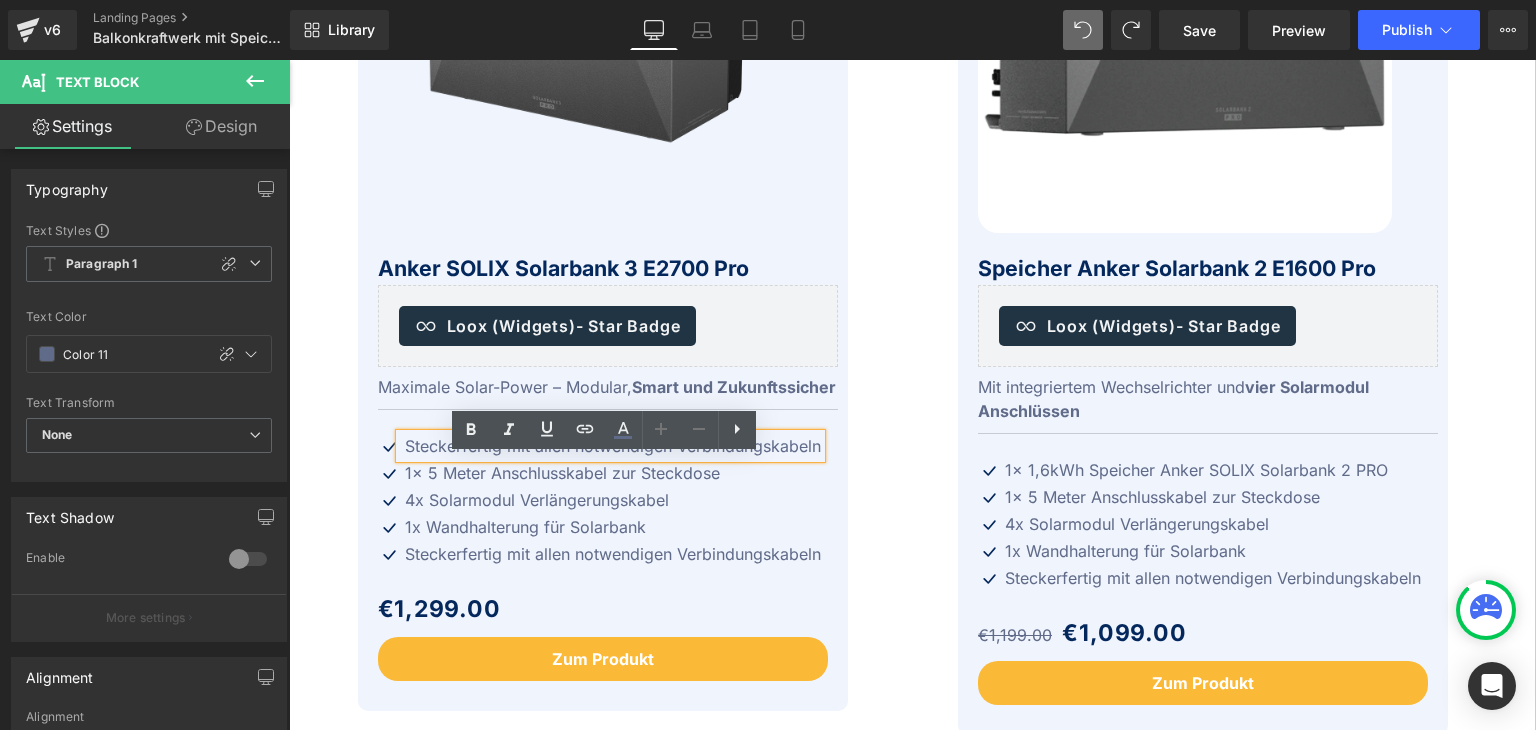 click on "Steckerfertig mit allen notwendigen Verbindungskabeln" at bounding box center [613, 446] 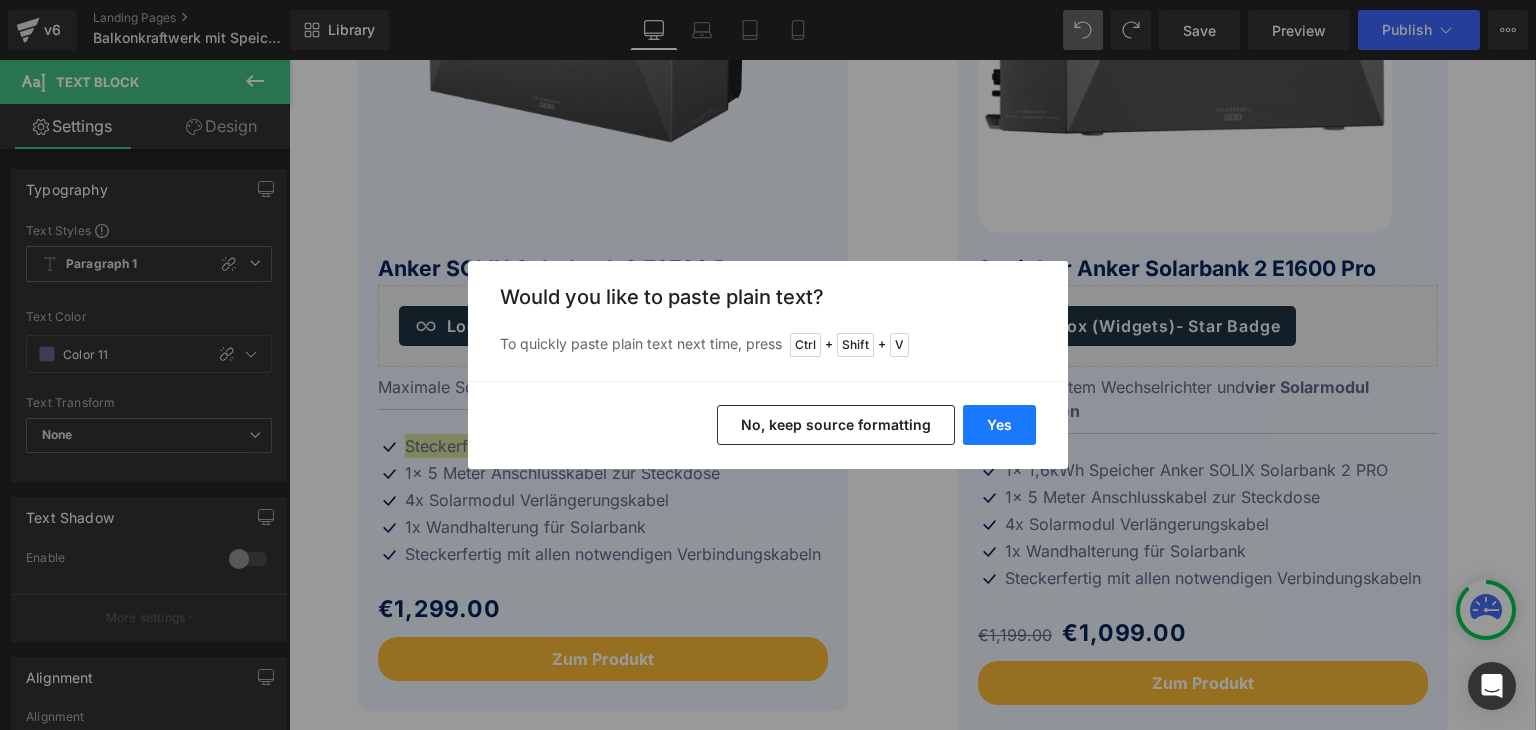 click on "Yes" at bounding box center [999, 425] 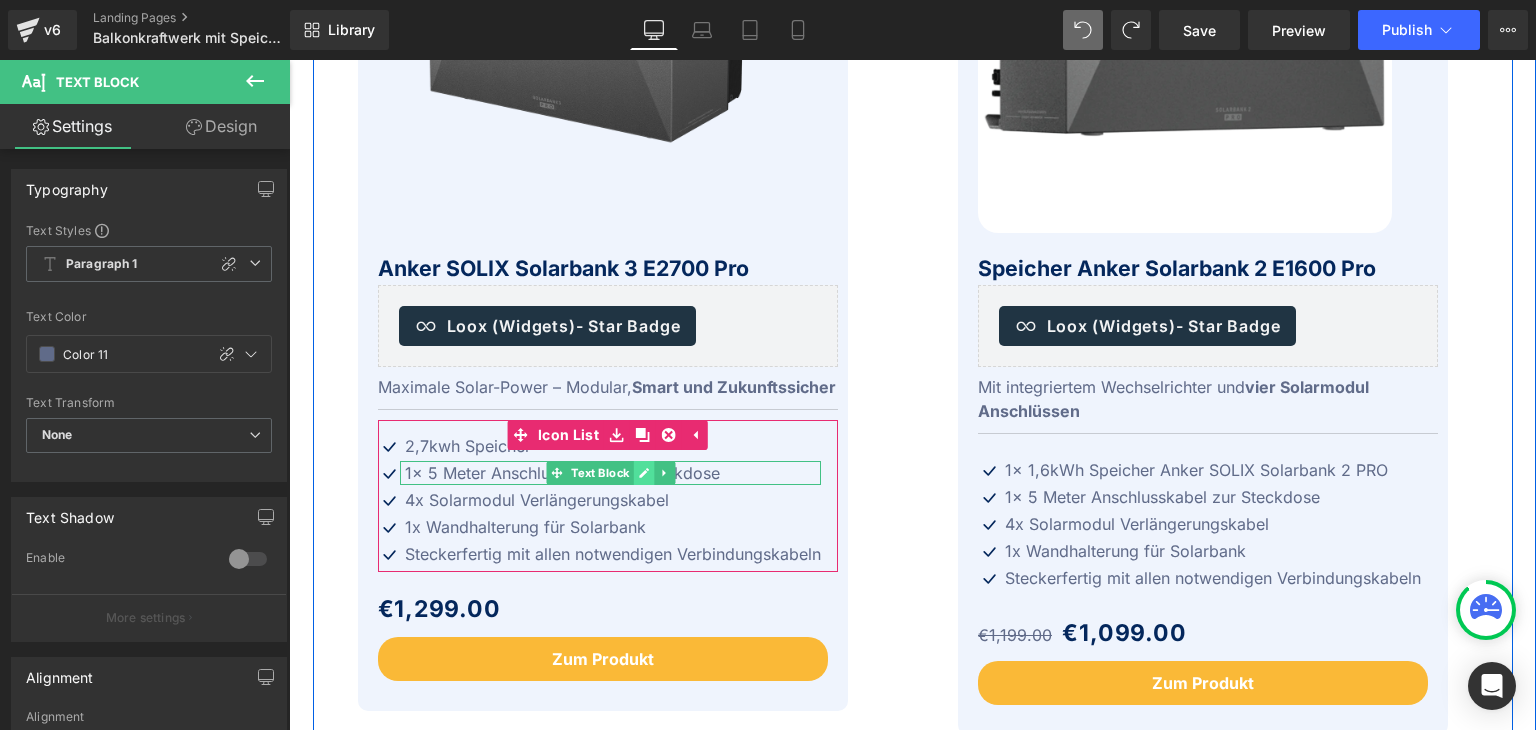 click 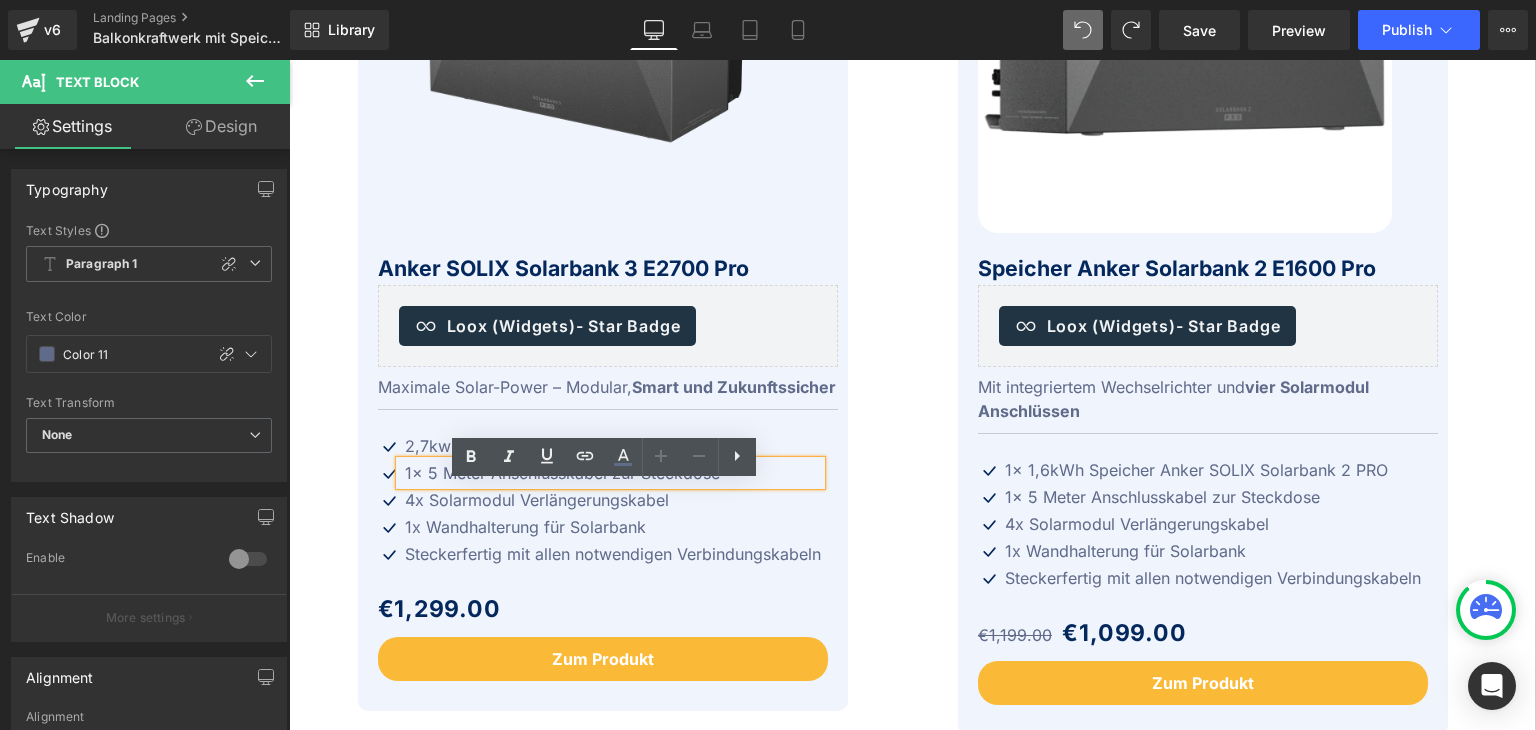 click on "1x 5 Meter Anschlusskabel zur Steckdose" at bounding box center (613, 473) 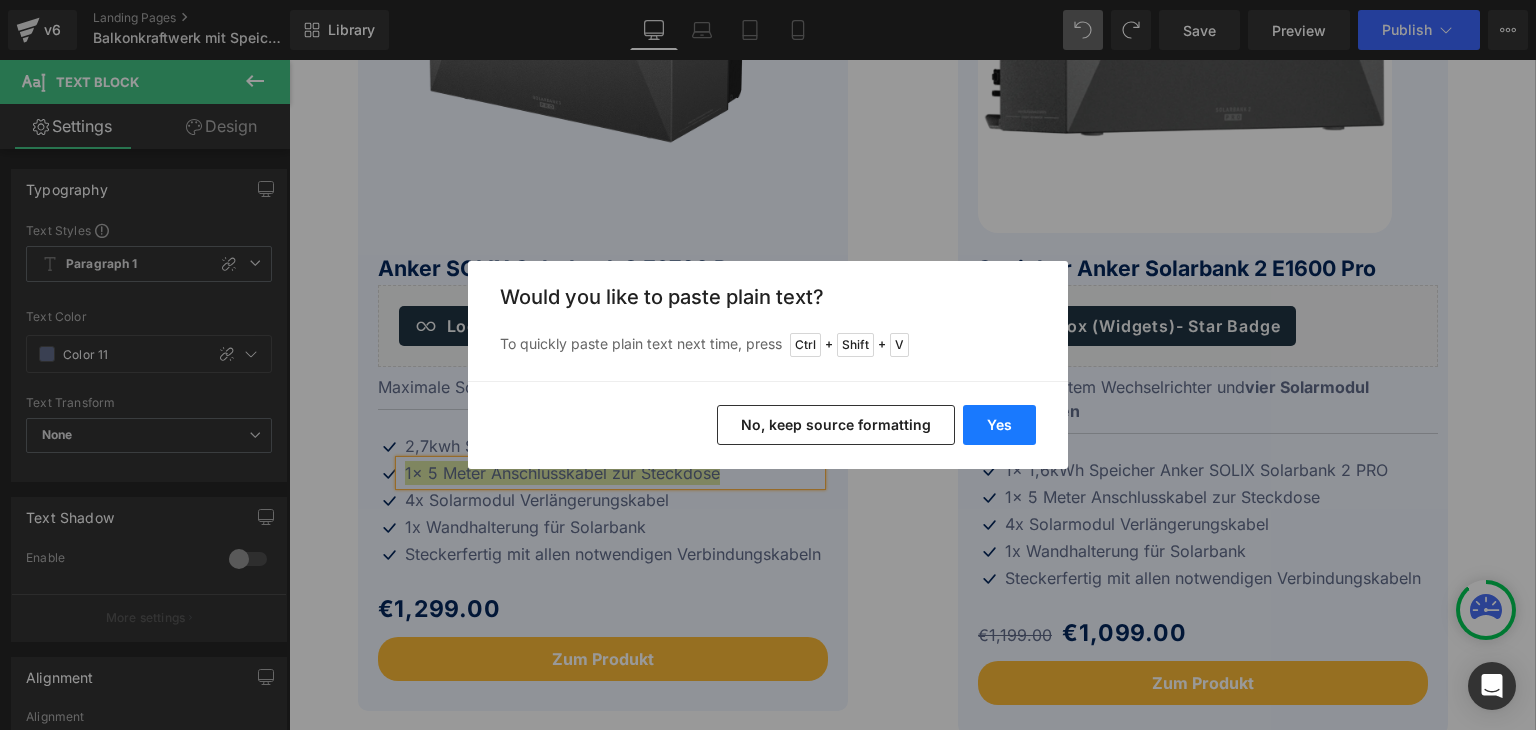click on "Yes" at bounding box center [999, 425] 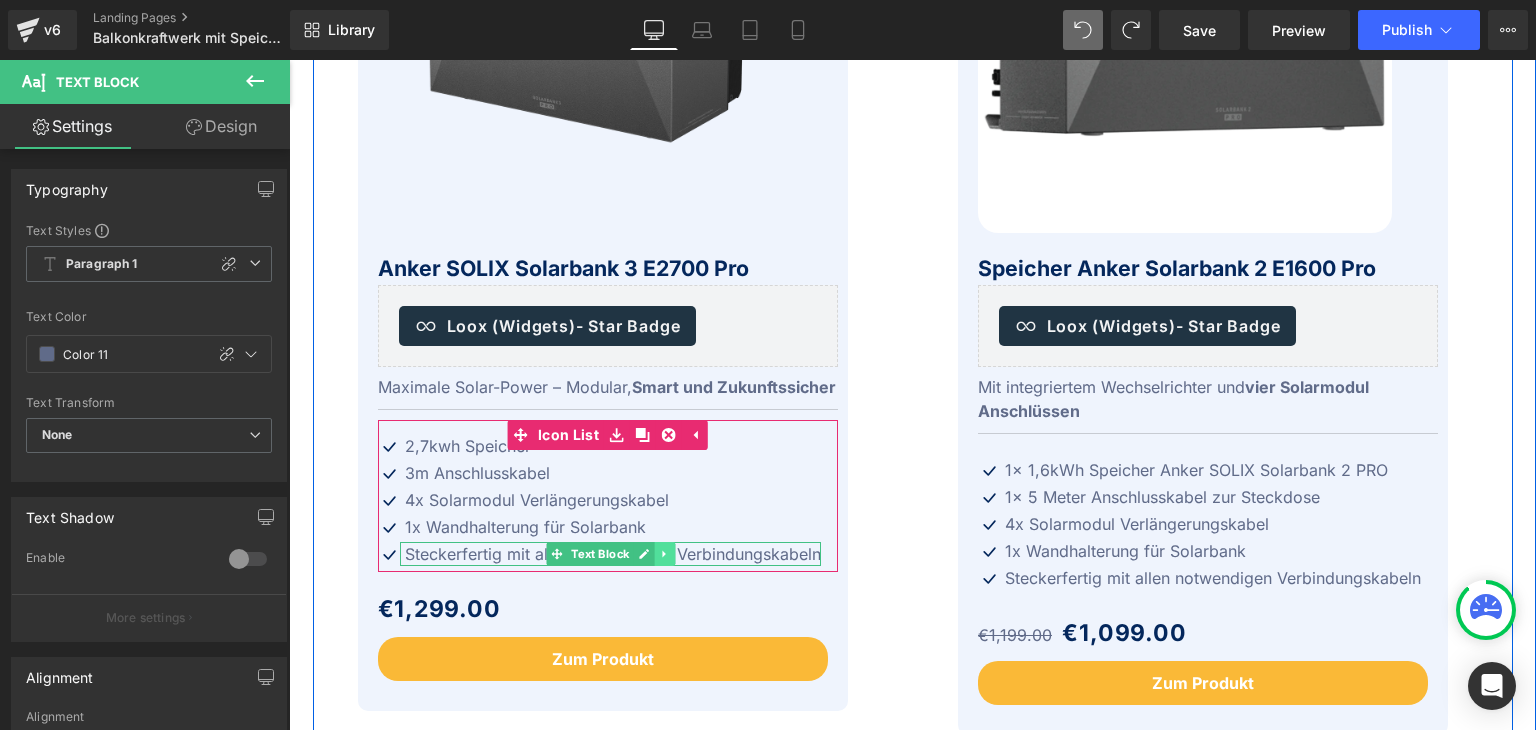 click 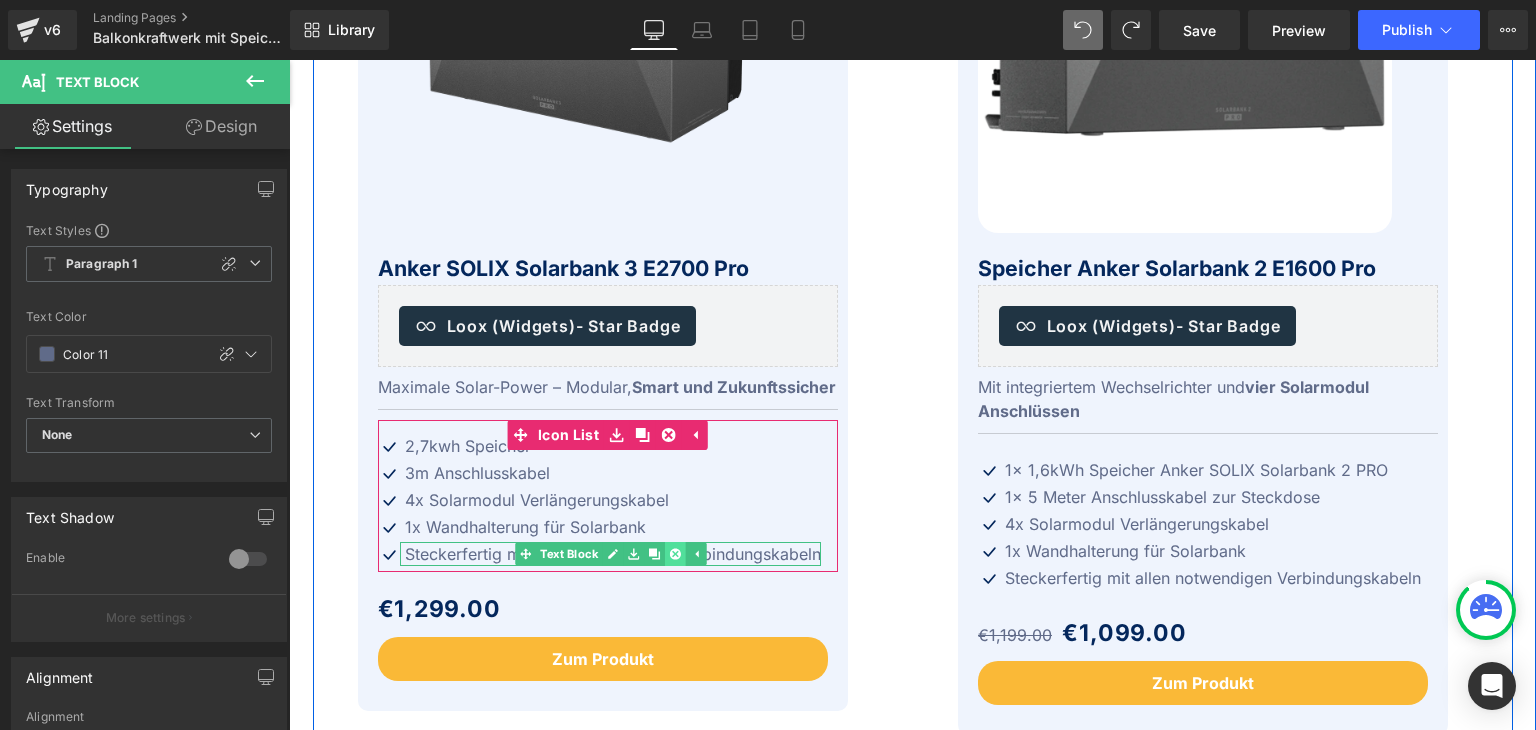 click 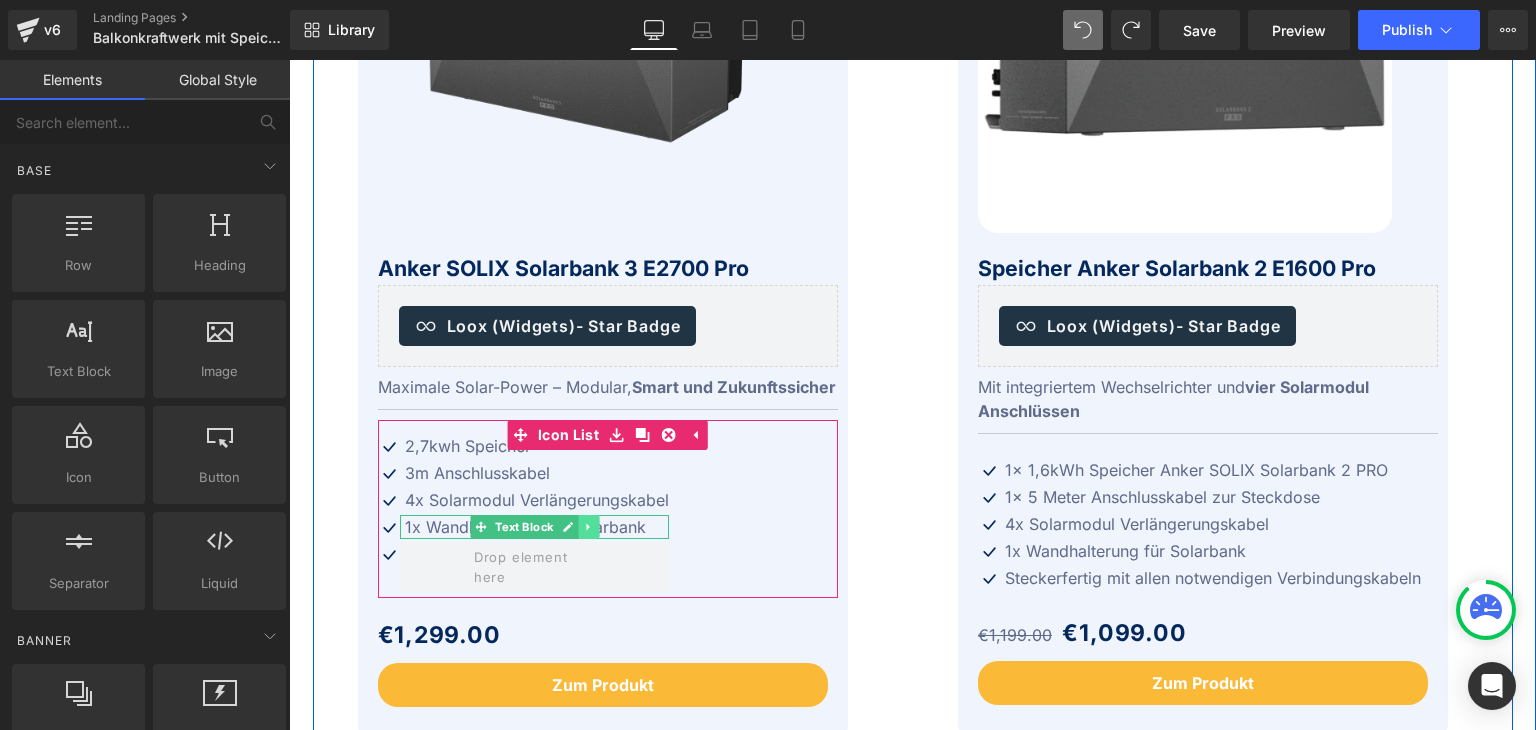 click 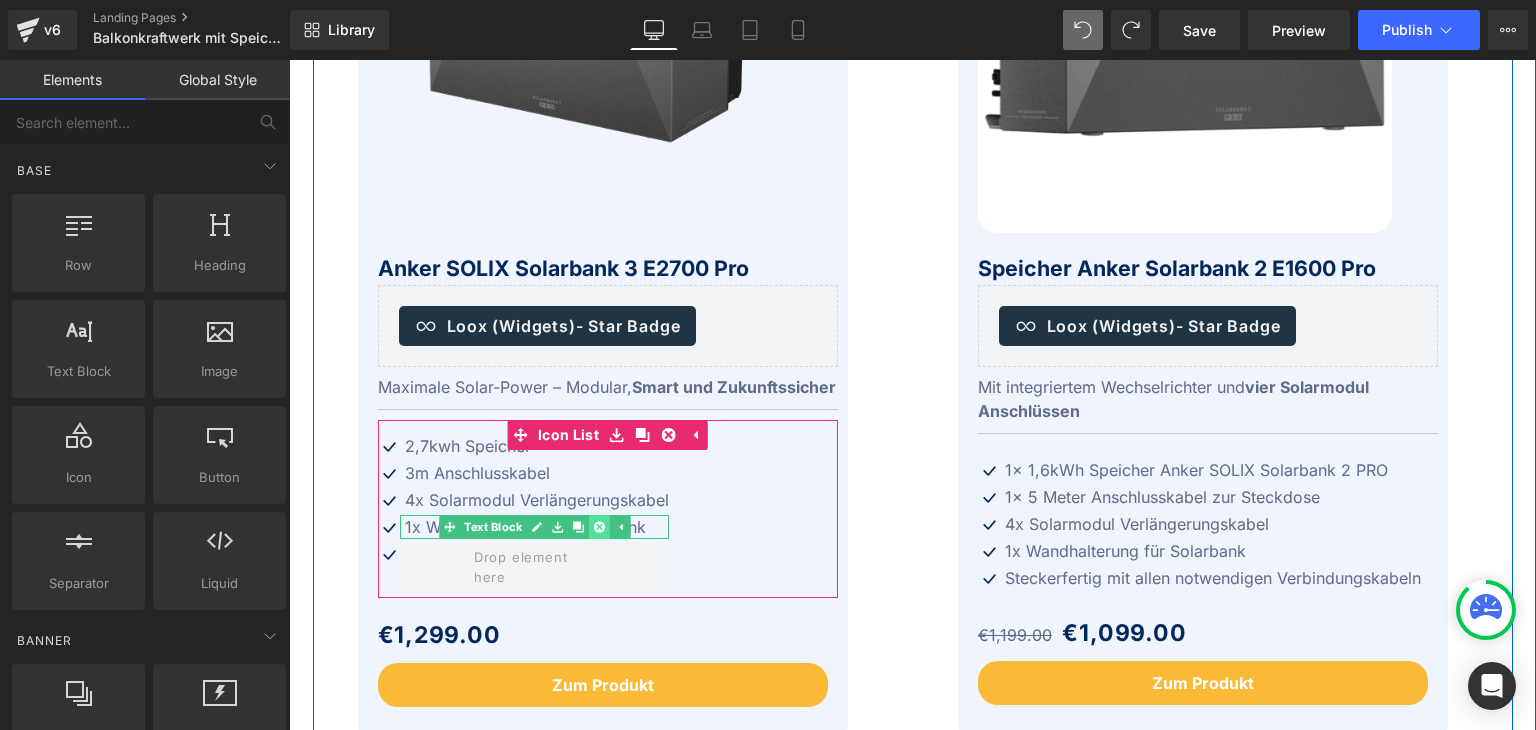 click 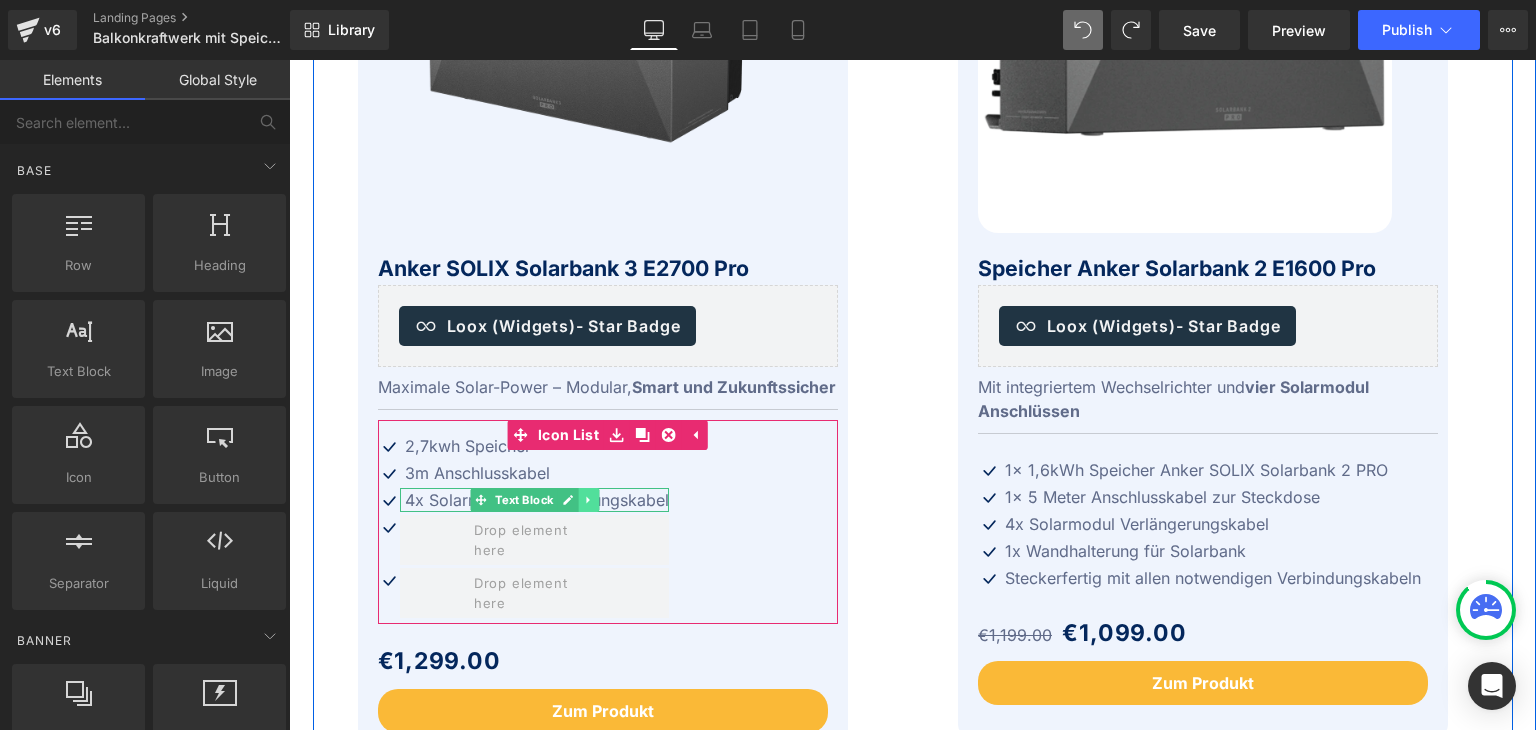 click 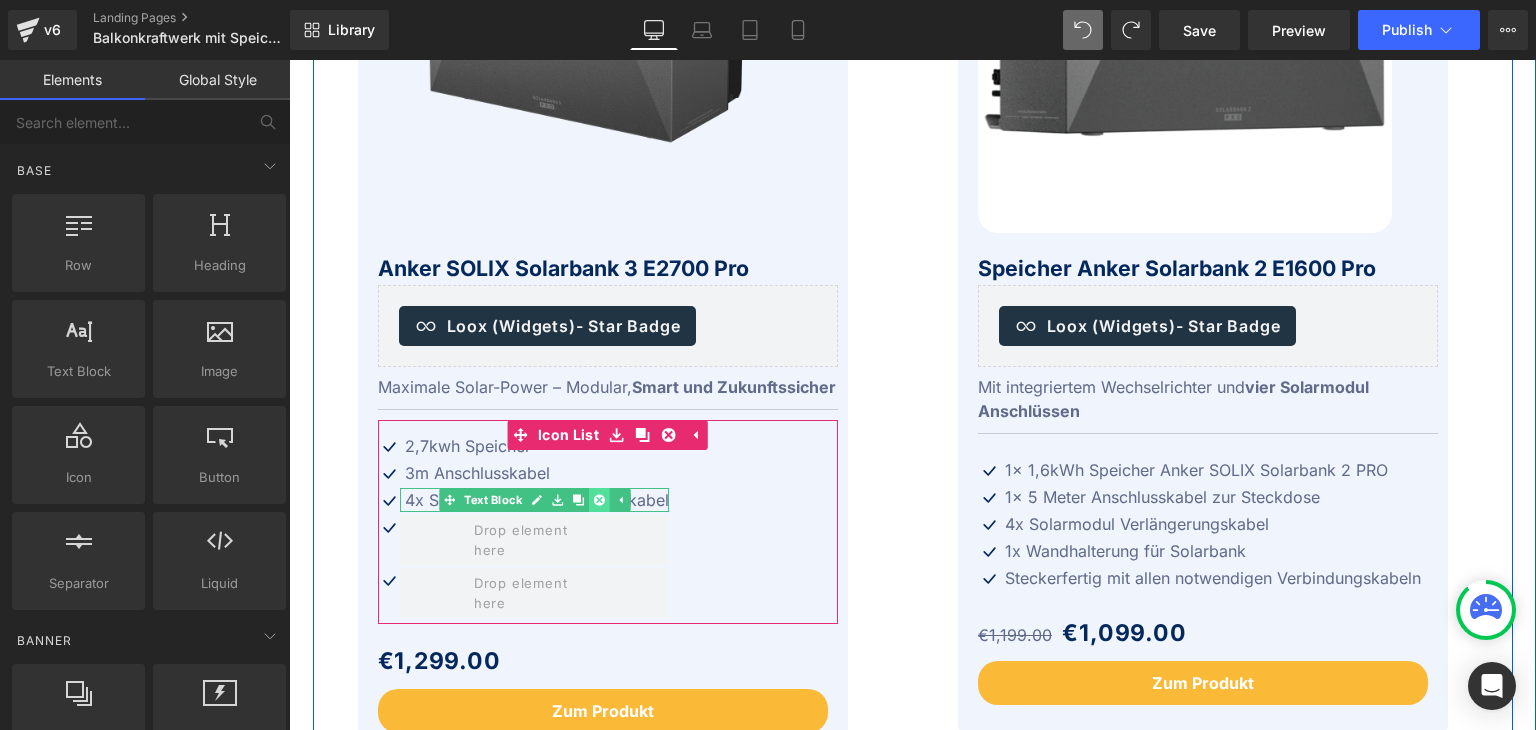 click 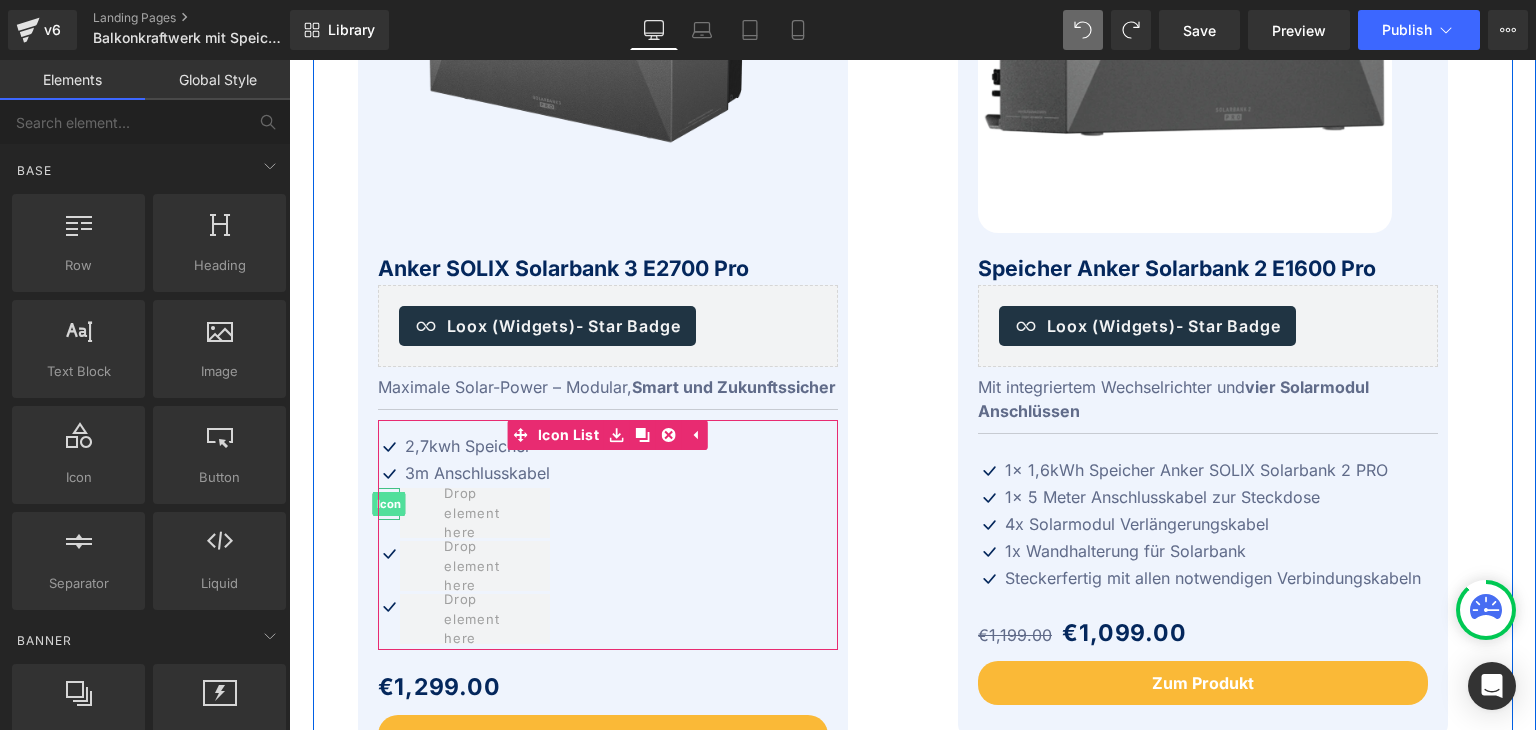 click on "Icon" at bounding box center [388, 504] 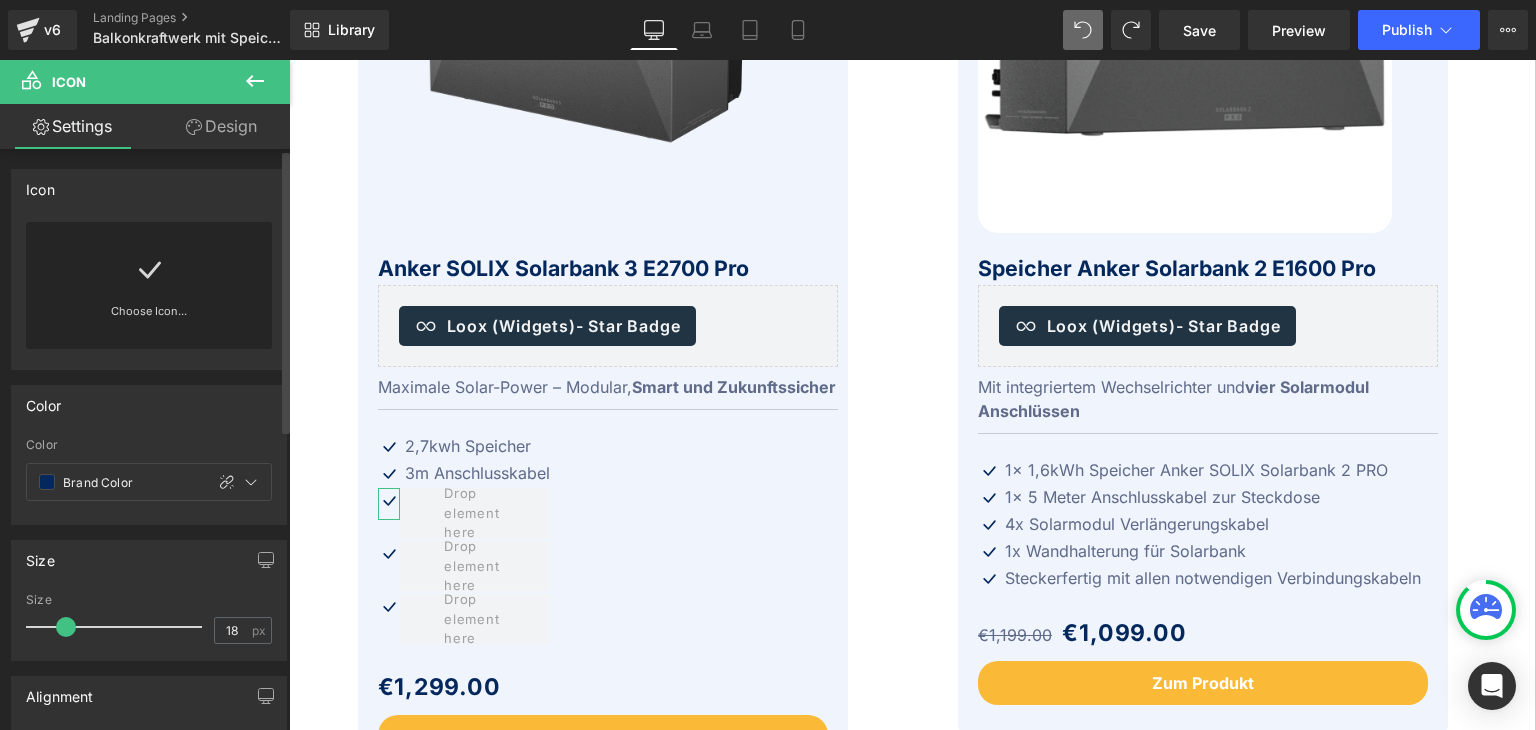 click 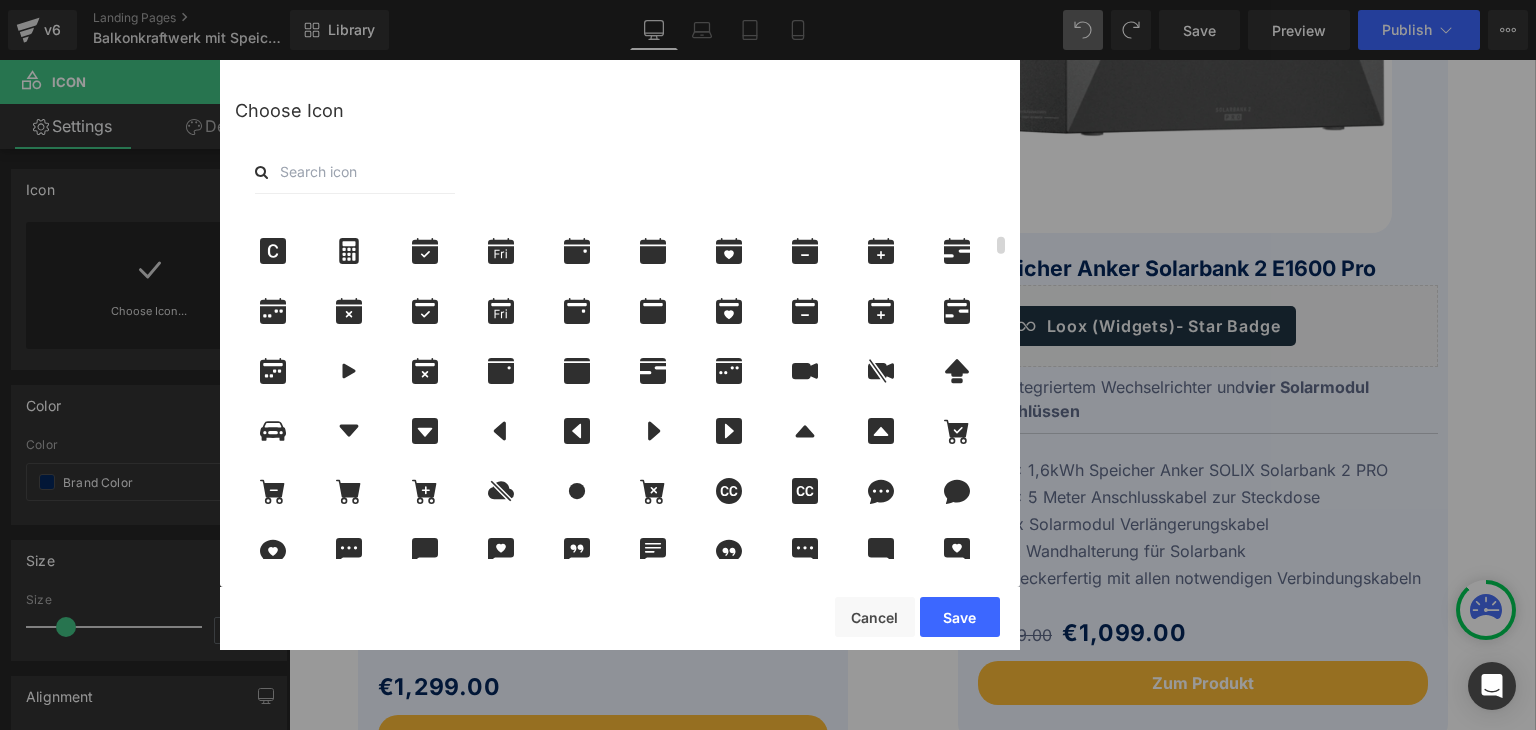 scroll, scrollTop: 600, scrollLeft: 0, axis: vertical 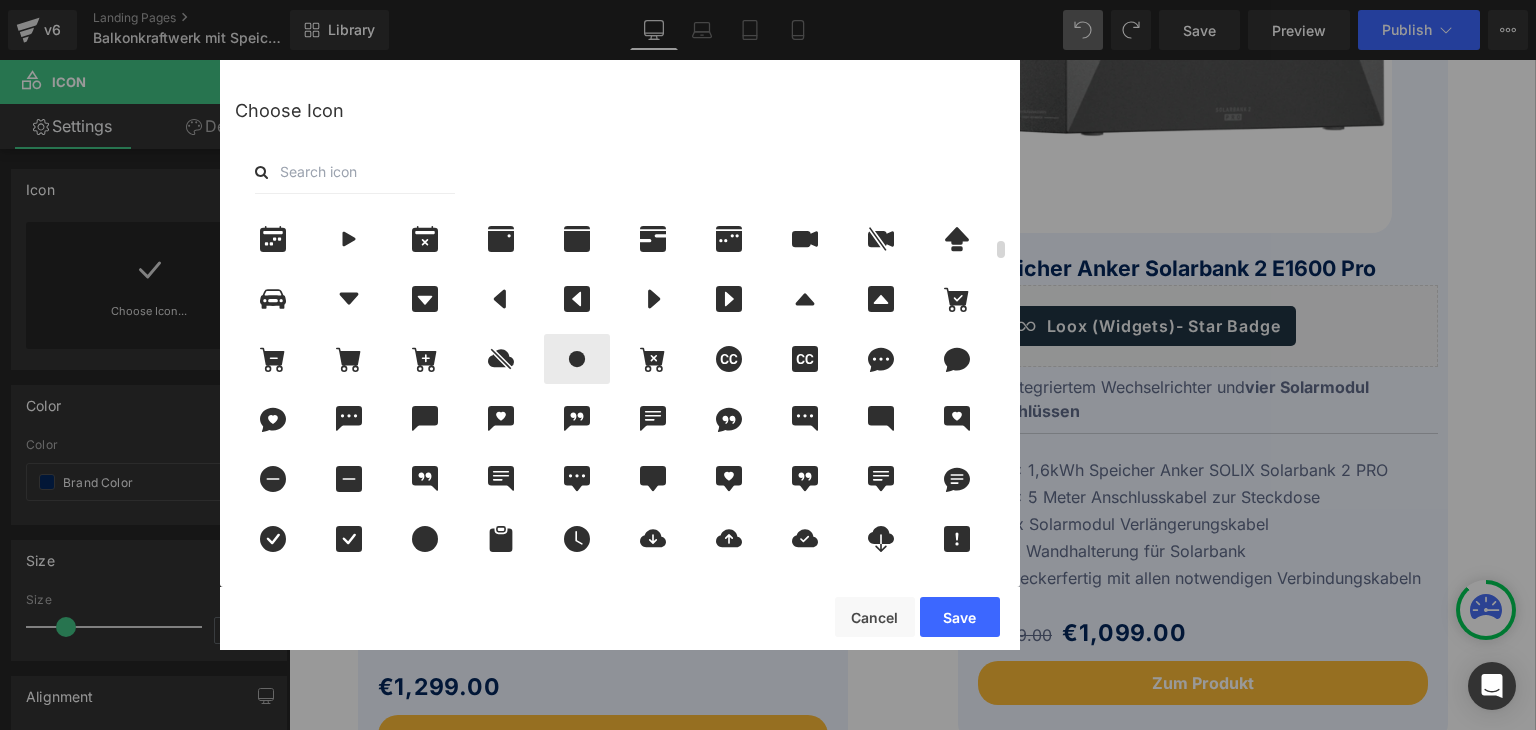 click 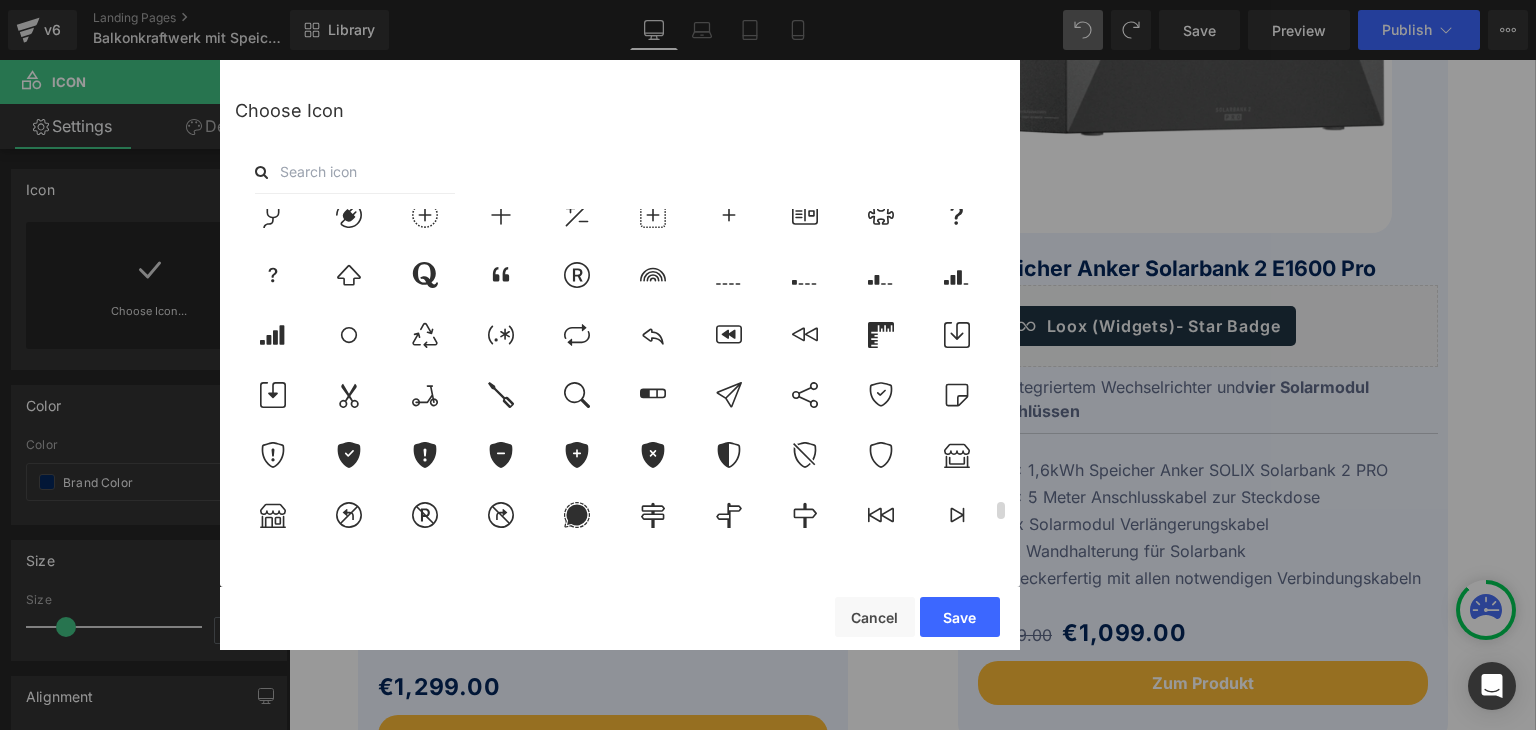 scroll, scrollTop: 6172, scrollLeft: 0, axis: vertical 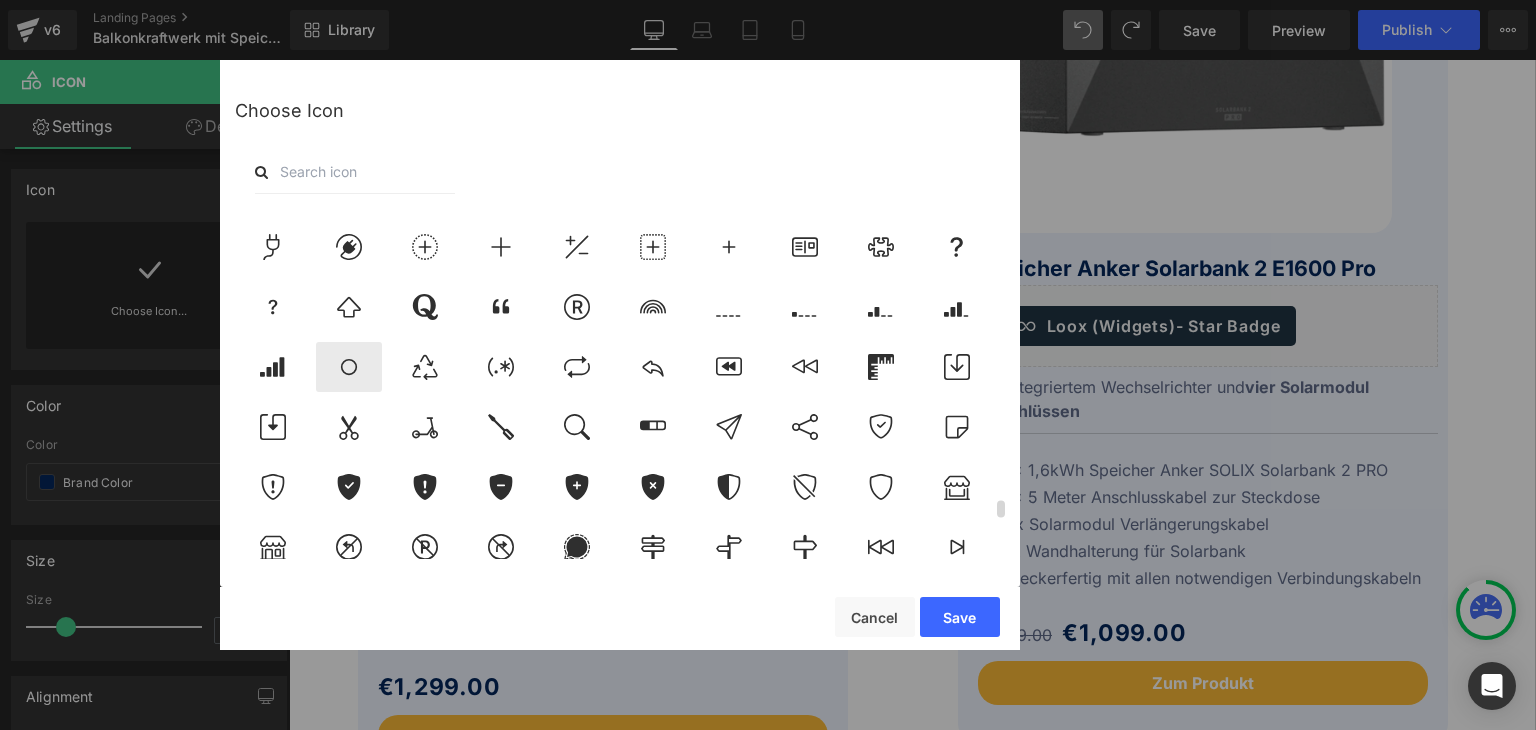 click at bounding box center [349, 367] 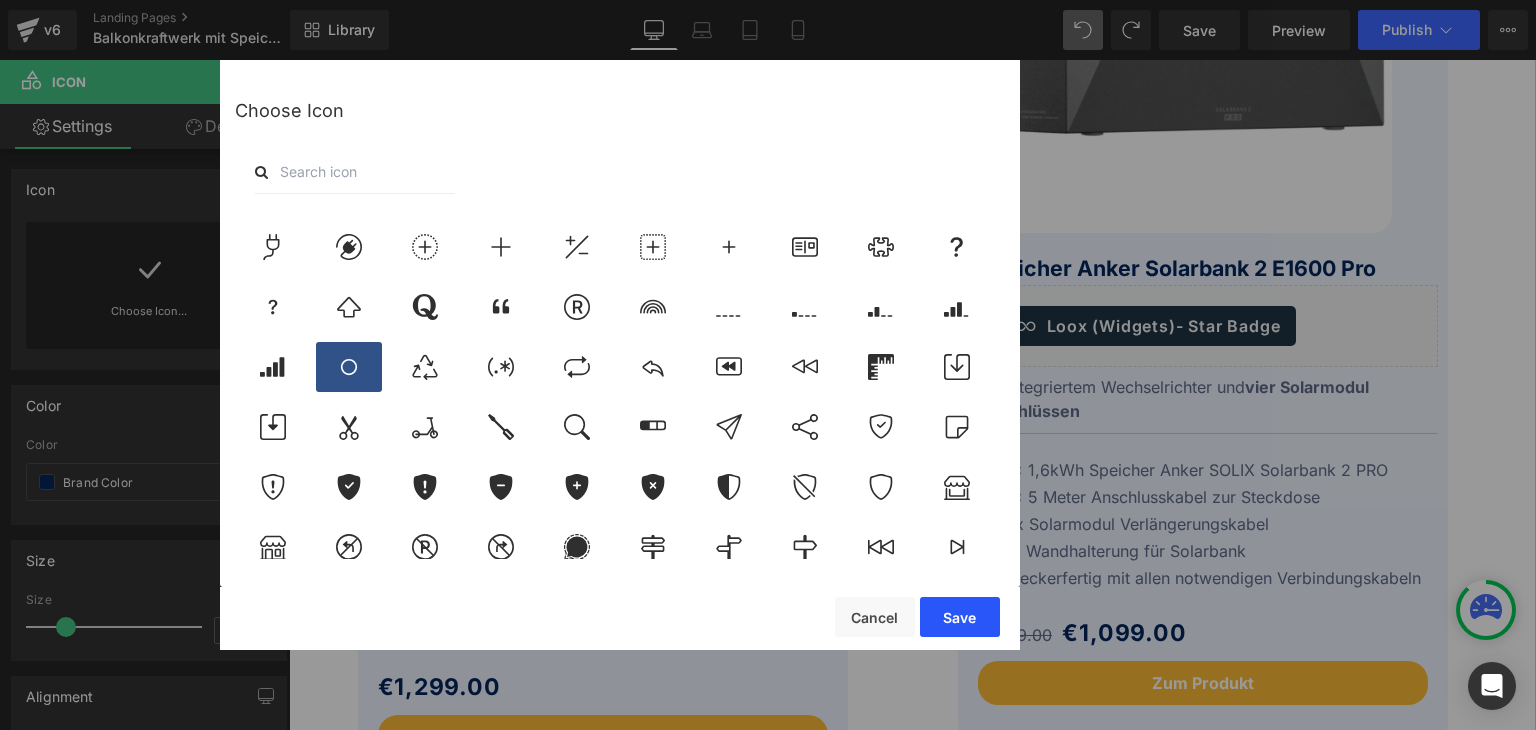 click on "Save" at bounding box center (960, 617) 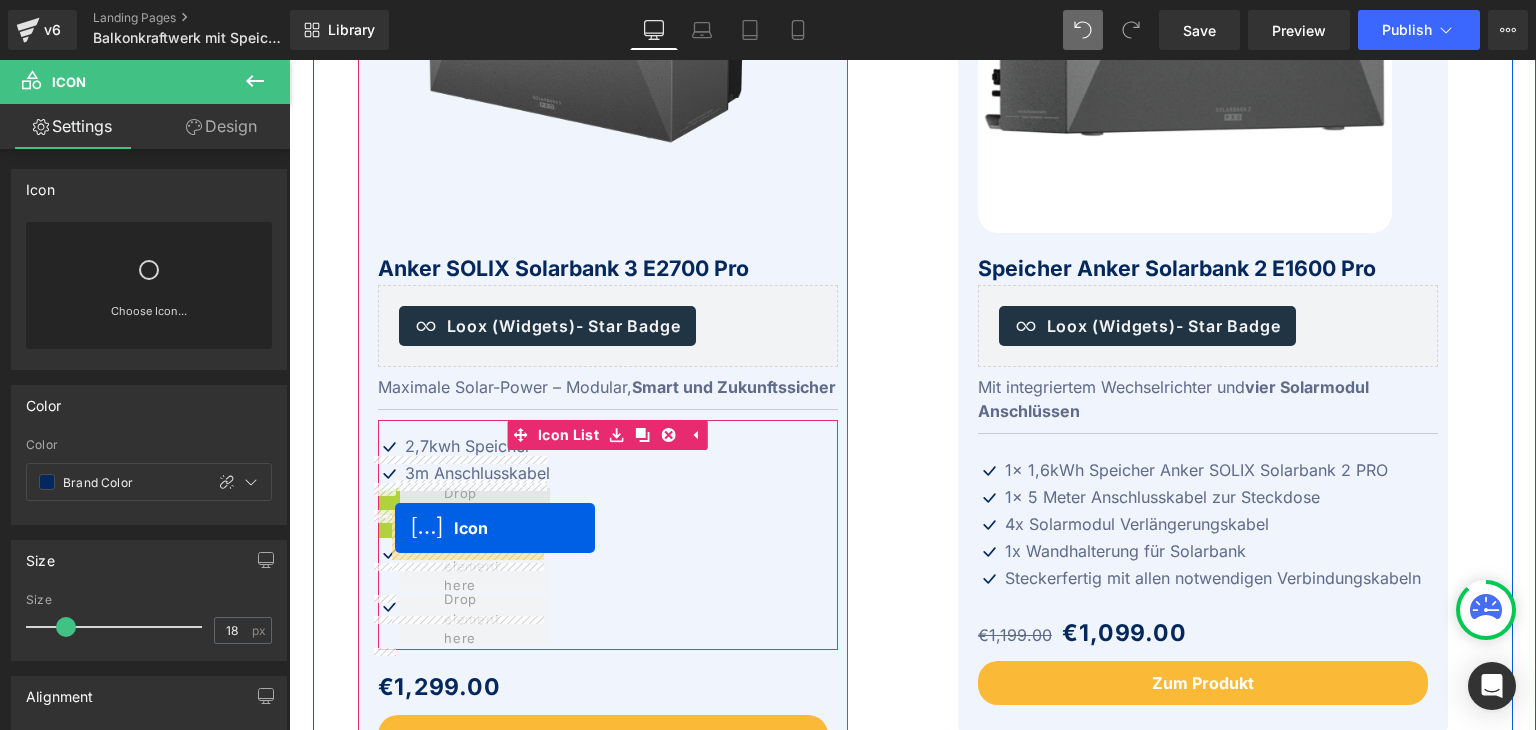 drag, startPoint x: 379, startPoint y: 528, endPoint x: 395, endPoint y: 528, distance: 16 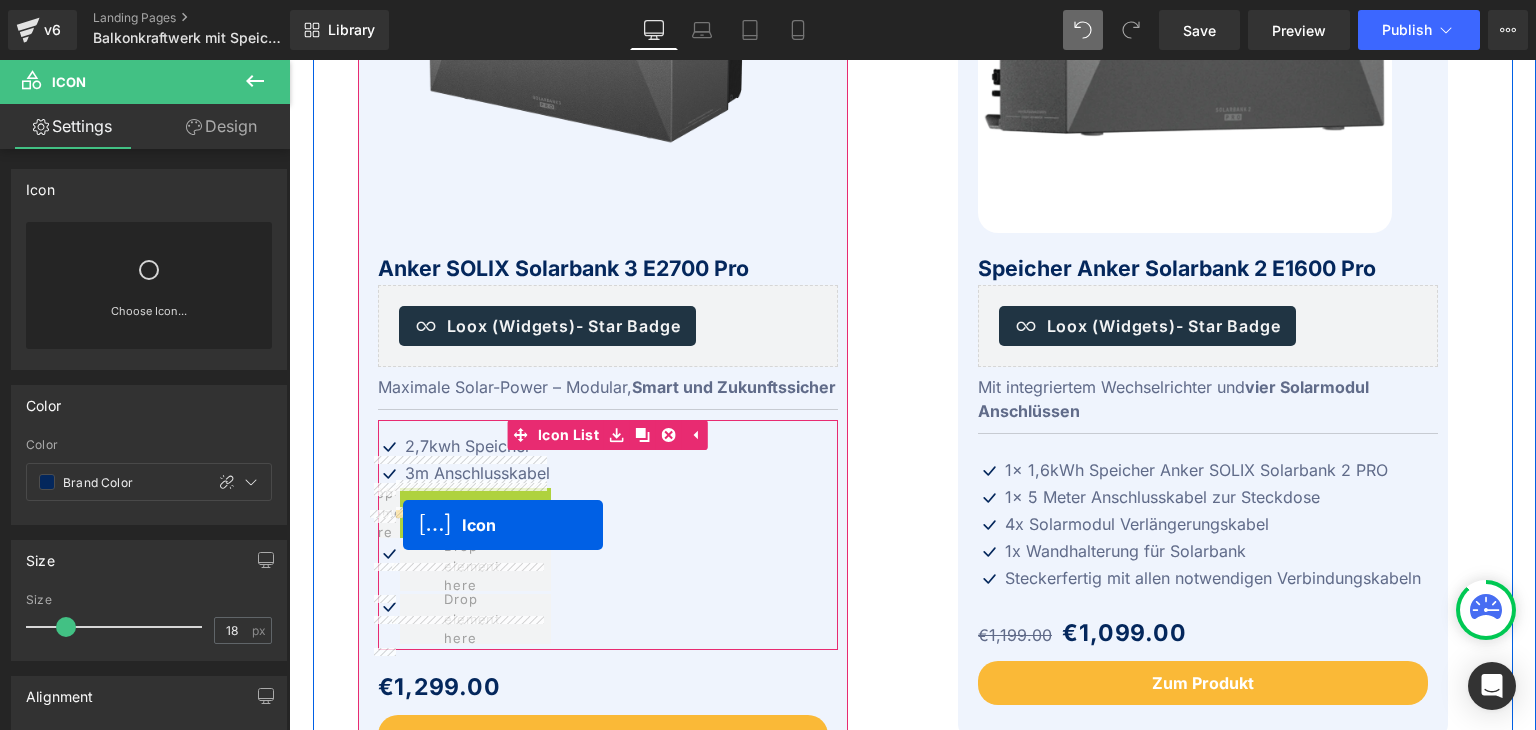drag, startPoint x: 465, startPoint y: 525, endPoint x: 403, endPoint y: 525, distance: 62 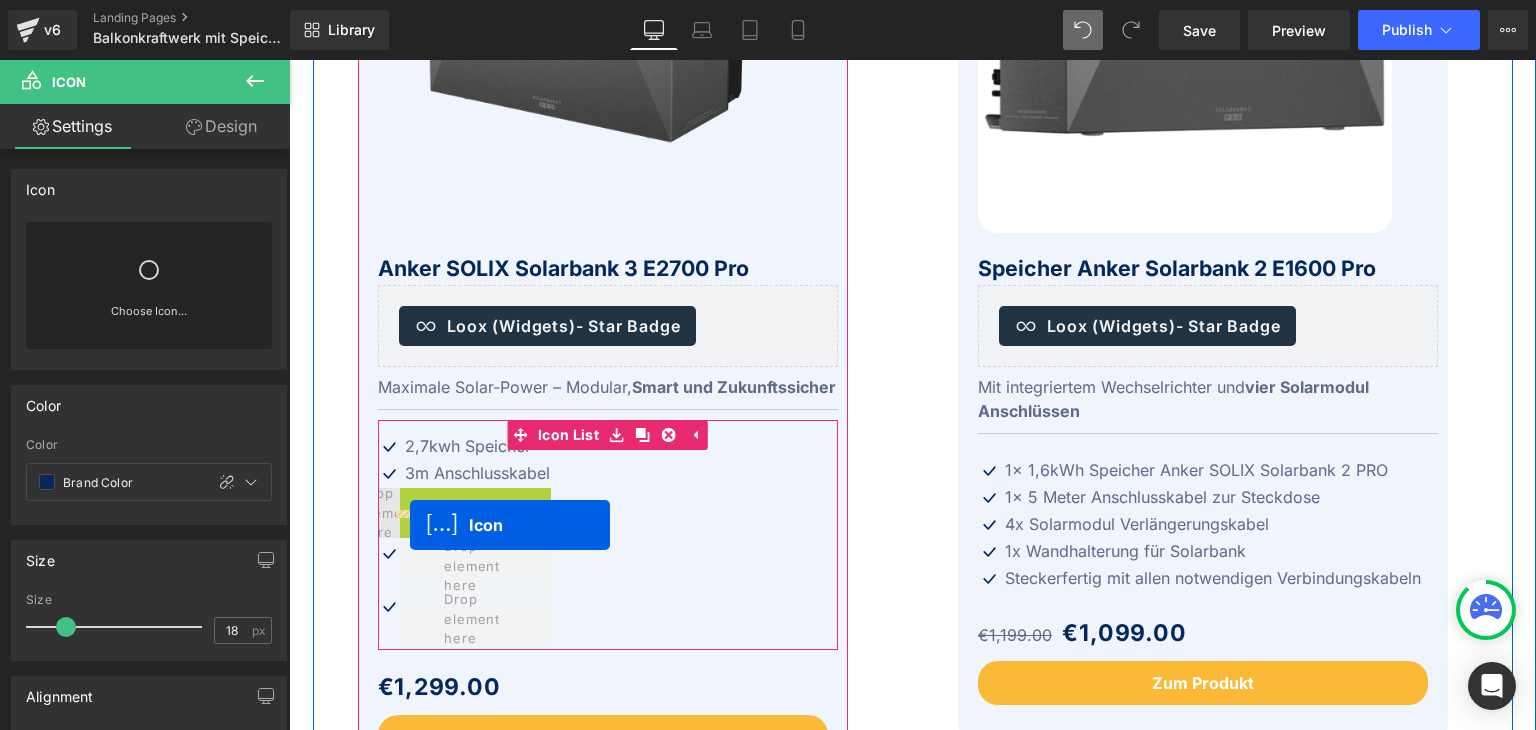 drag, startPoint x: 463, startPoint y: 525, endPoint x: 389, endPoint y: 525, distance: 74 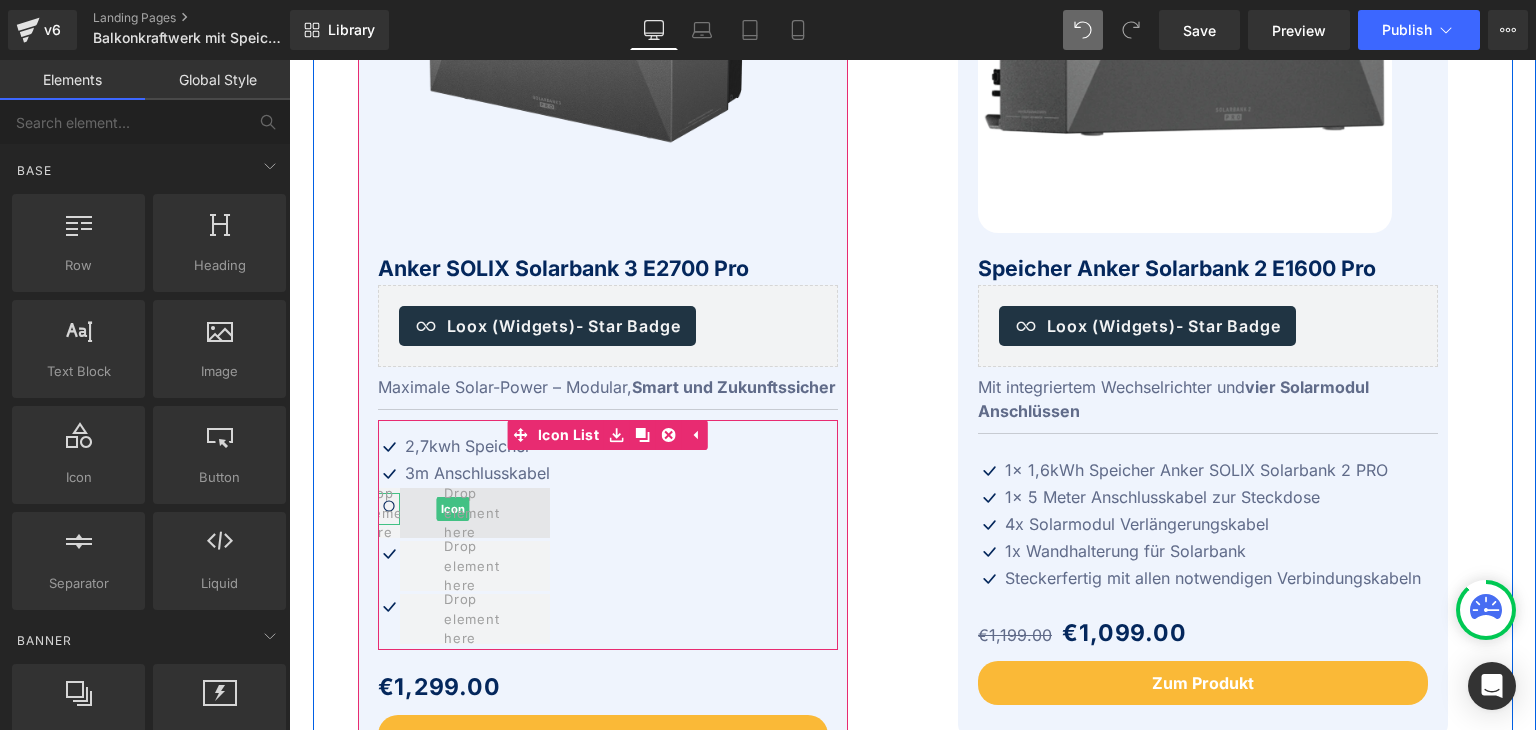 click at bounding box center [474, 513] 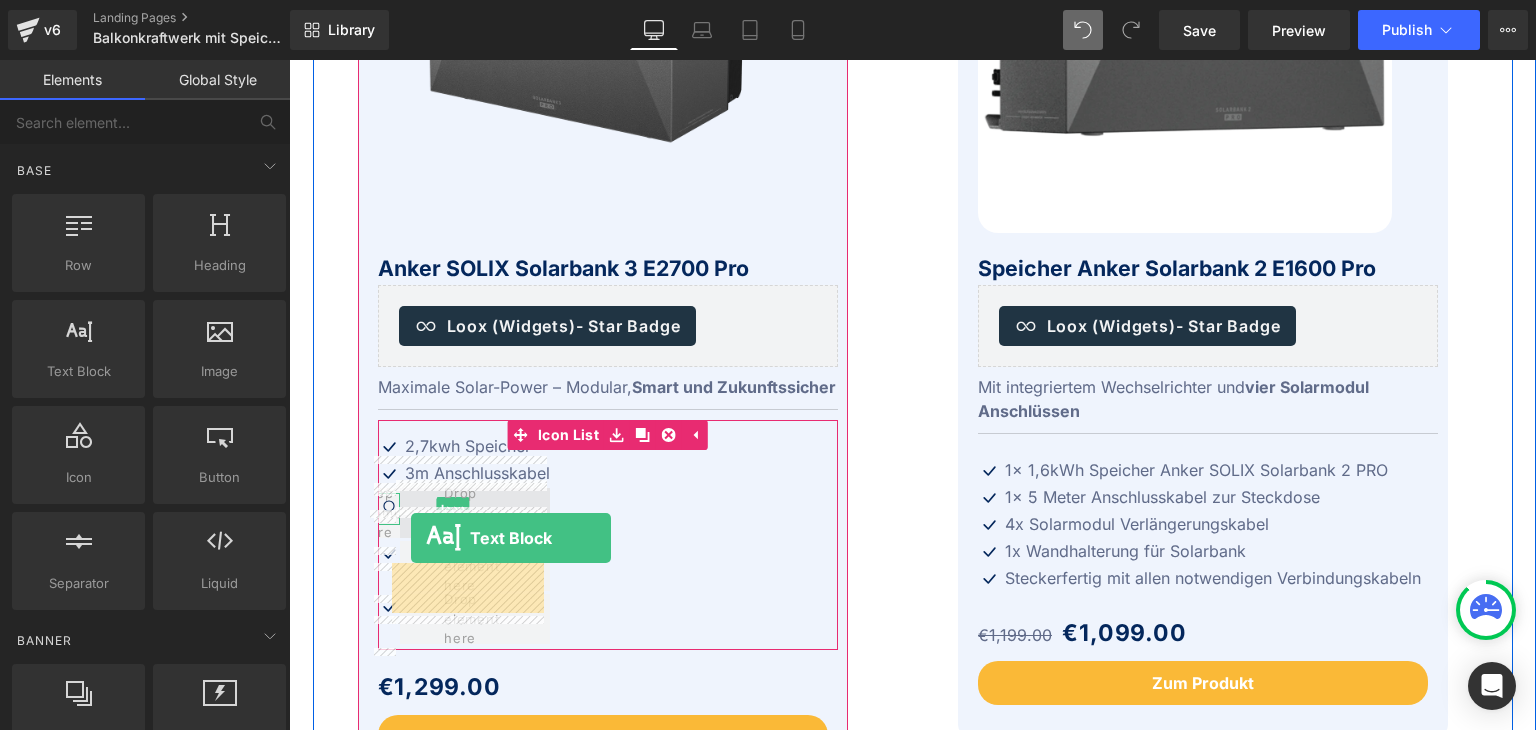 drag, startPoint x: 374, startPoint y: 417, endPoint x: 411, endPoint y: 538, distance: 126.53063 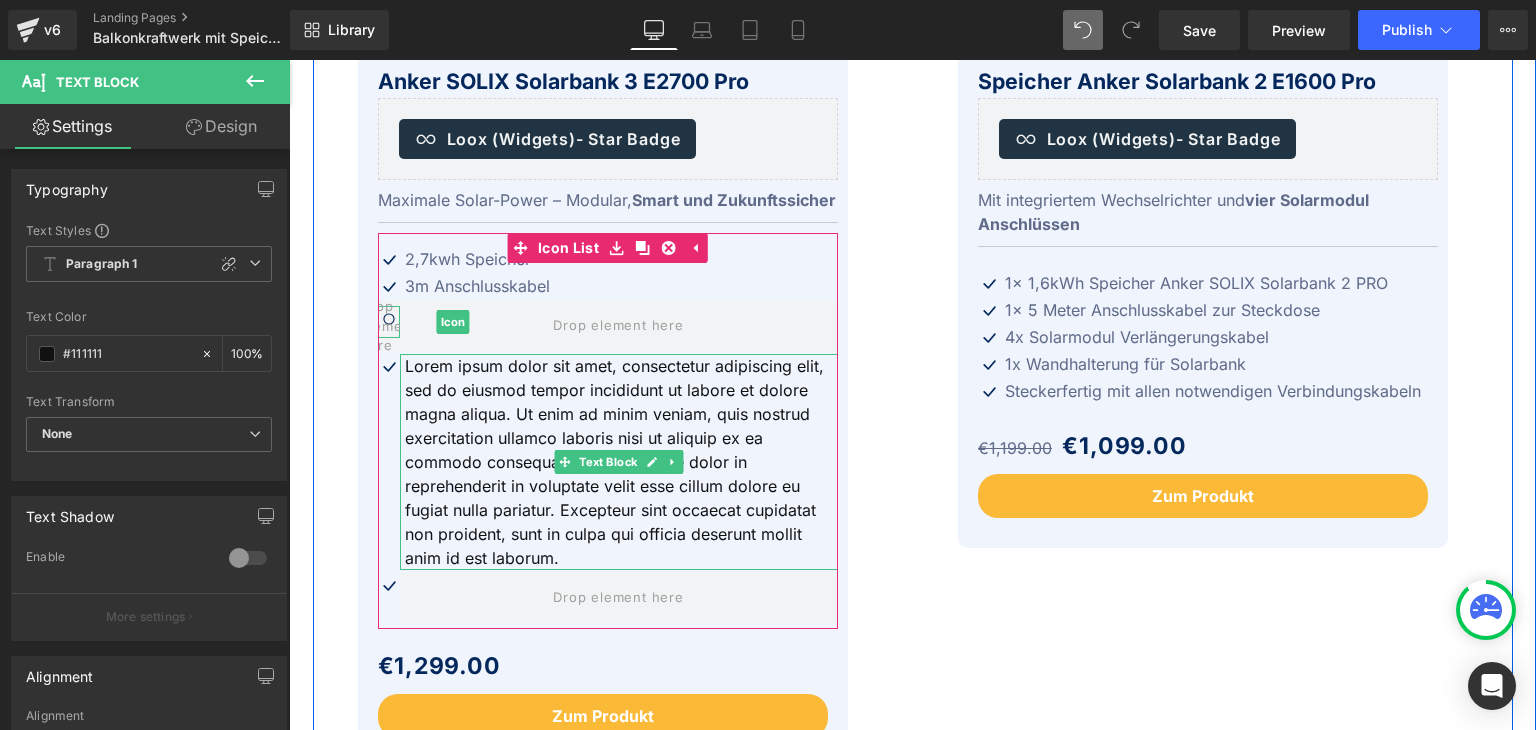 scroll, scrollTop: 1100, scrollLeft: 0, axis: vertical 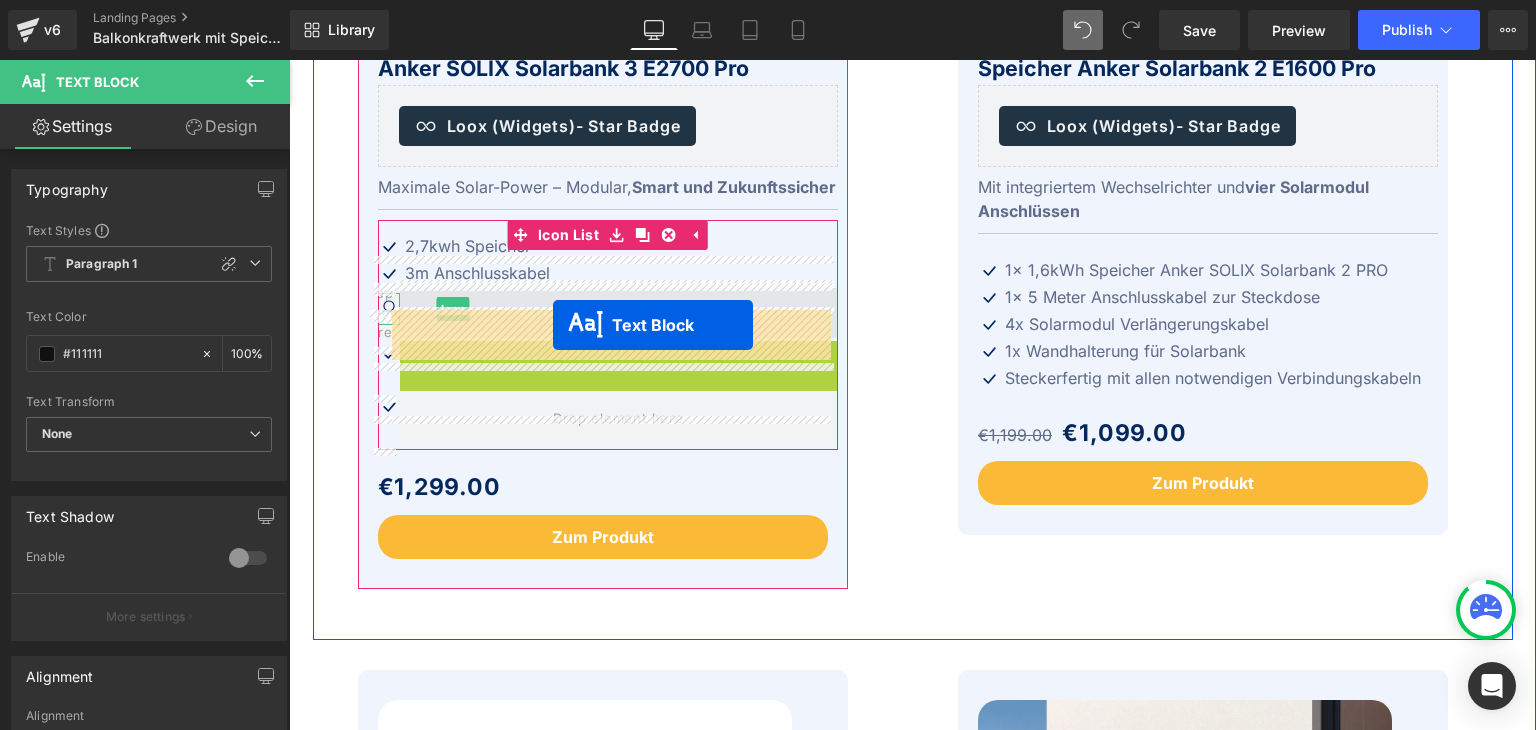 drag, startPoint x: 559, startPoint y: 472, endPoint x: 553, endPoint y: 325, distance: 147.12239 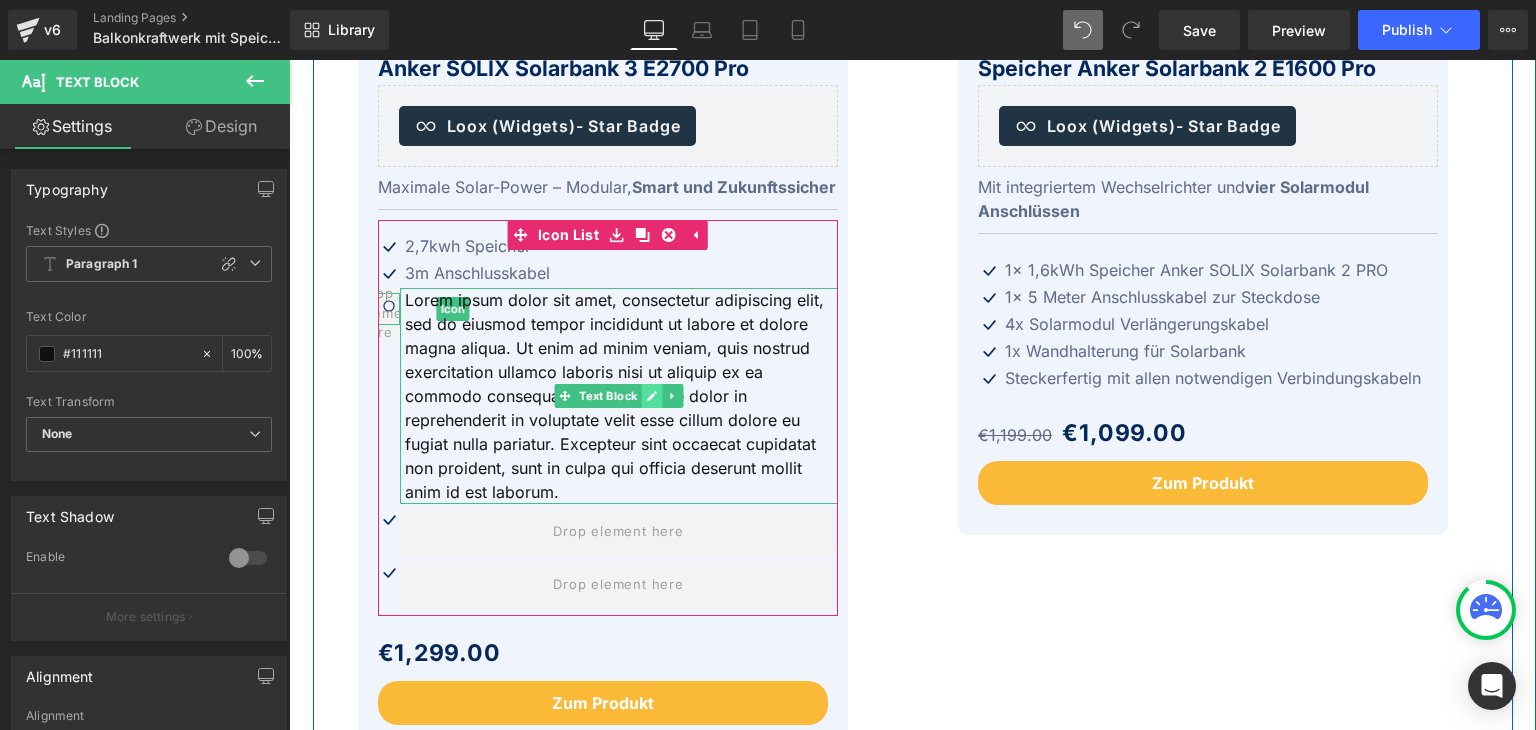 click 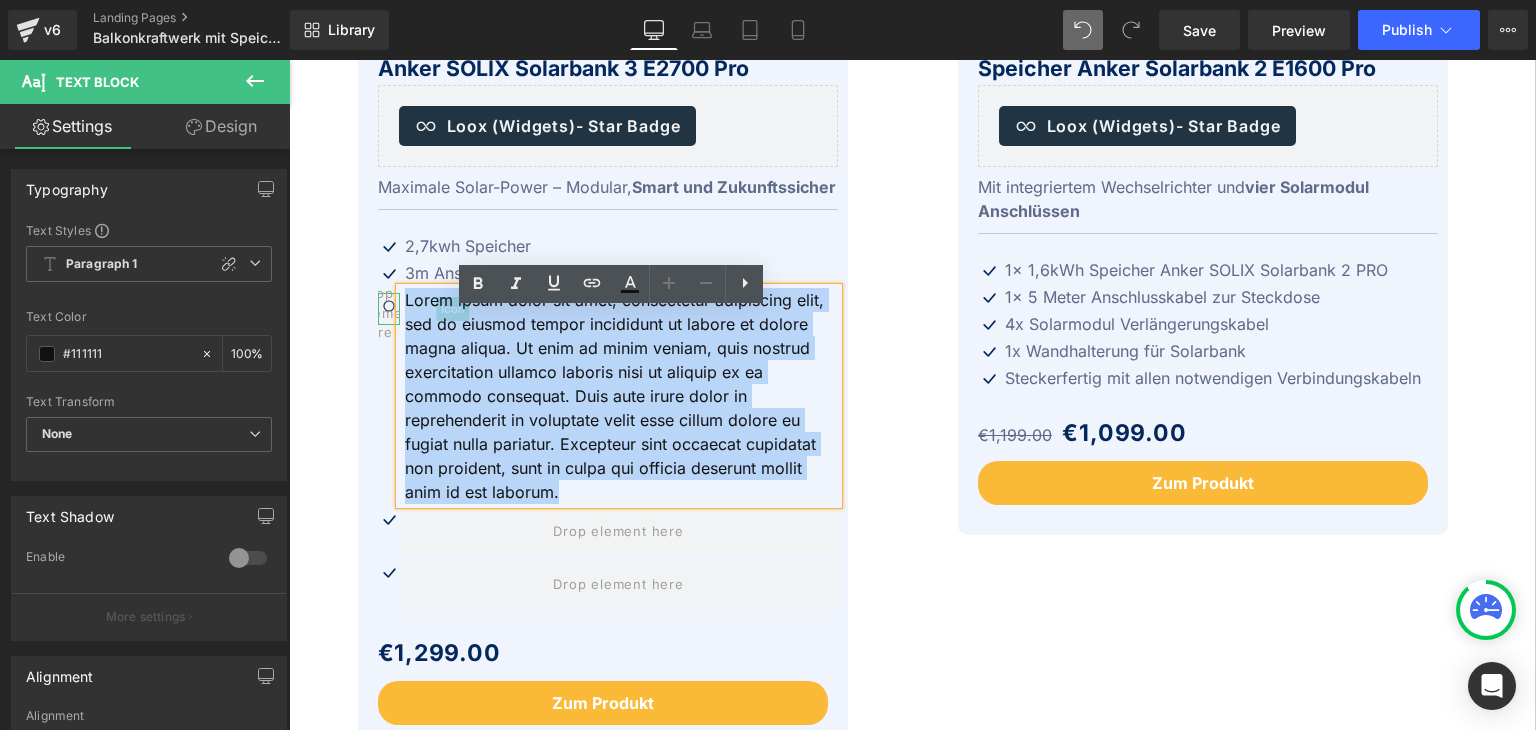 drag, startPoint x: 559, startPoint y: 517, endPoint x: 396, endPoint y: 327, distance: 250.33777 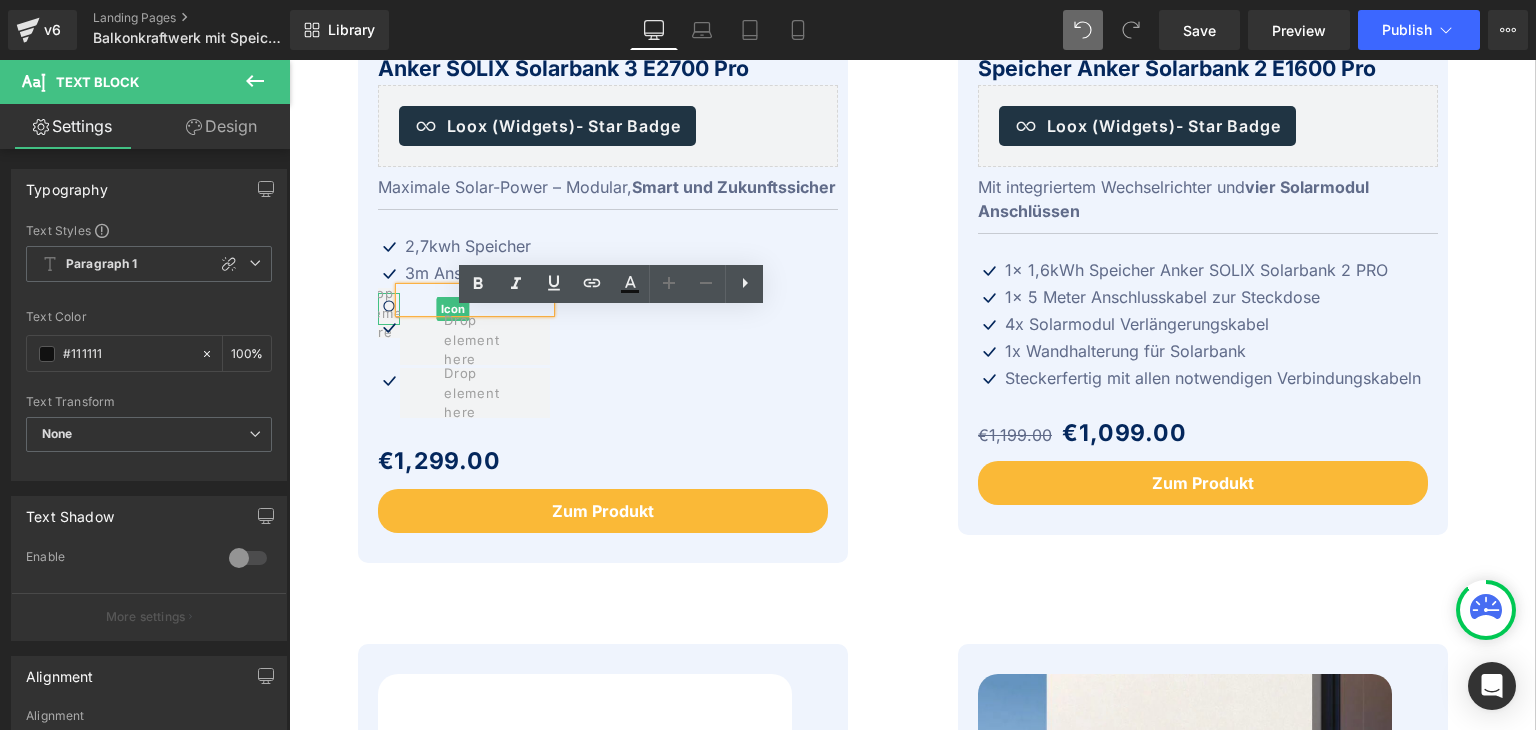 type 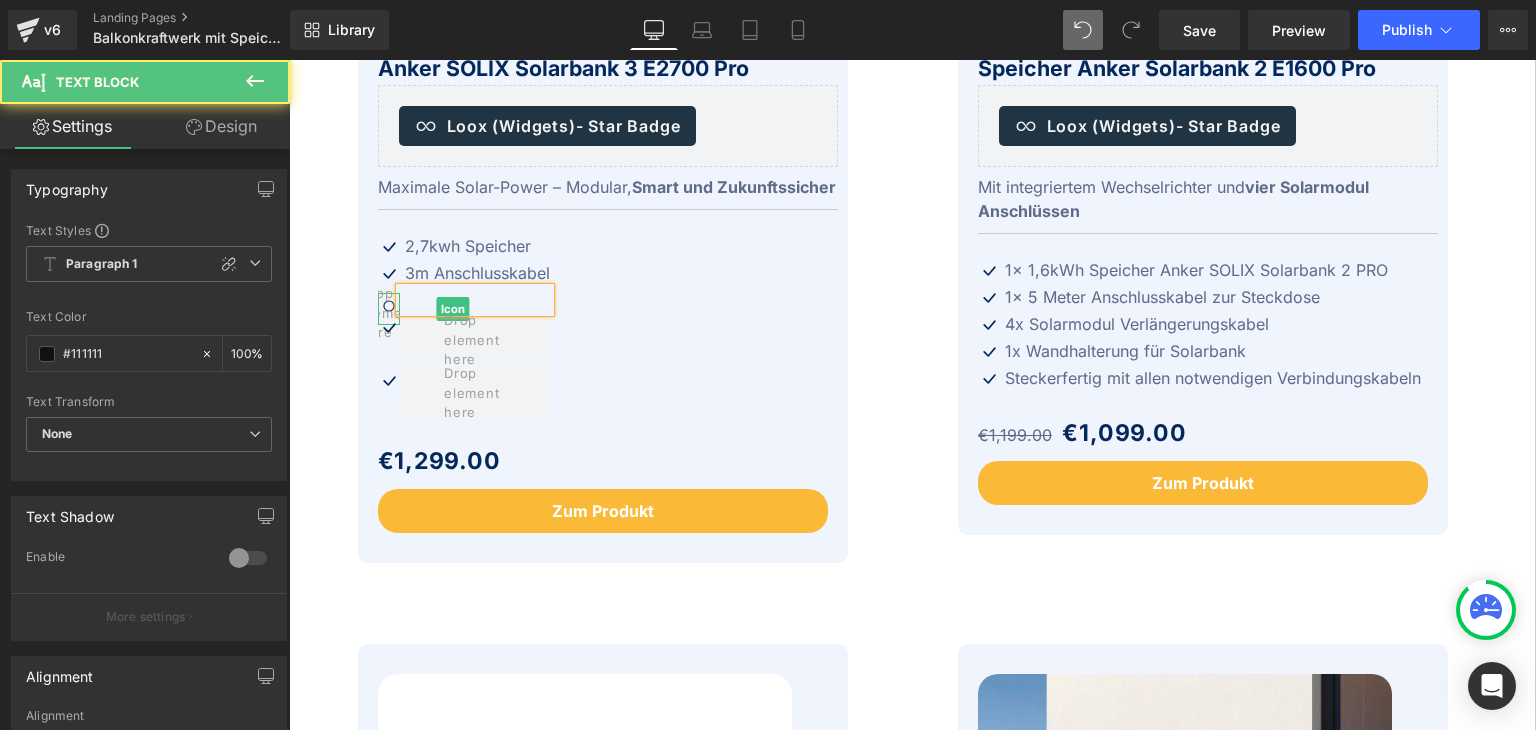 click at bounding box center [477, 300] 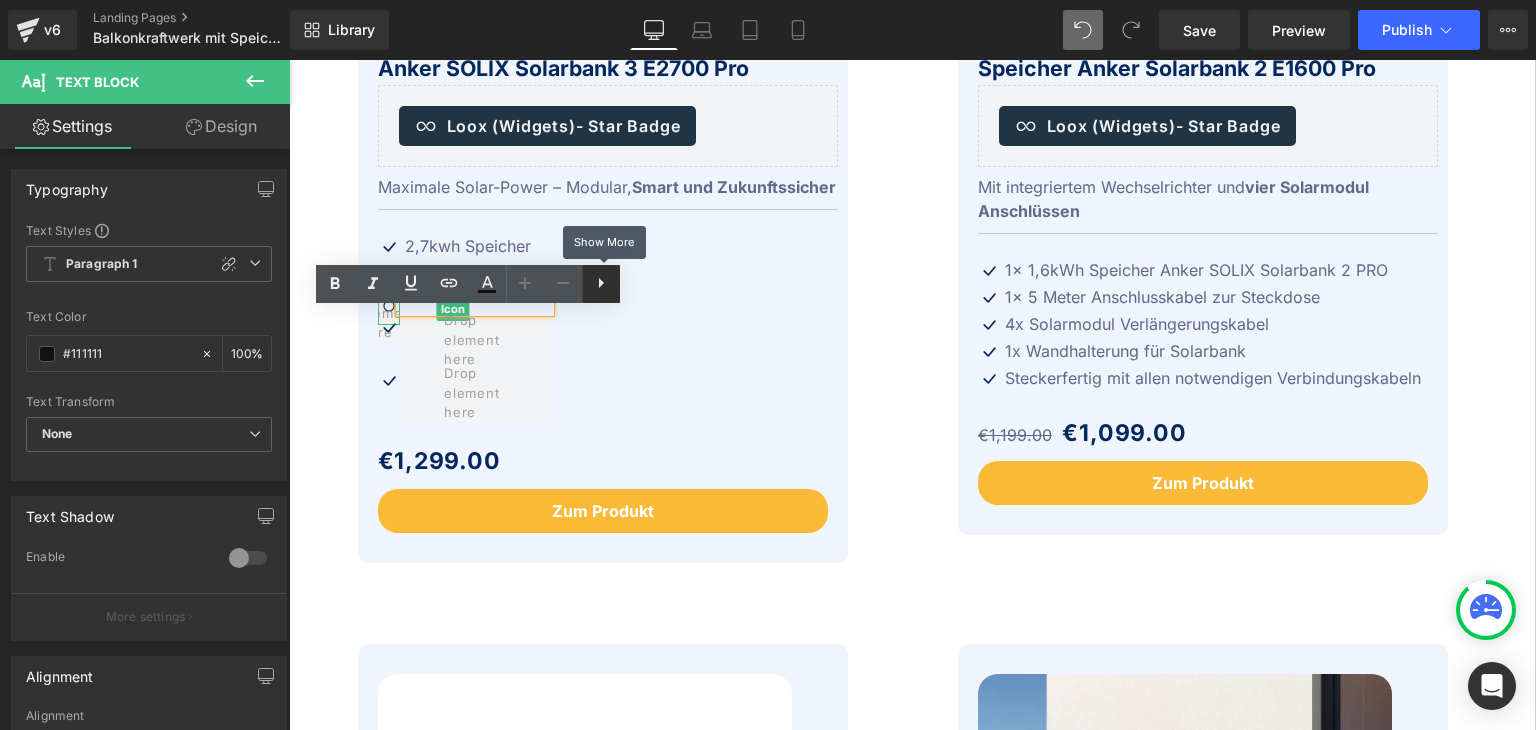 click 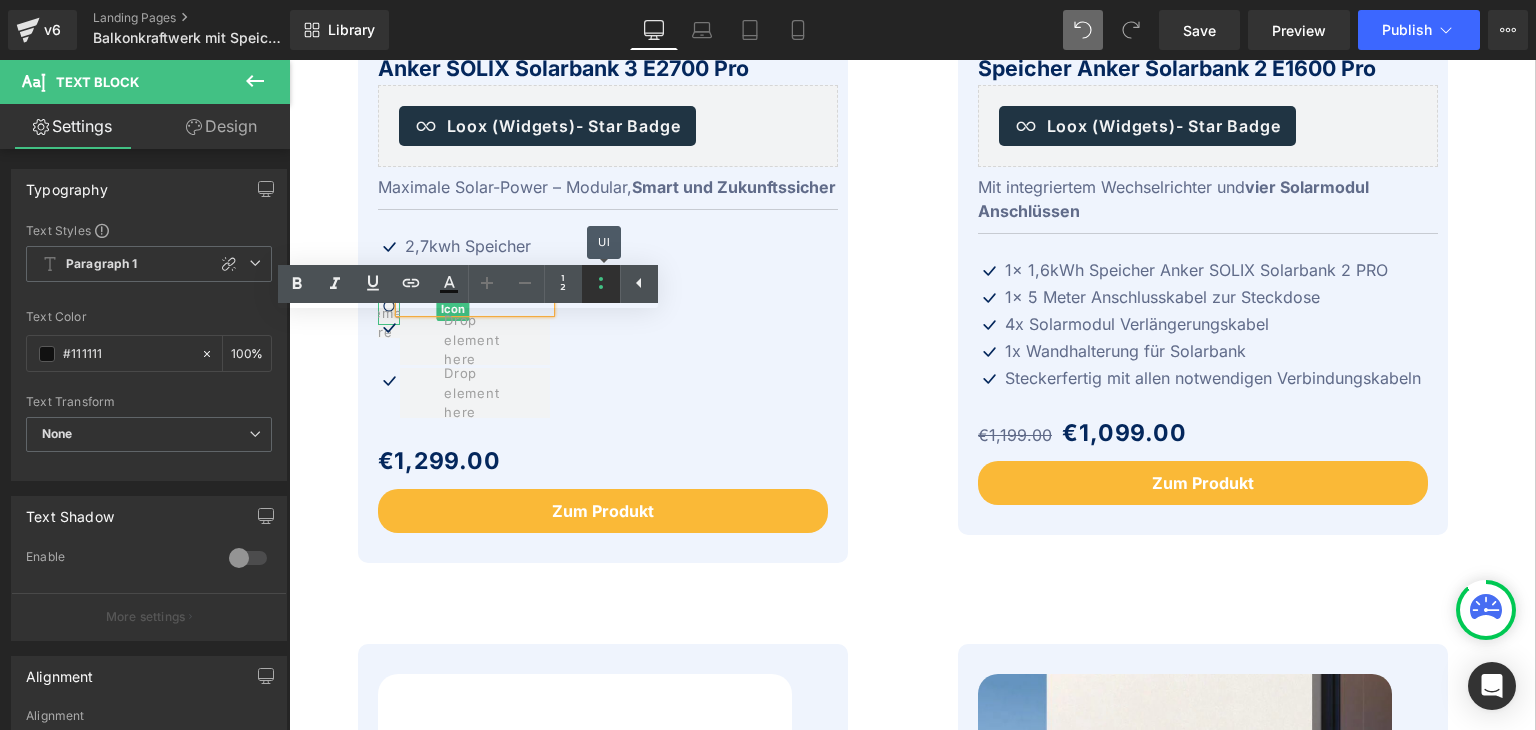 click 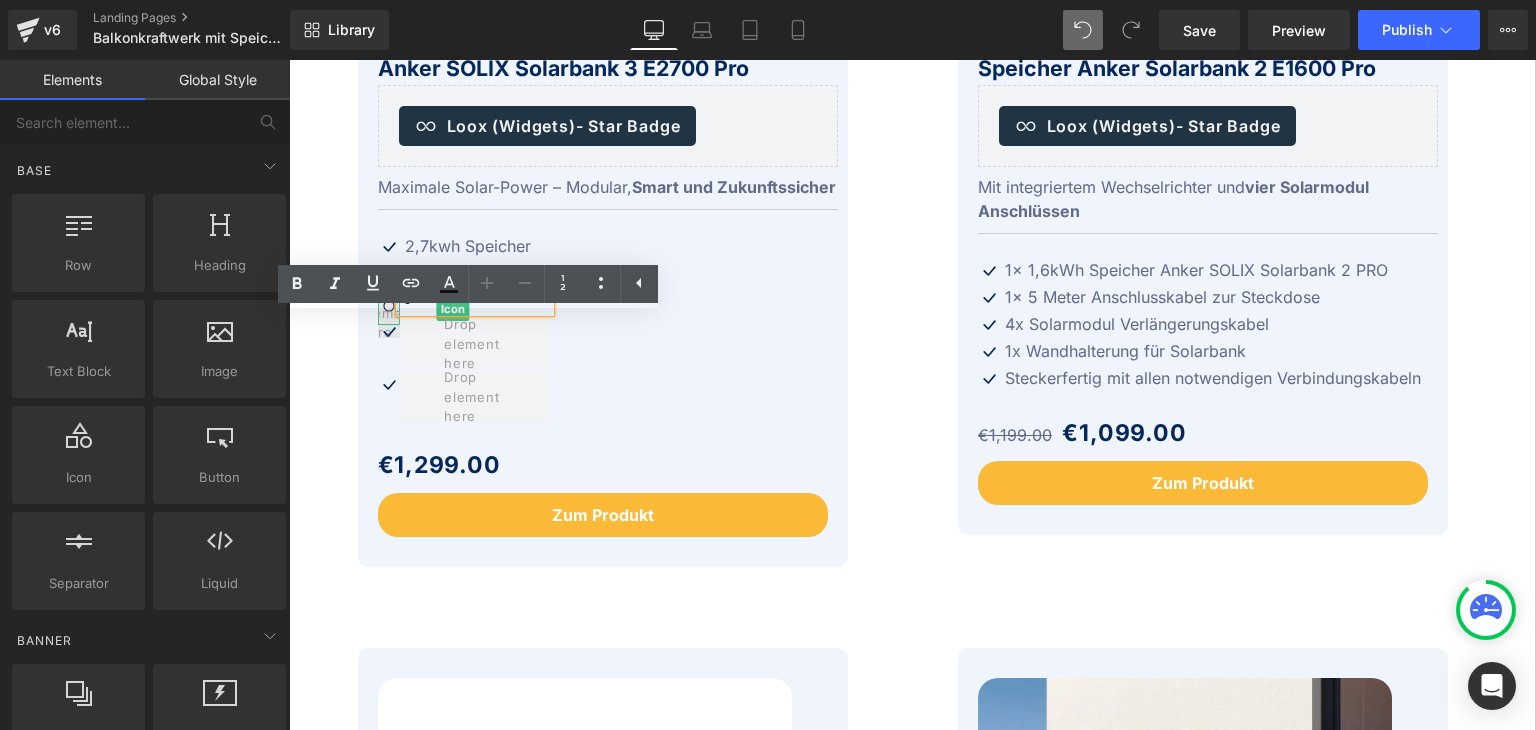 click at bounding box center (389, 313) 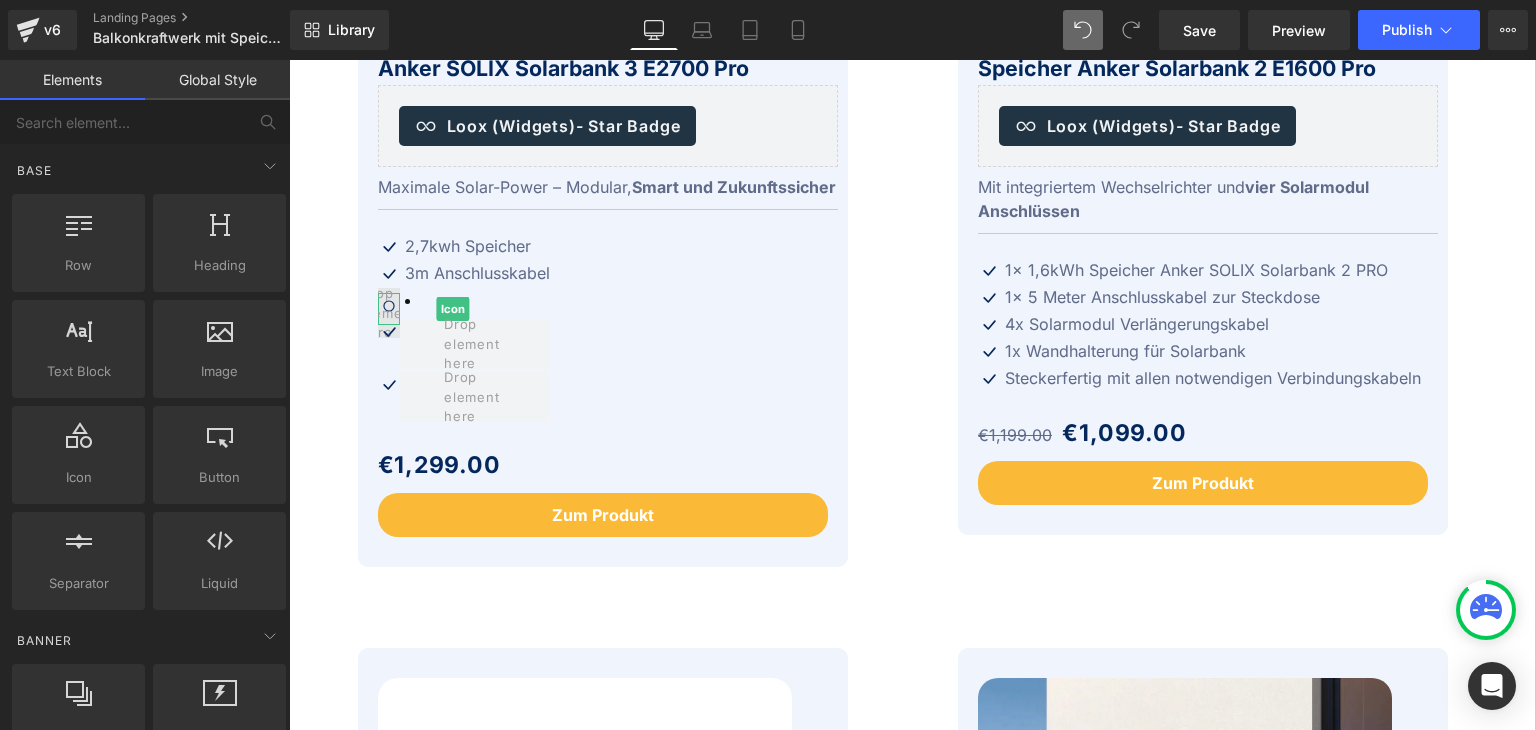 click at bounding box center [389, 313] 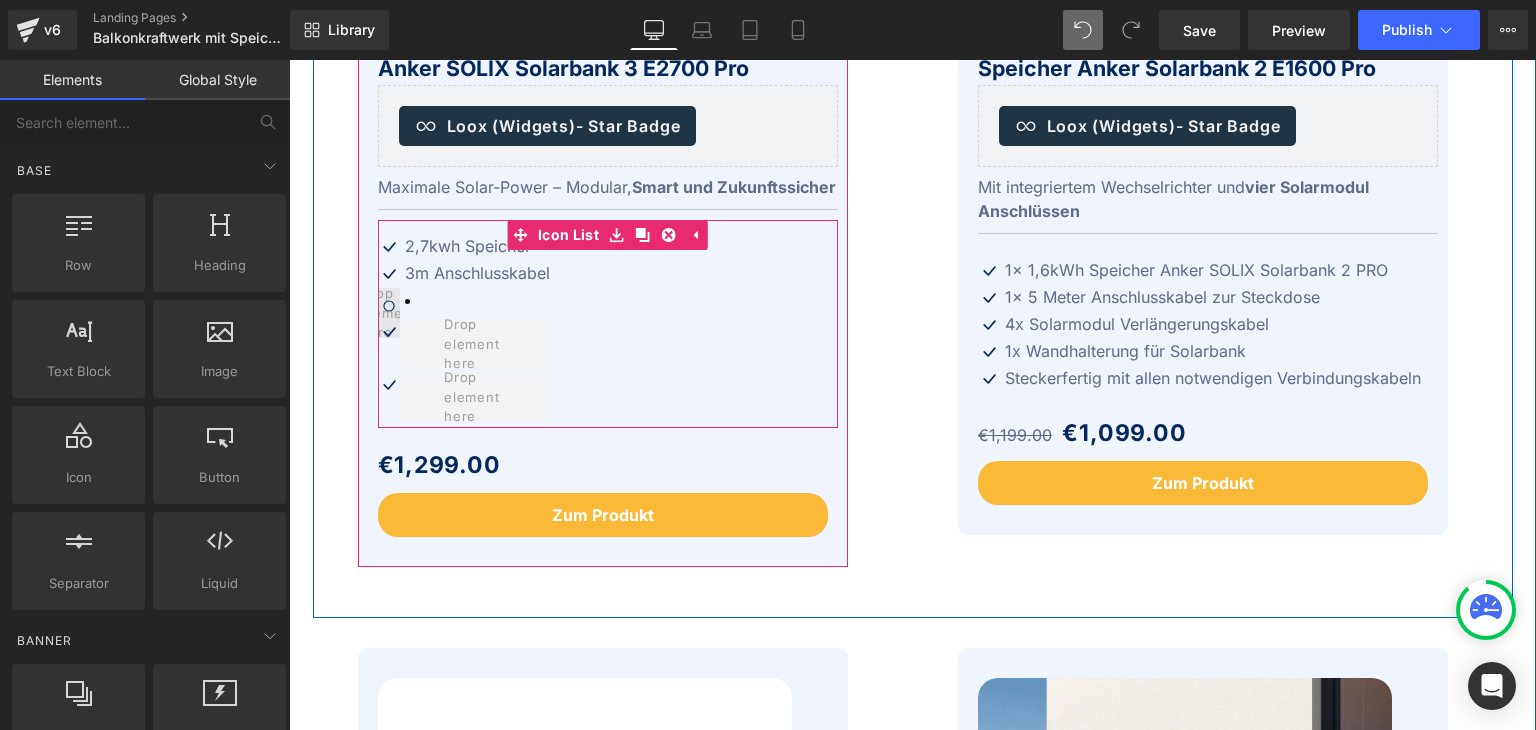 click at bounding box center [389, 313] 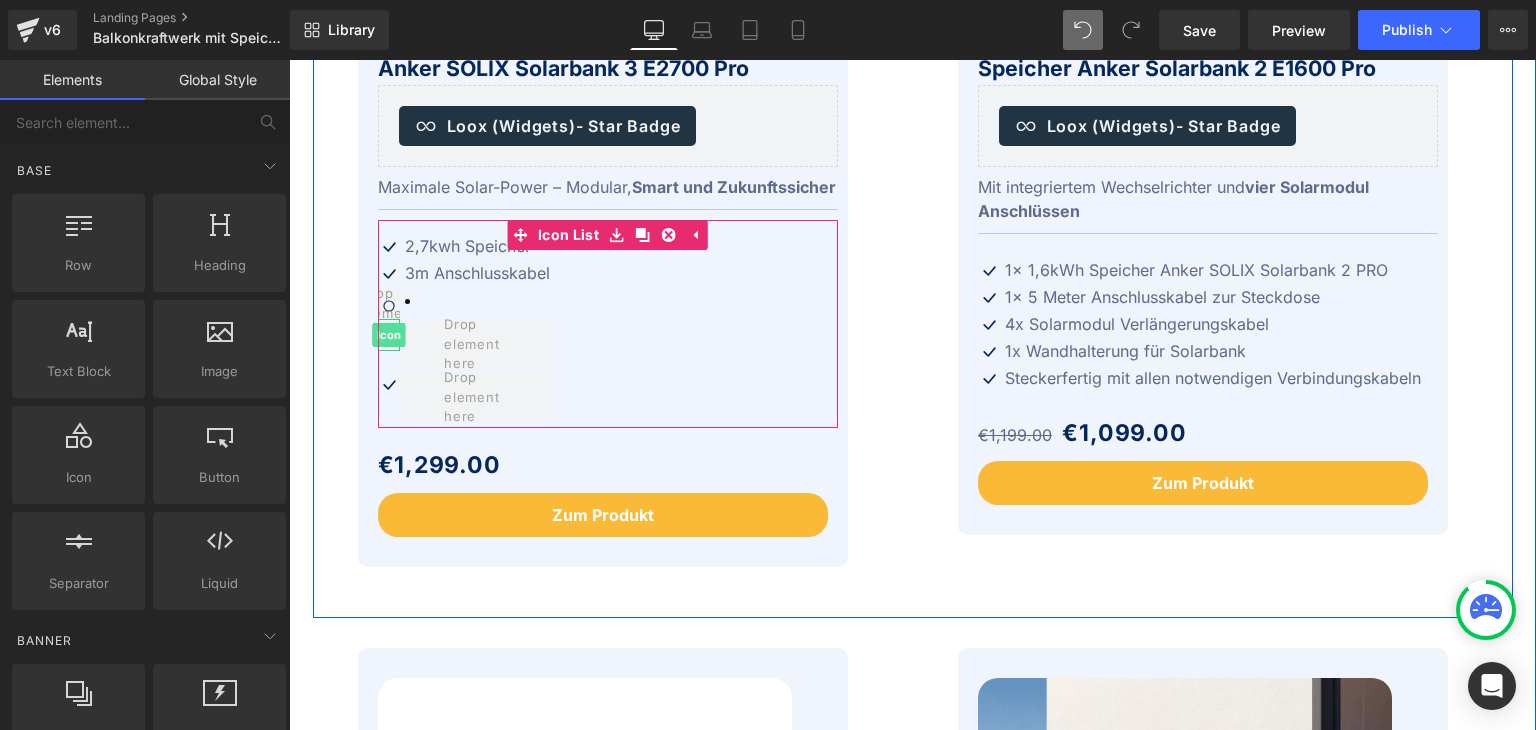 click on "Icon" at bounding box center (388, 335) 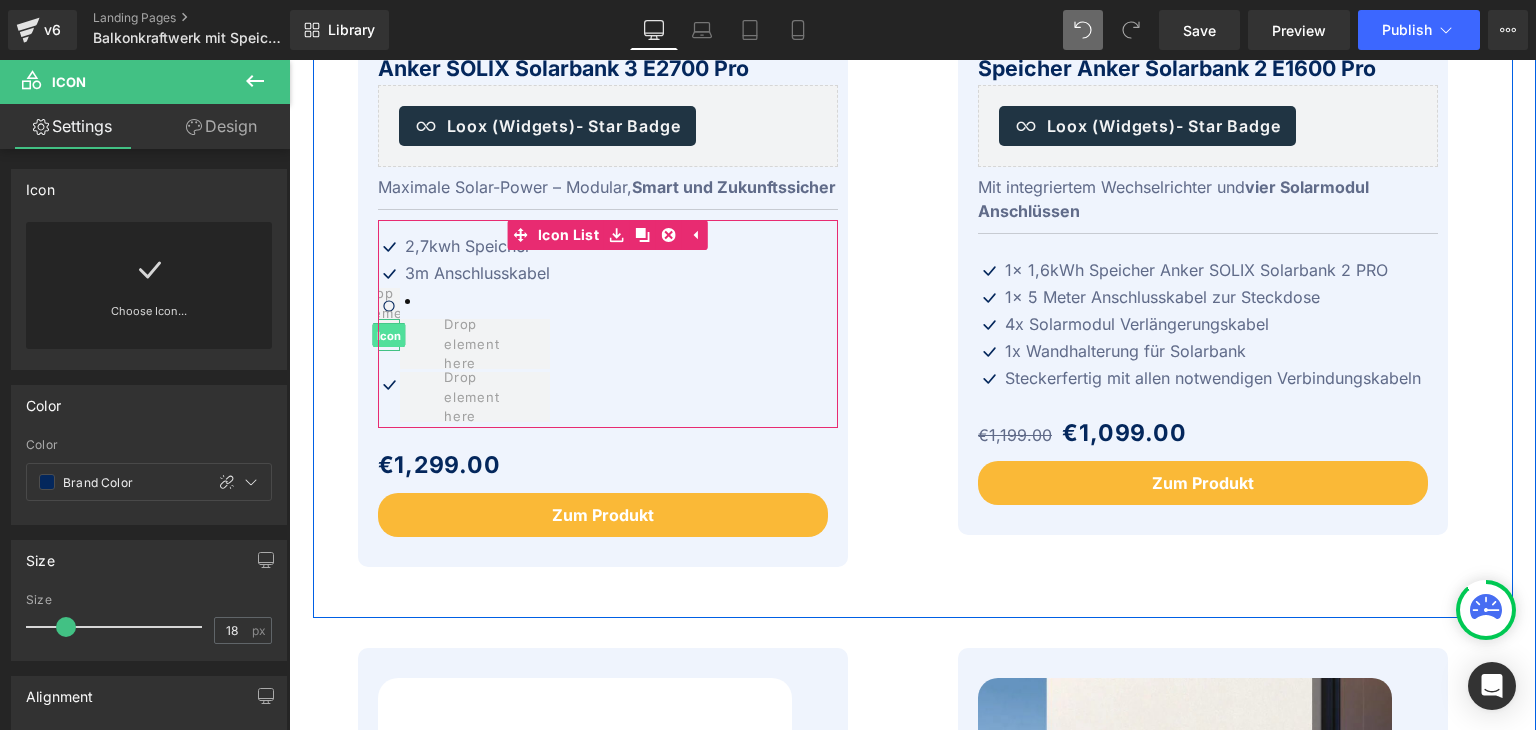 click on "Icon" at bounding box center (388, 336) 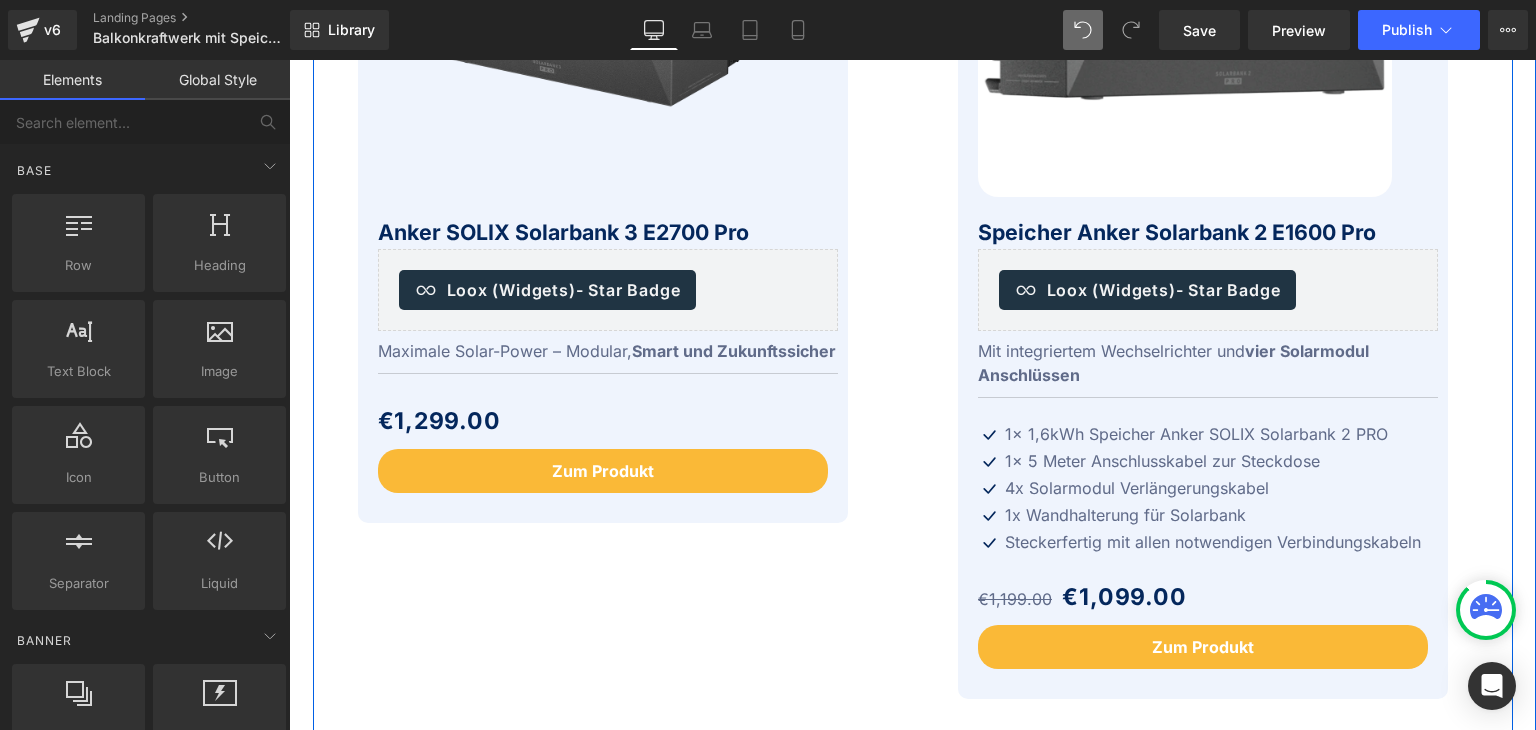 scroll, scrollTop: 900, scrollLeft: 0, axis: vertical 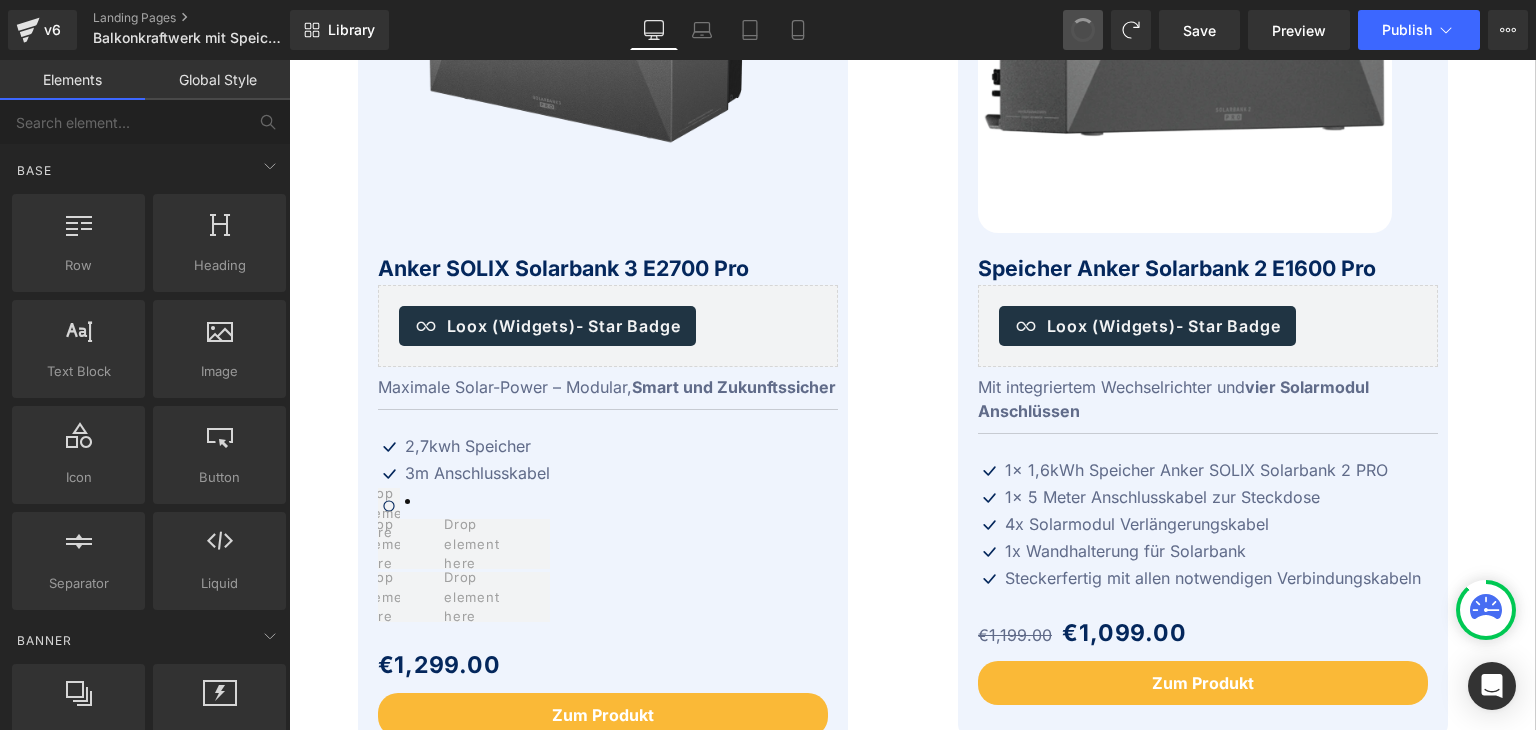 drag, startPoint x: 1076, startPoint y: 30, endPoint x: 720, endPoint y: 10, distance: 356.56134 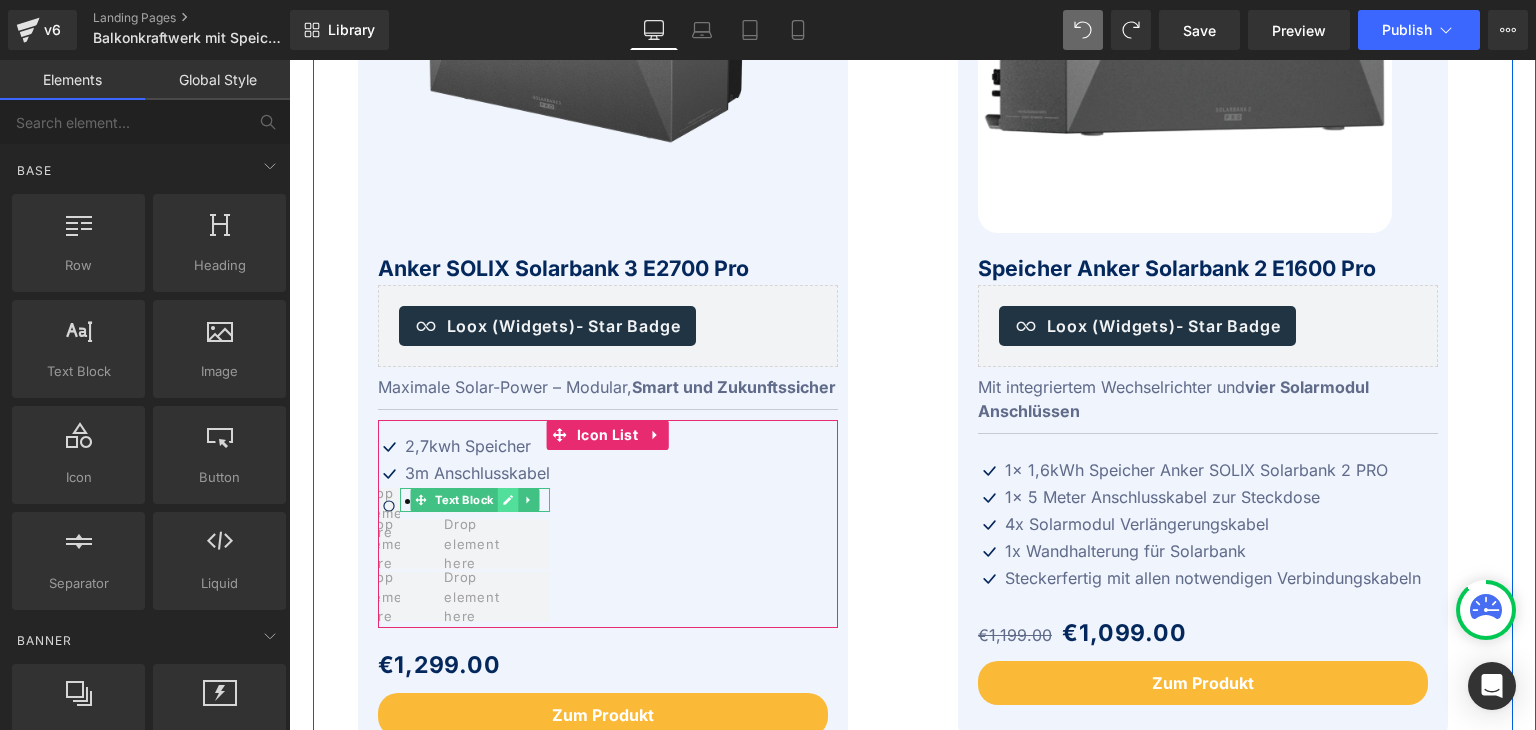 scroll, scrollTop: 1000, scrollLeft: 0, axis: vertical 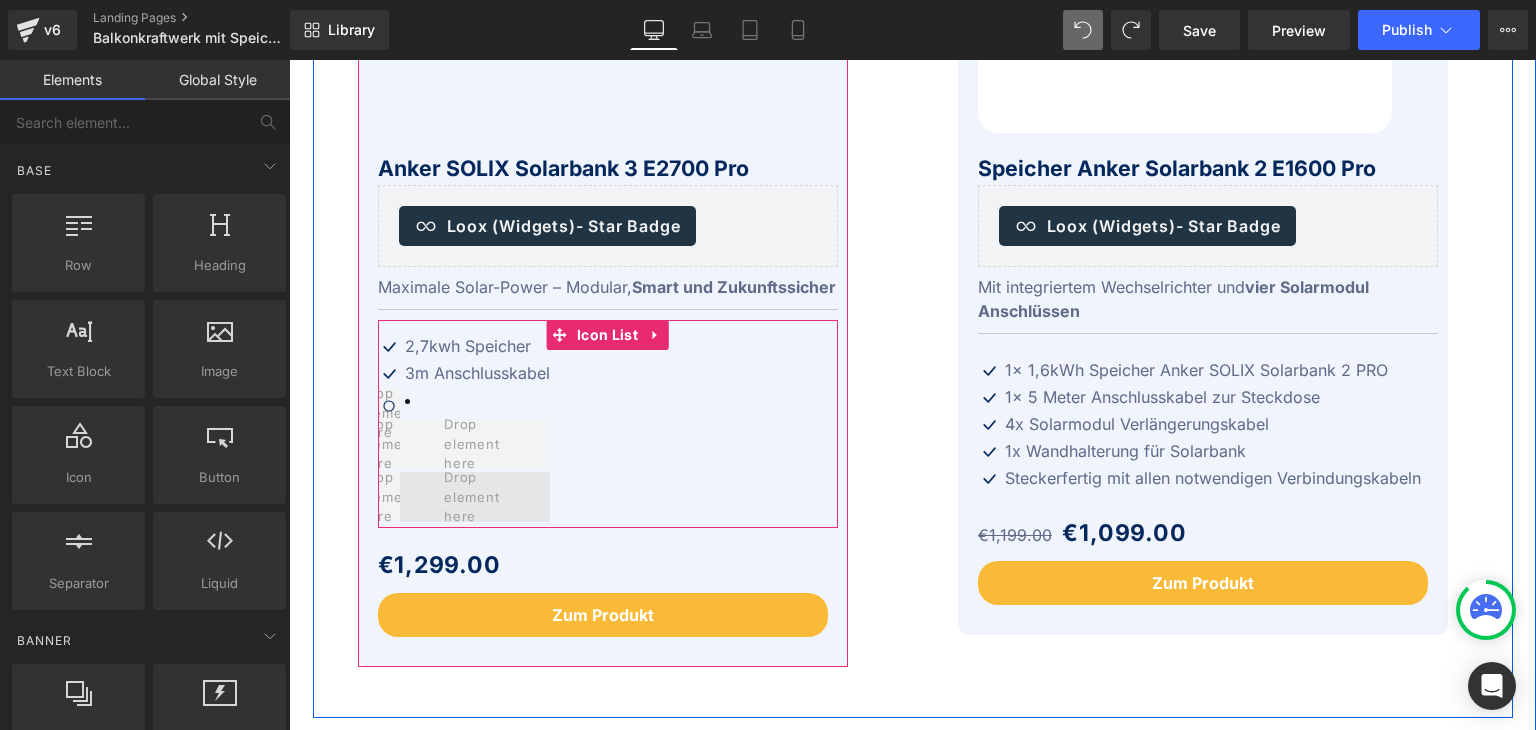click at bounding box center (475, 497) 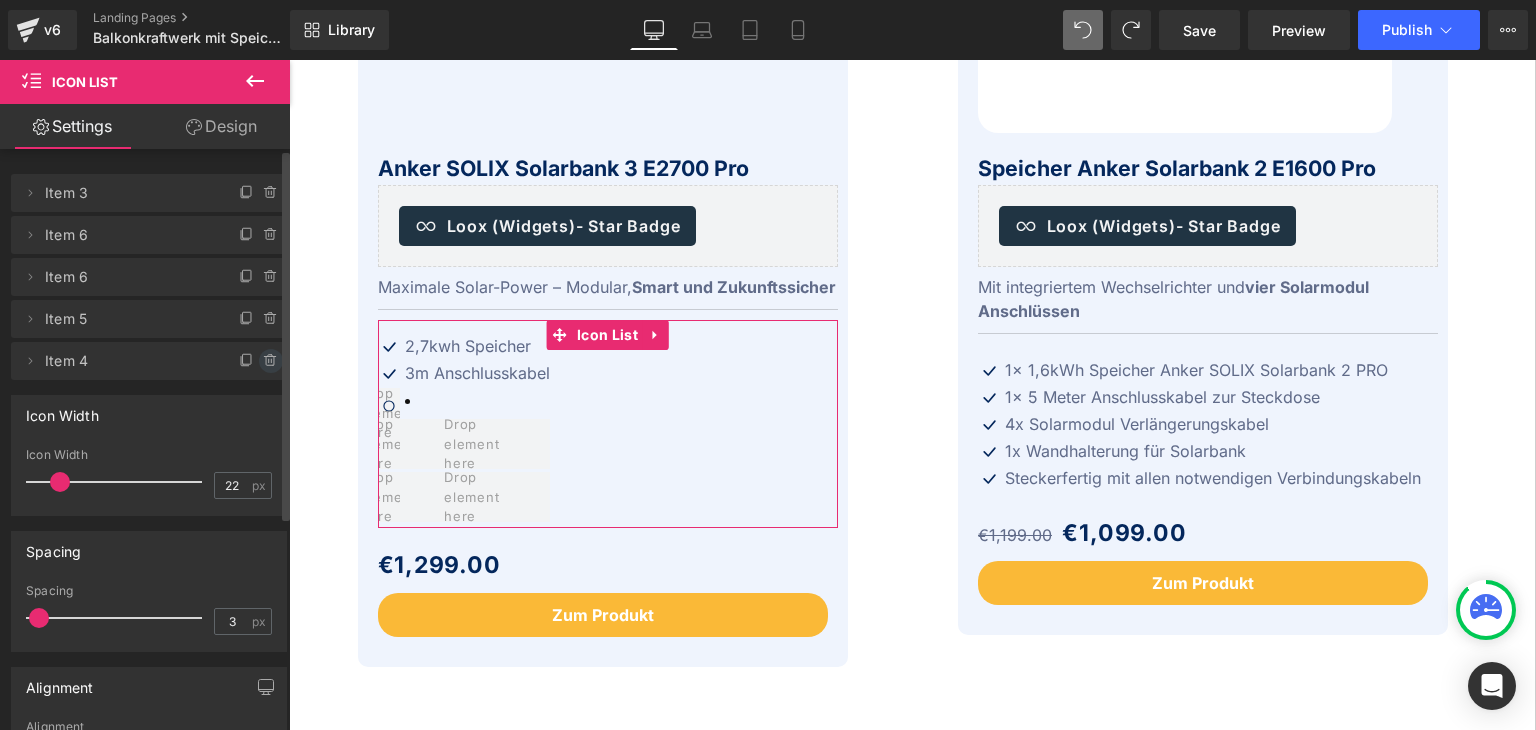 click 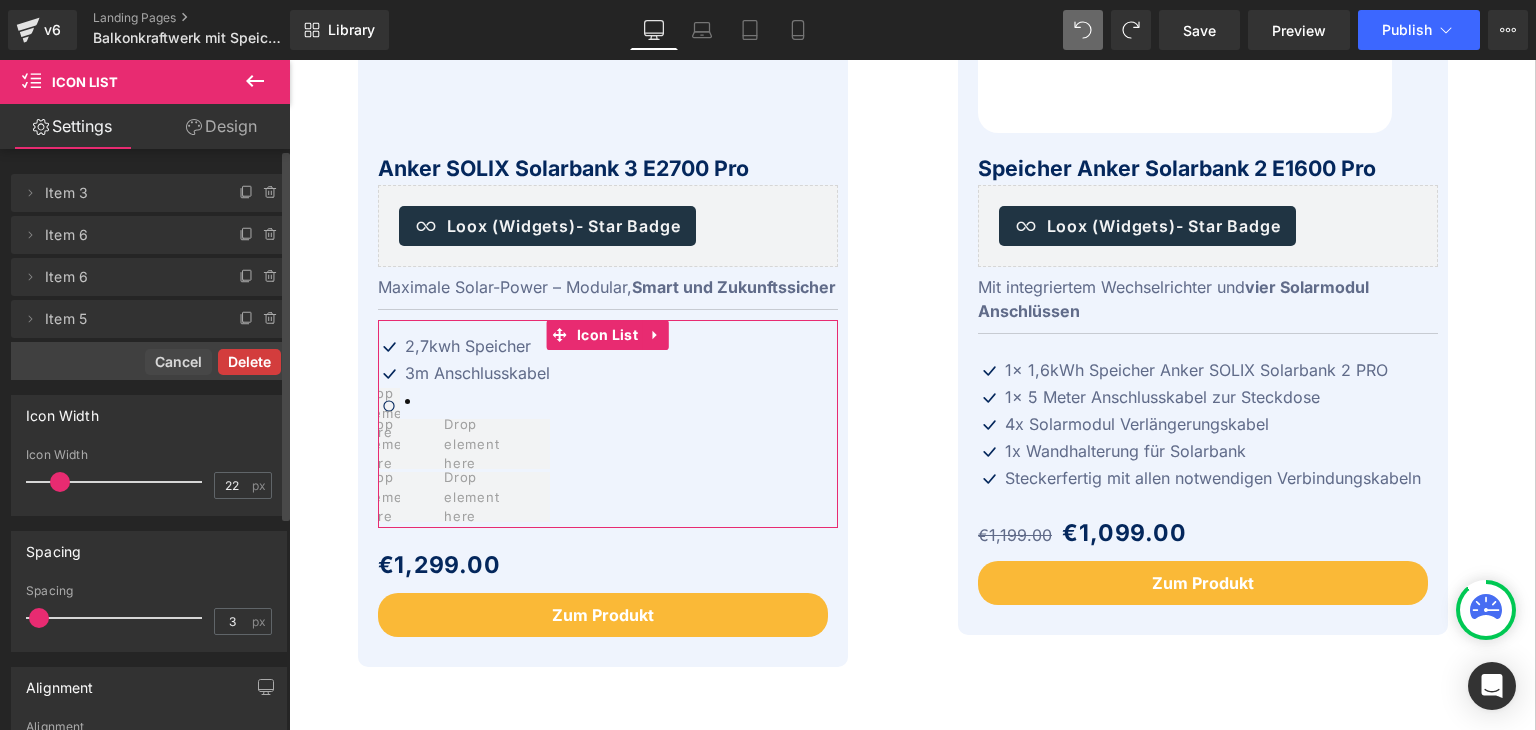 click on "Delete" at bounding box center (249, 362) 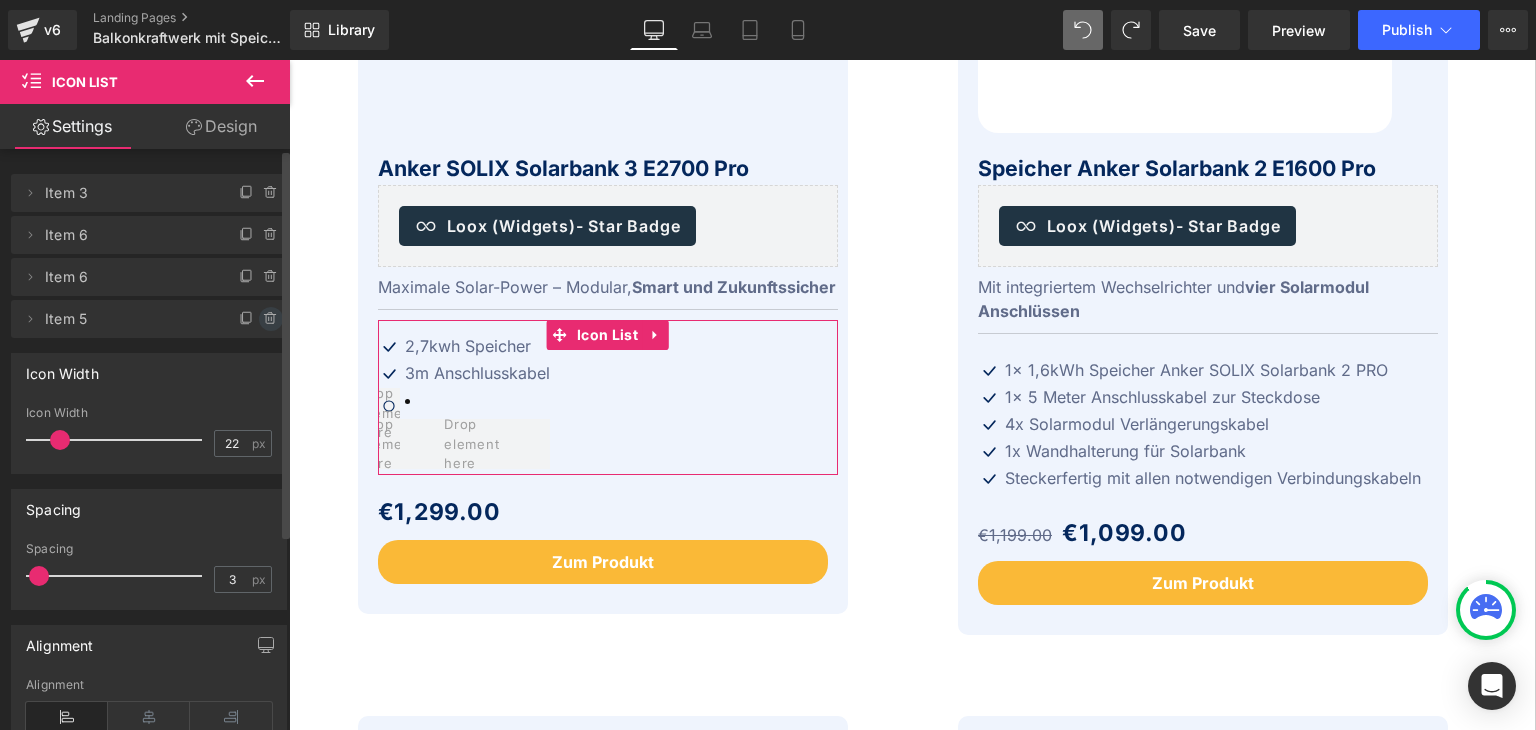 click 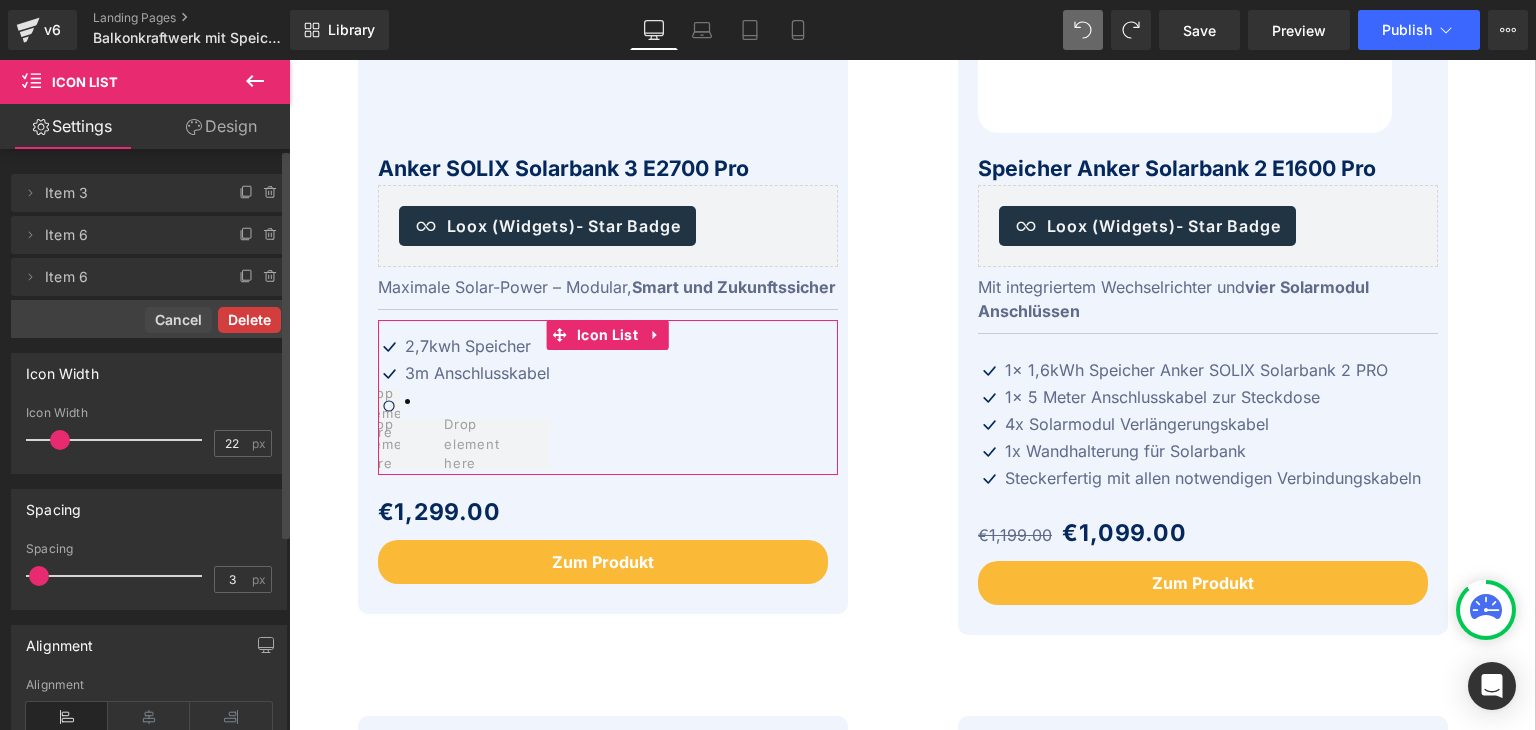 click on "Delete" at bounding box center (249, 320) 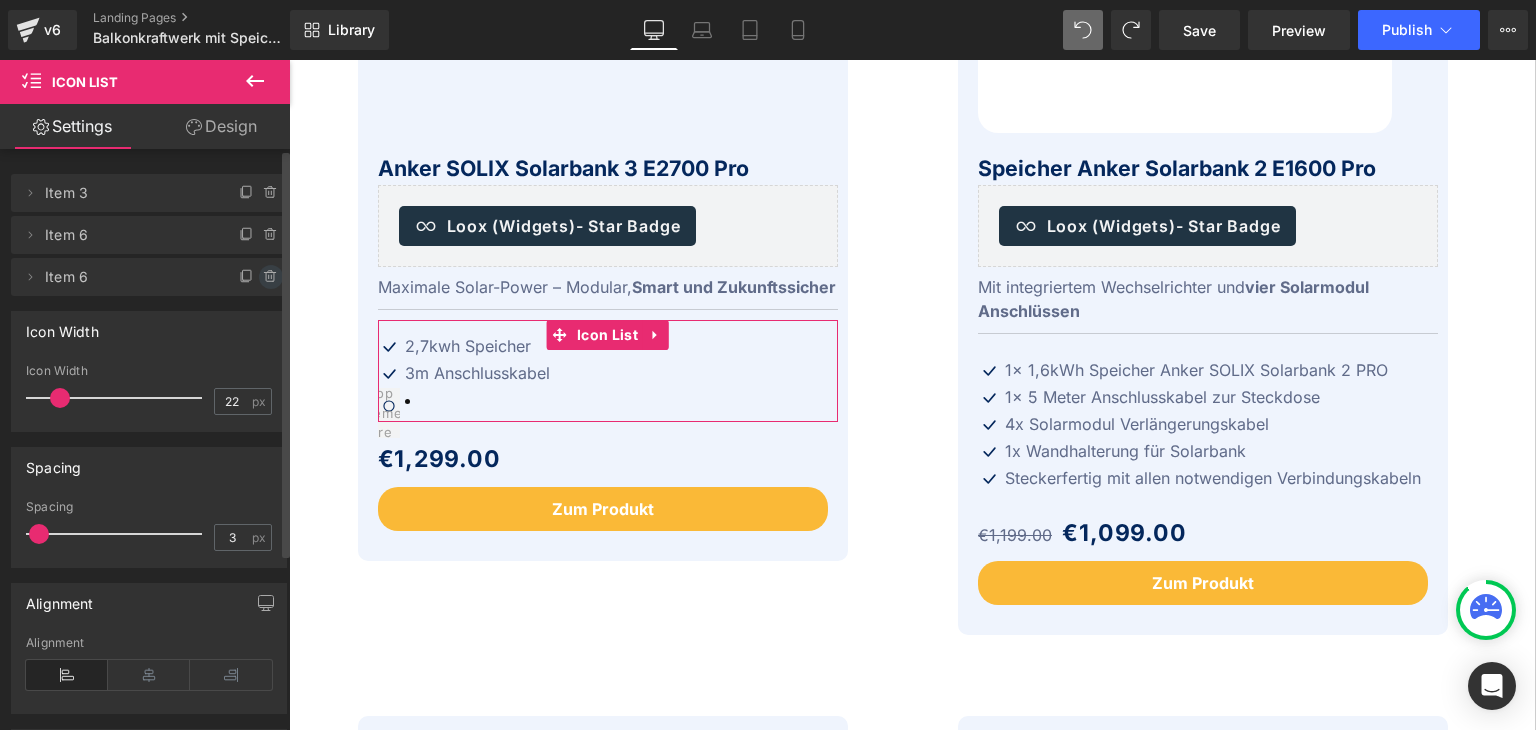 click 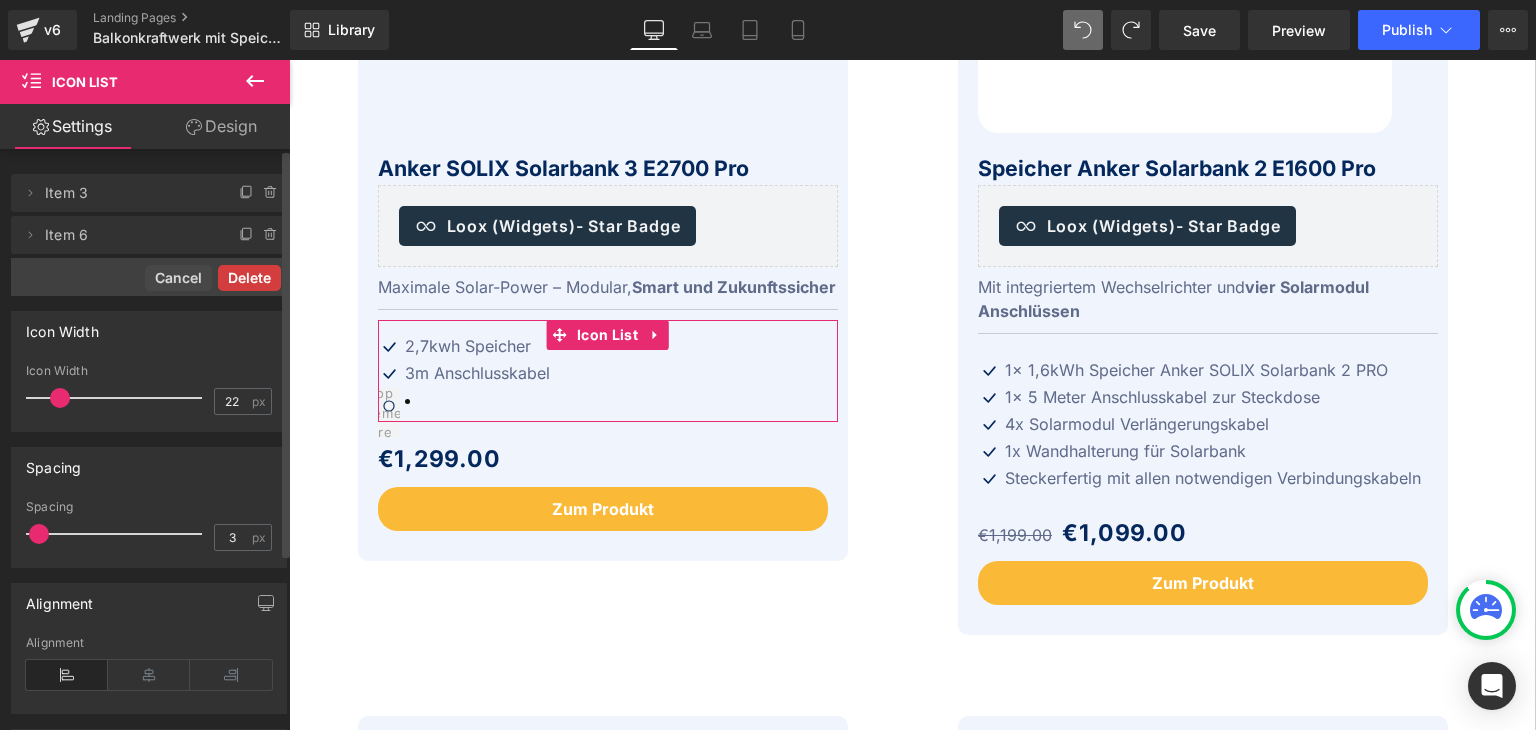click on "Delete" at bounding box center [249, 278] 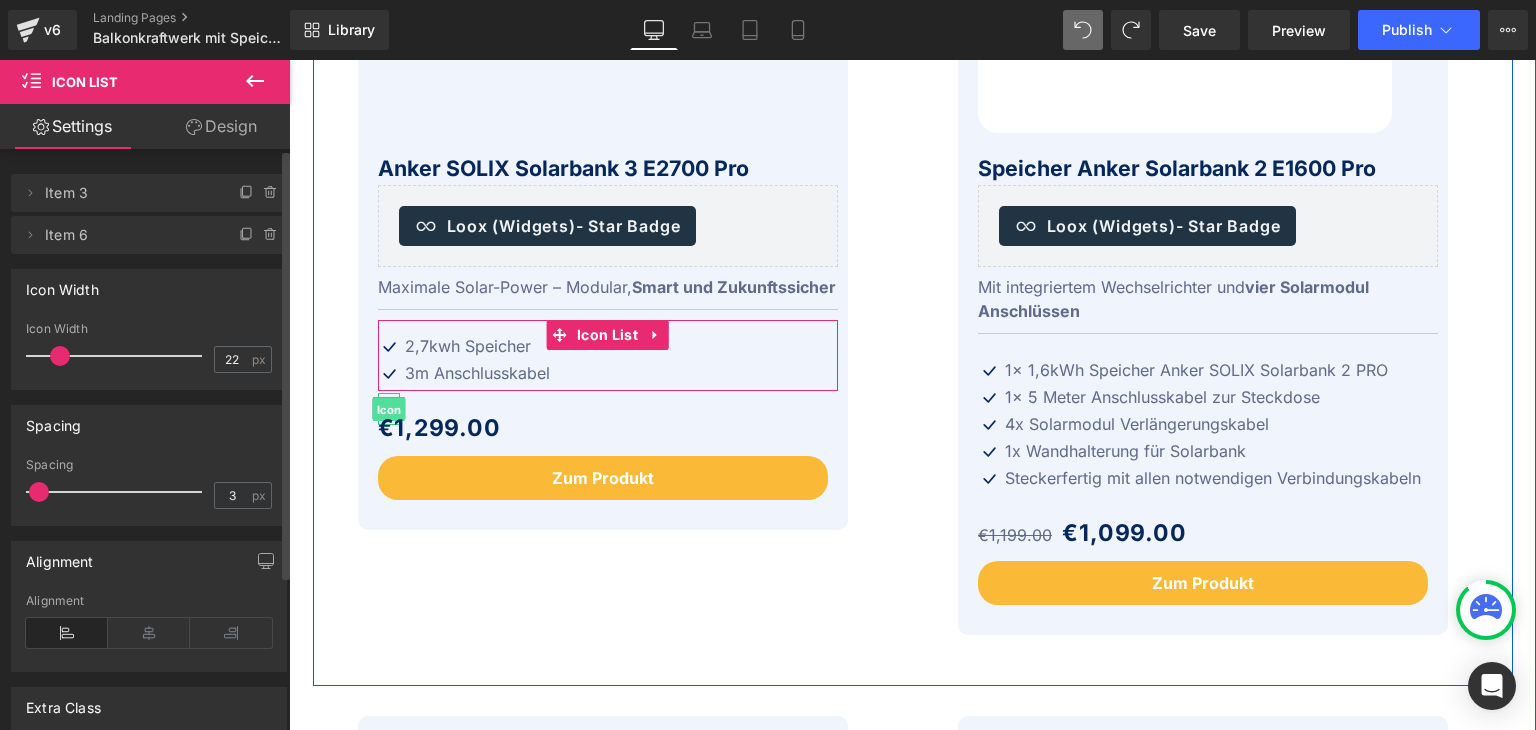 click on "Icon" at bounding box center (388, 410) 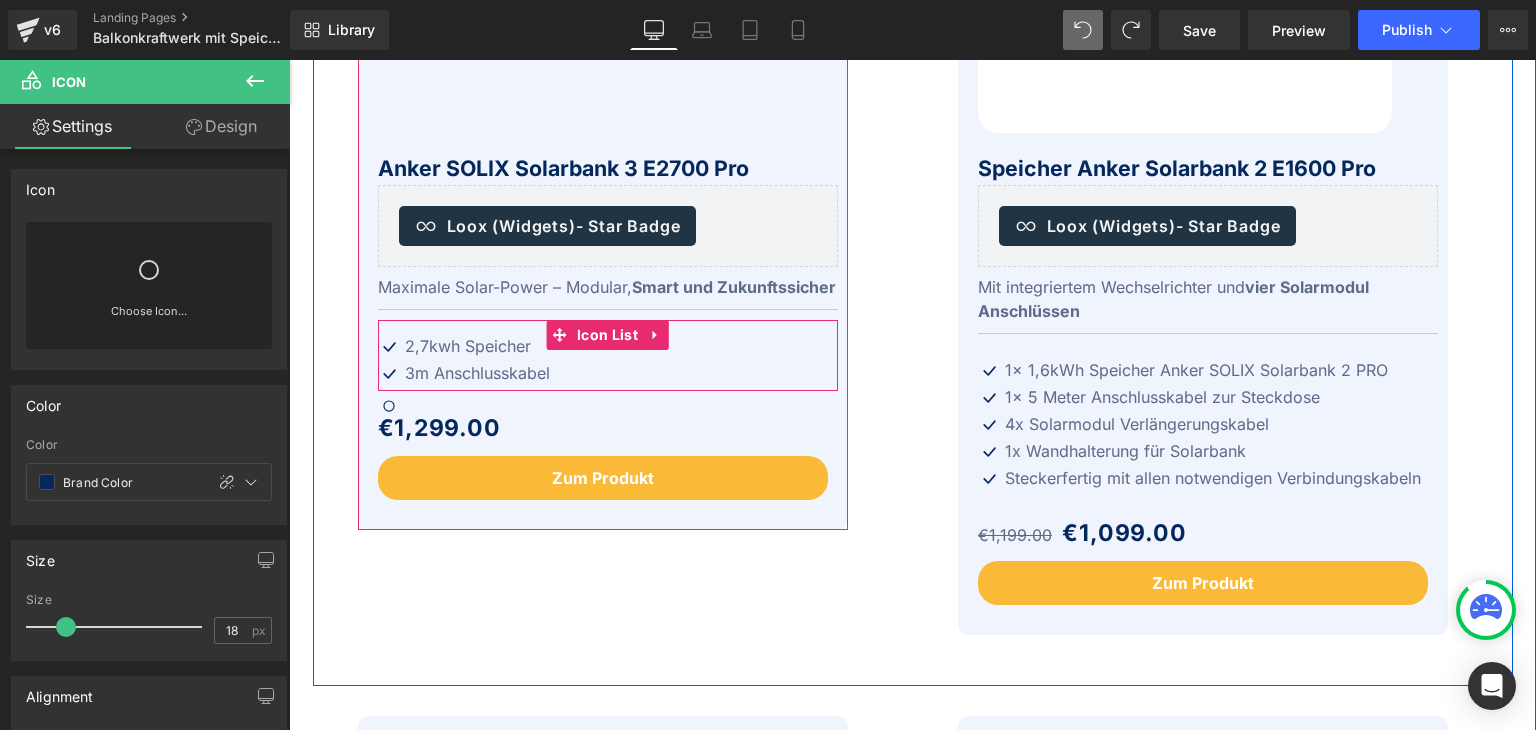 click on "Icon
2,7kwh Speicher
Text Block
Icon
Icon
3m Anschlusskabel Text Block" at bounding box center [608, 362] 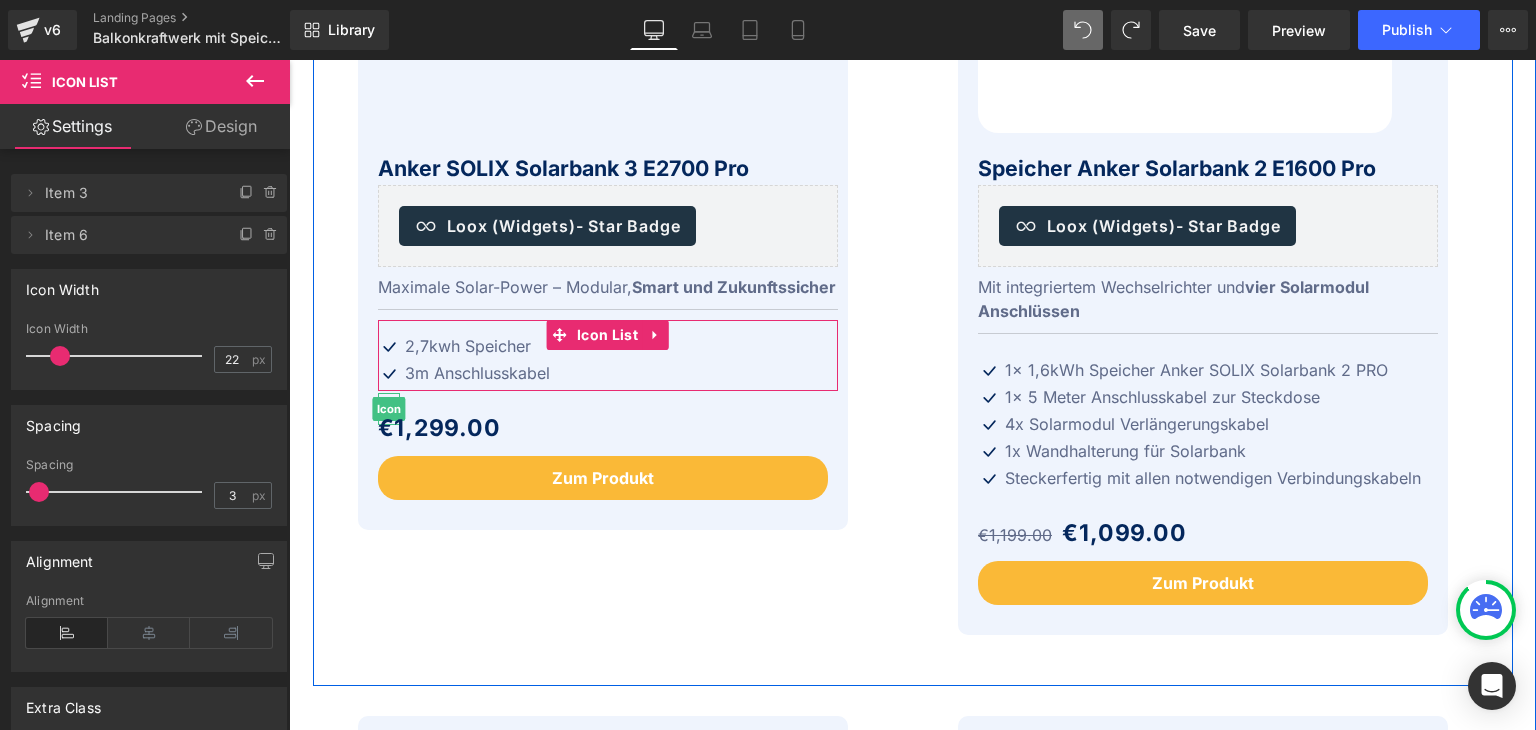 click on "Icon" at bounding box center [388, 409] 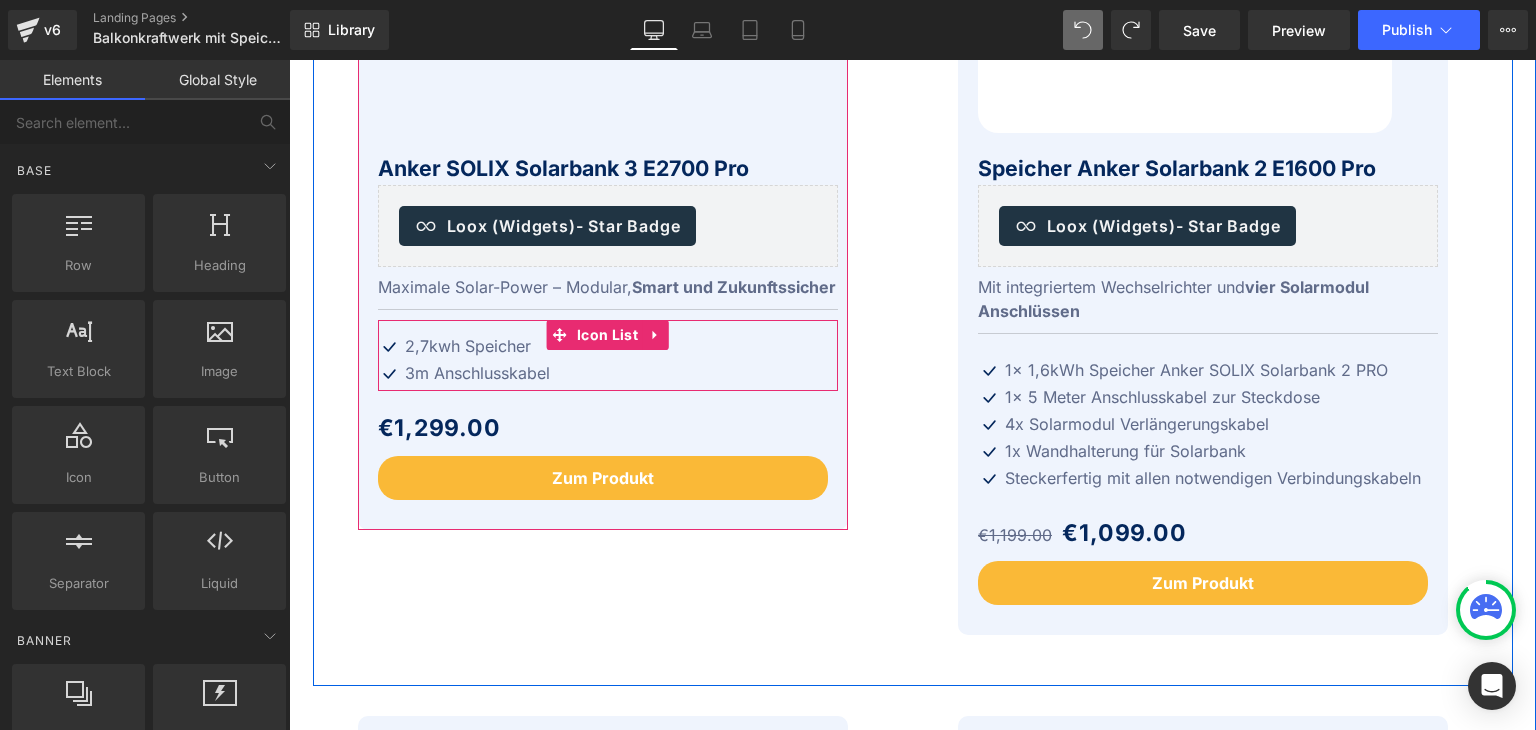 click on "Icon
2,7kwh Speicher
Text Block
Icon
3m Anschlusskabel Text Block" at bounding box center [608, 362] 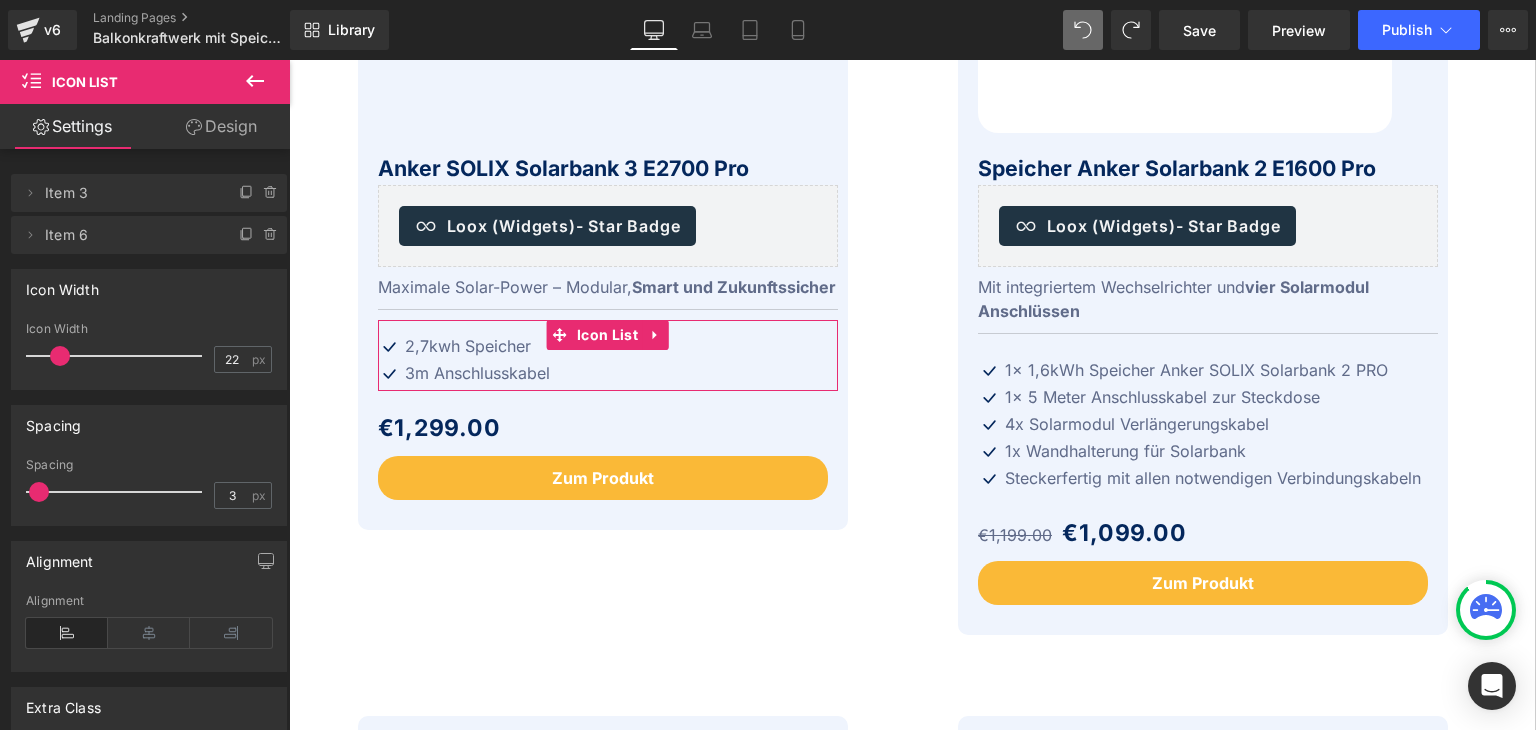 click on "Design" at bounding box center (221, 126) 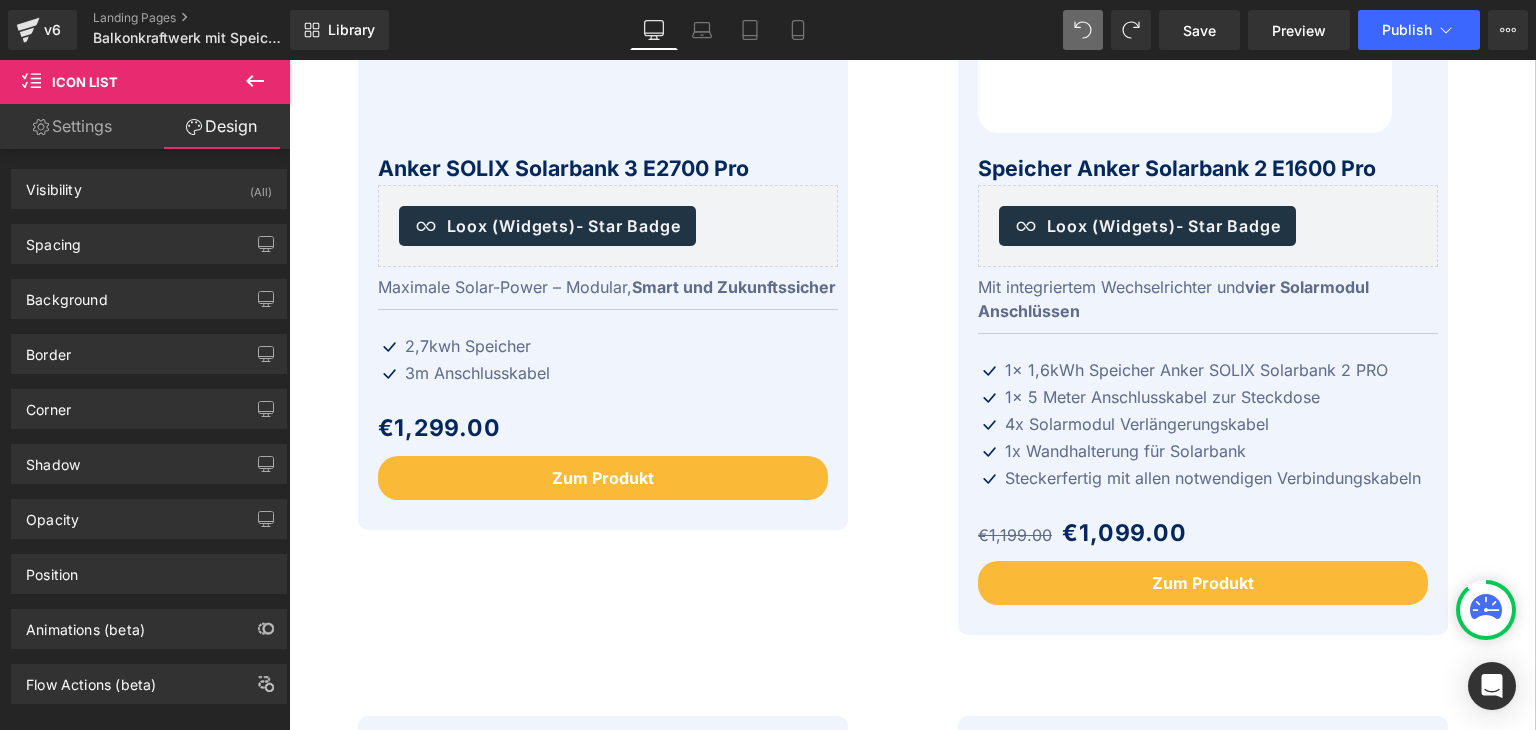 click 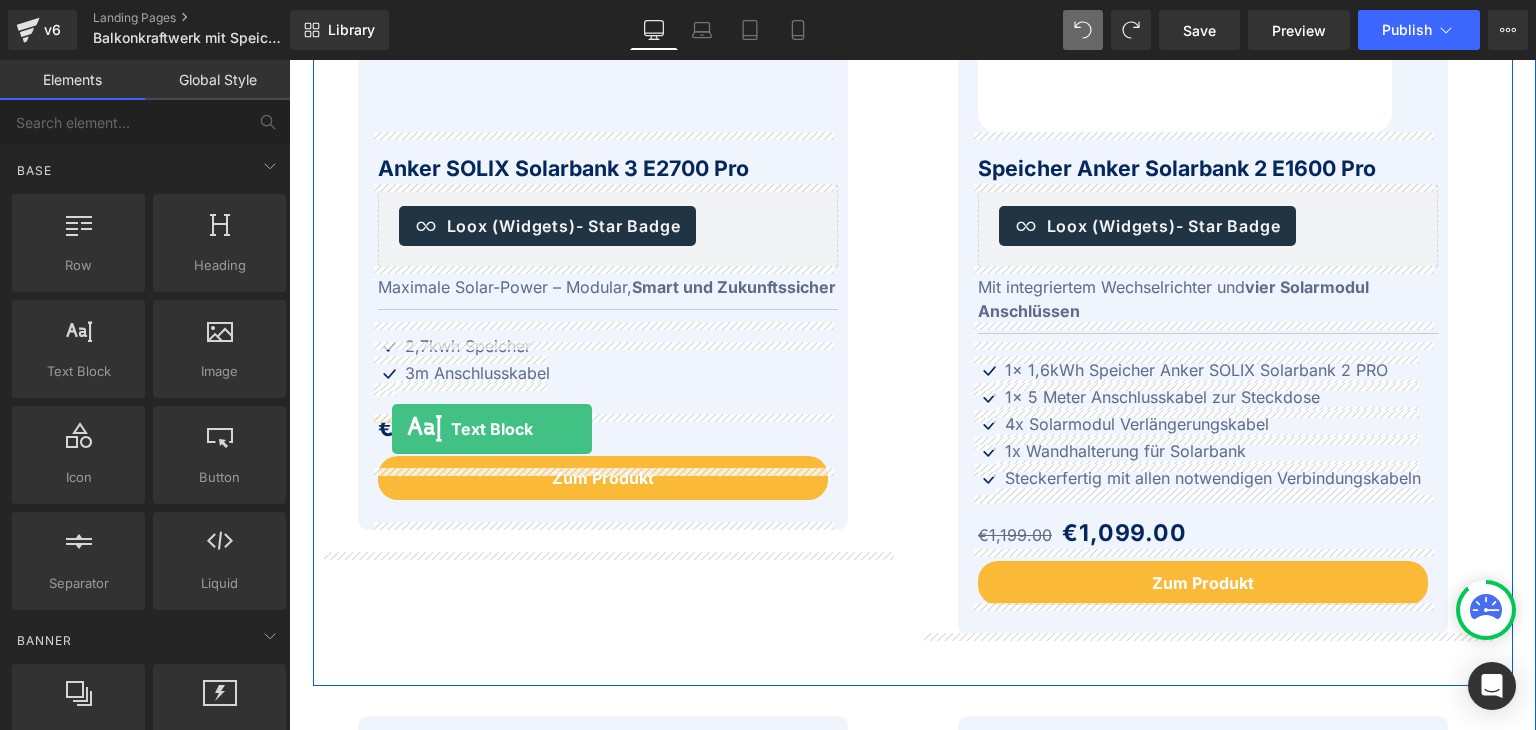drag, startPoint x: 366, startPoint y: 409, endPoint x: 392, endPoint y: 429, distance: 32.80244 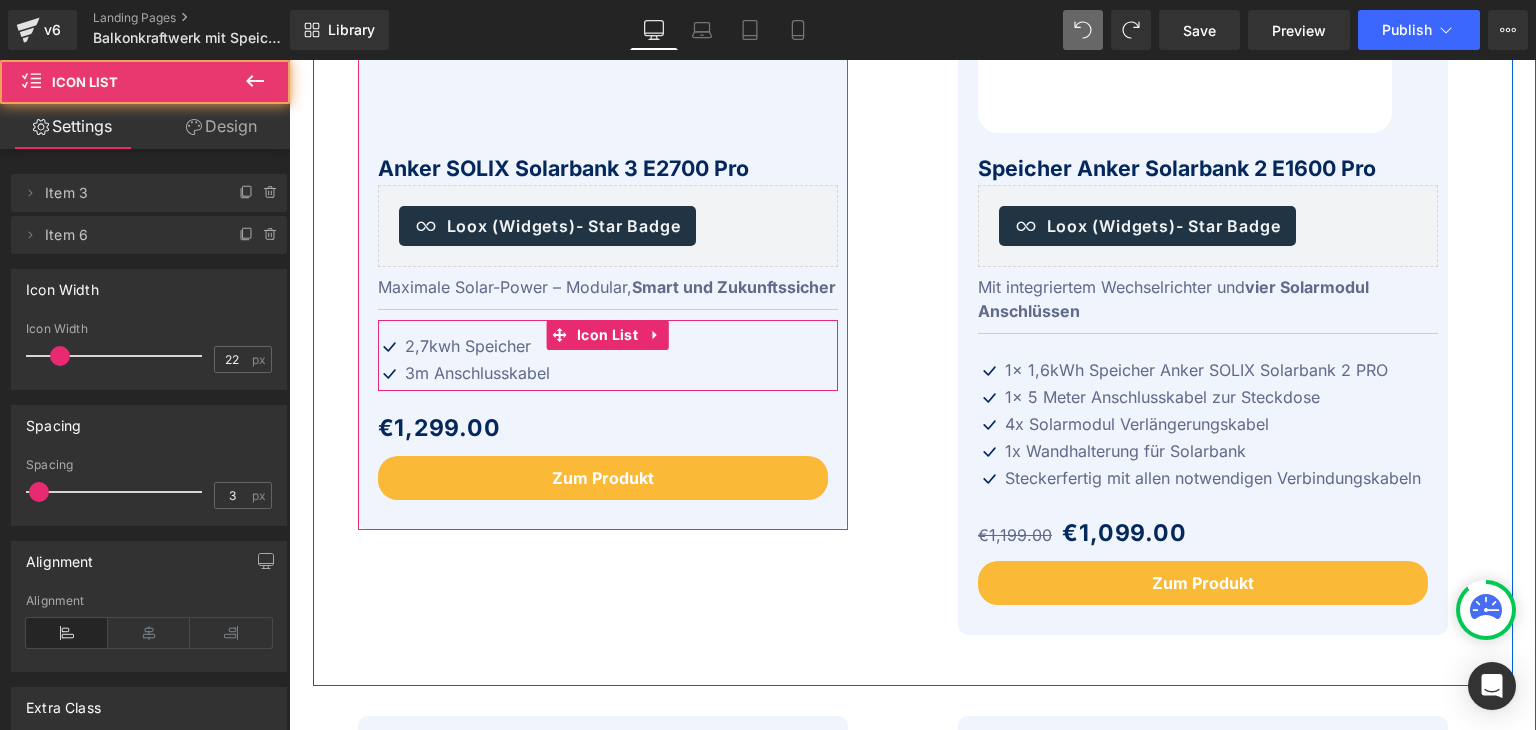 click on "Icon
2,7kwh Speicher
Text Block
Icon
3m Anschlusskabel Text Block" at bounding box center [608, 362] 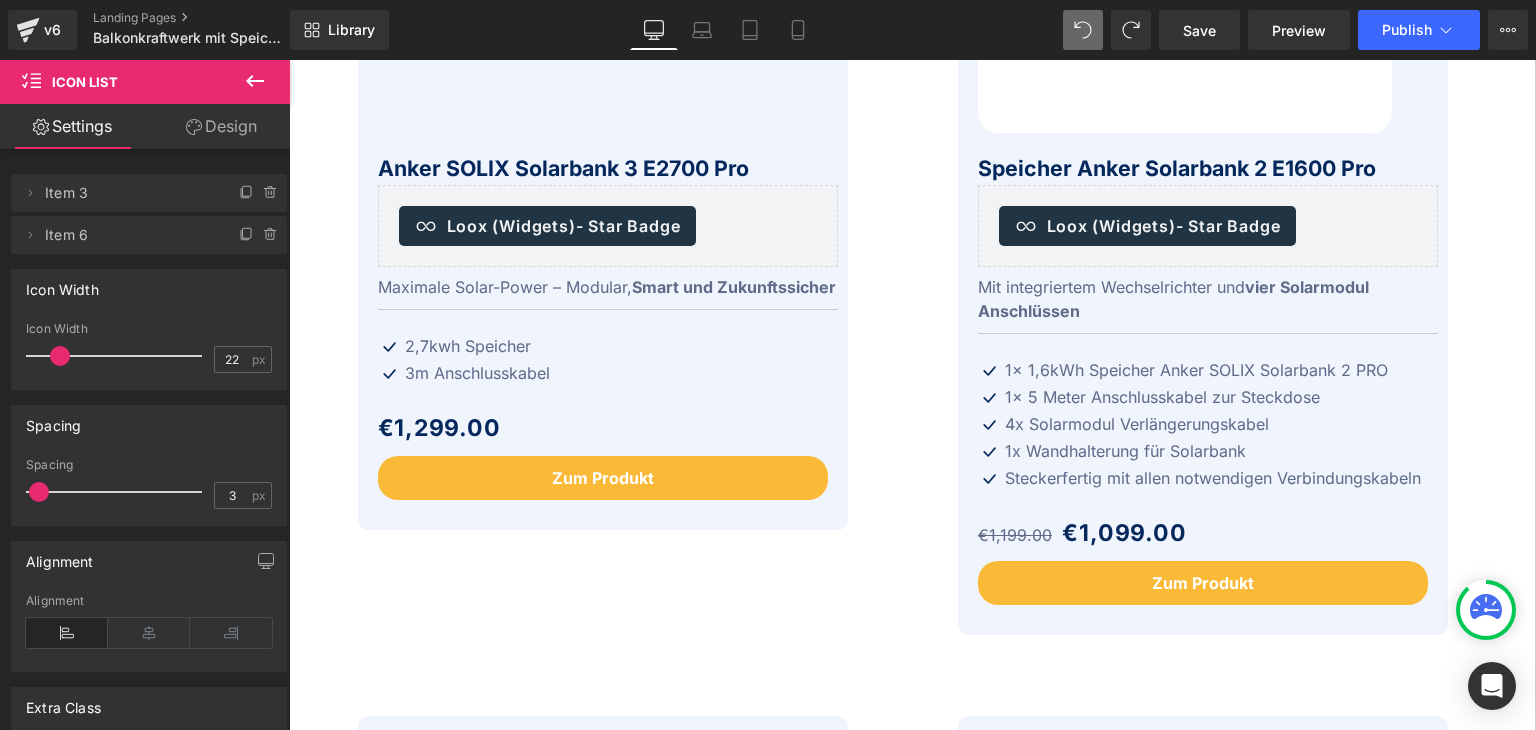 click 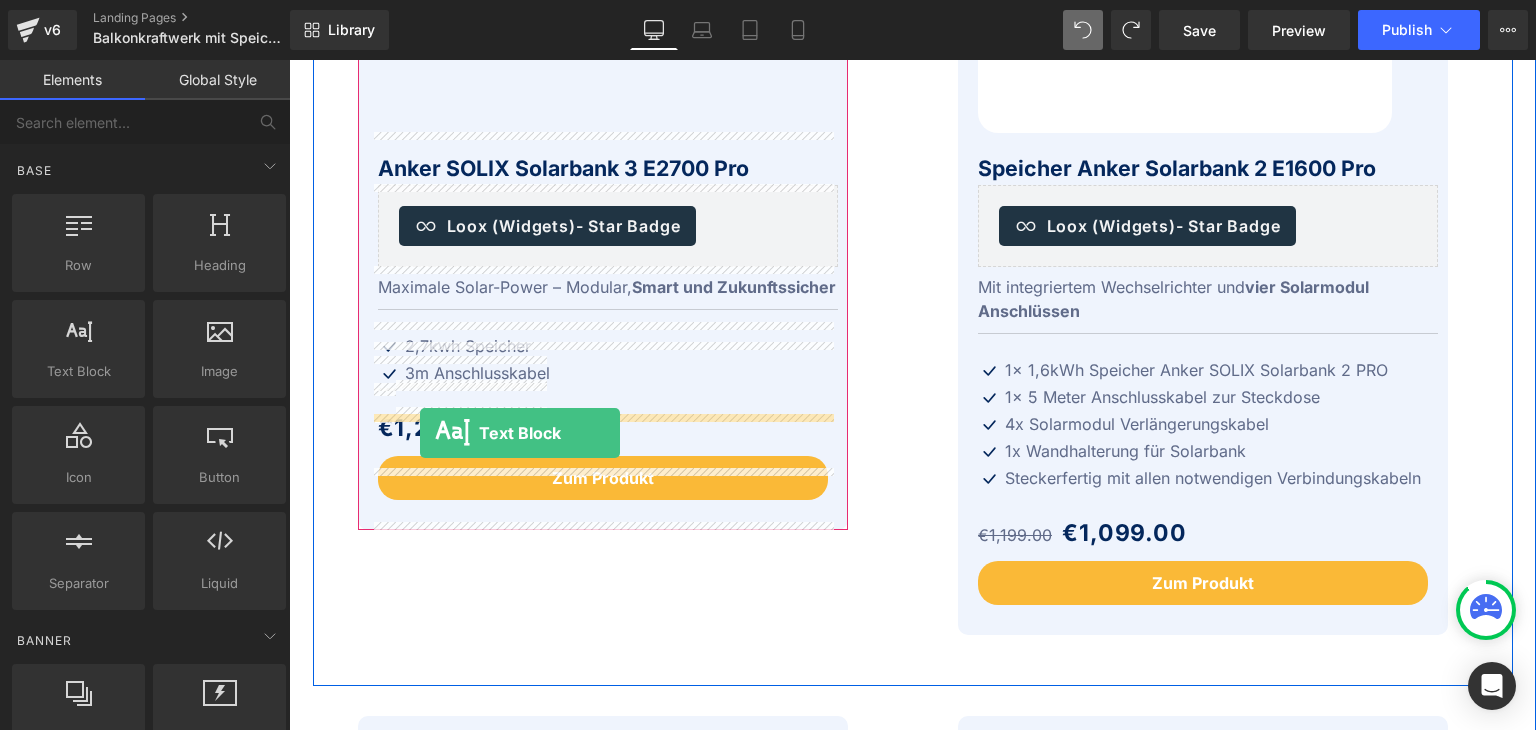 drag, startPoint x: 359, startPoint y: 404, endPoint x: 420, endPoint y: 433, distance: 67.54258 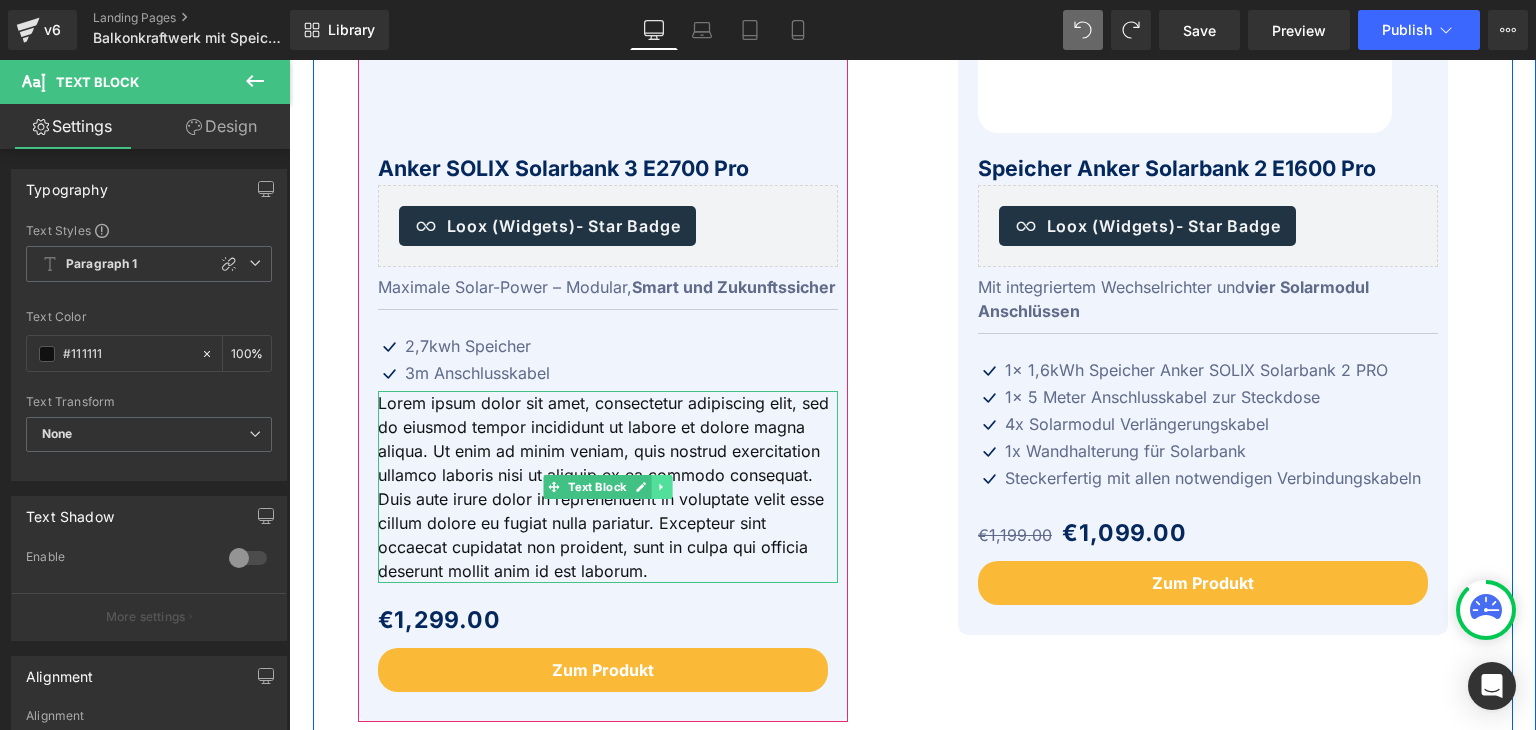 click 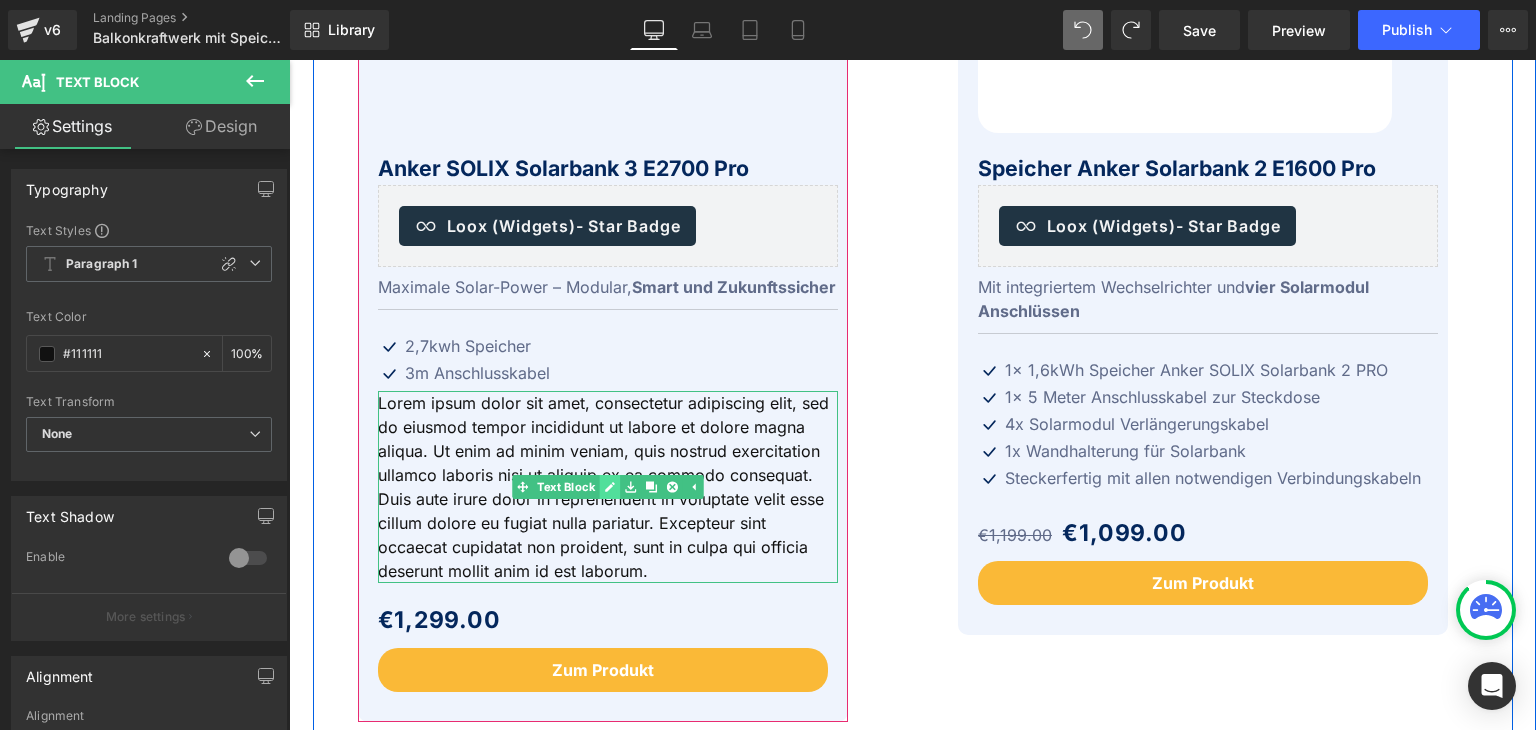 click 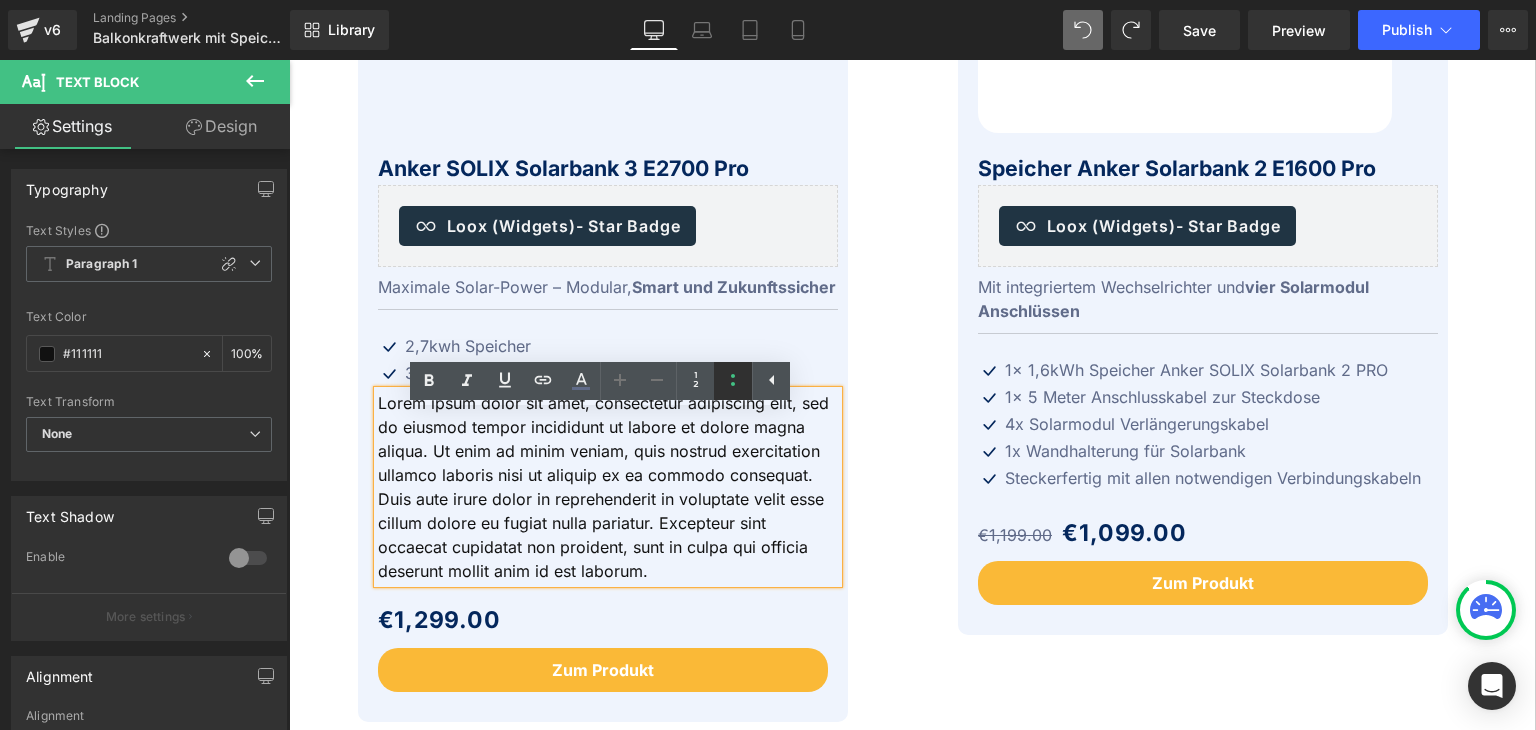 click 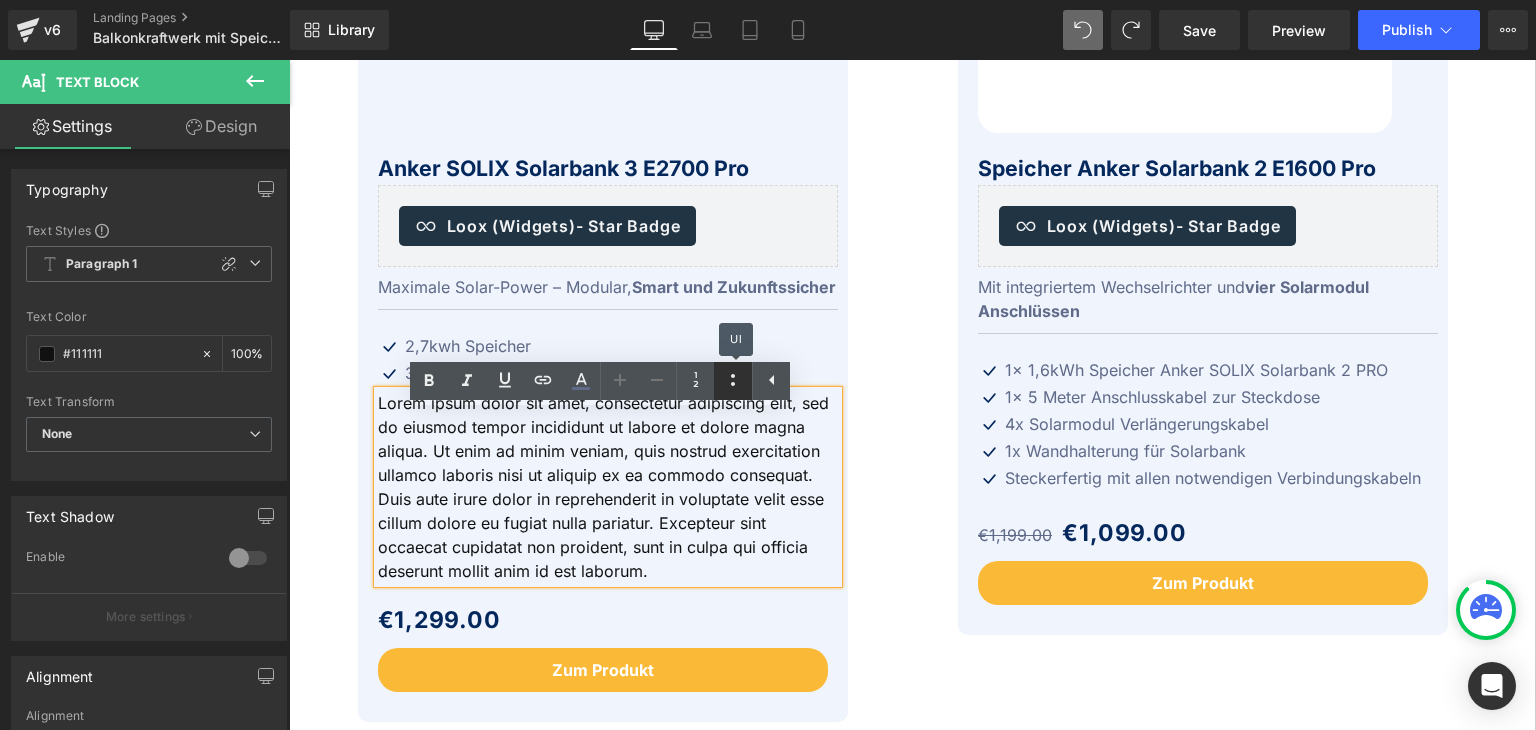click 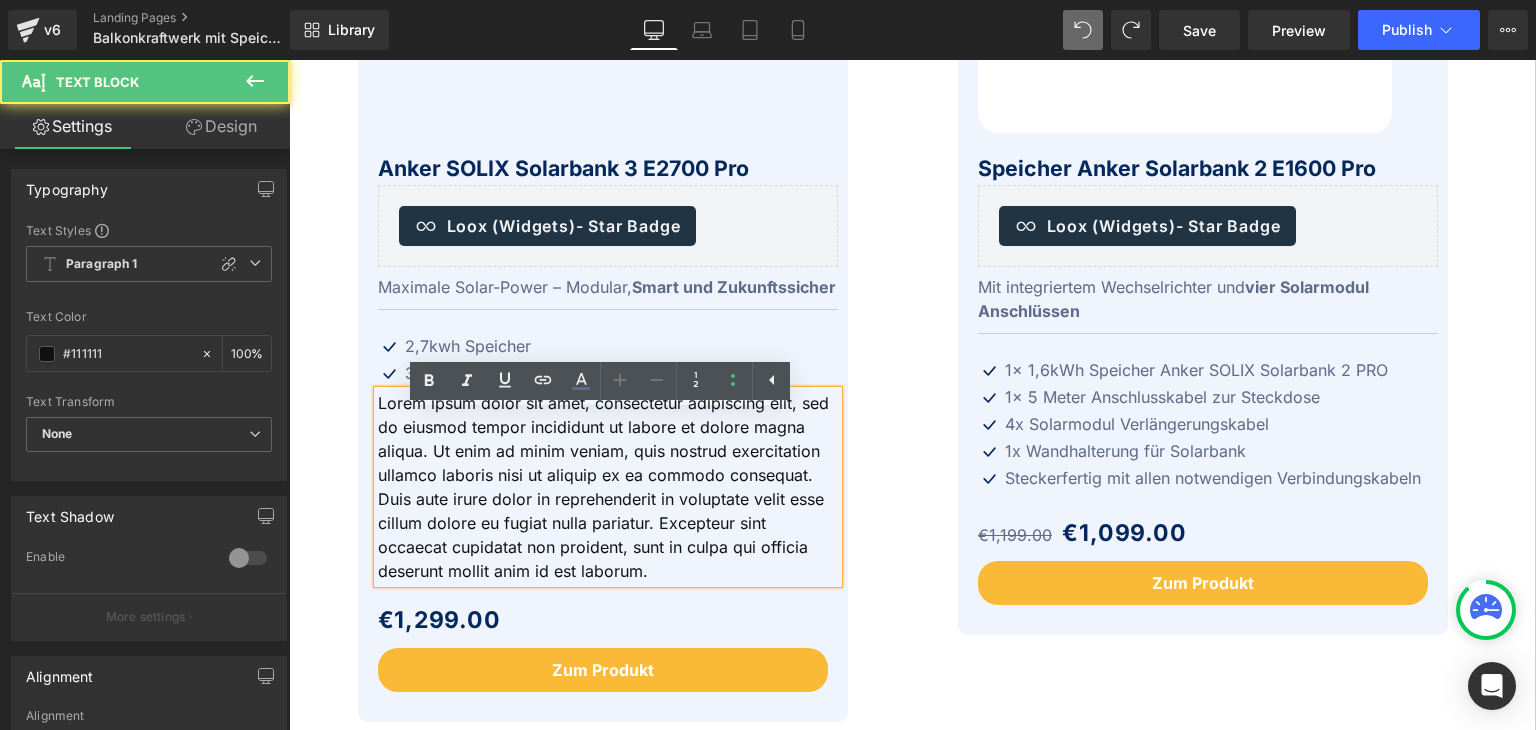 click on "Lorem ipsum dolor sit amet, consectetur adipiscing elit, sed do eiusmod tempor incididunt ut labore et dolore magna aliqua. Ut enim ad minim veniam, quis nostrud exercitation ullamco laboris nisi ut aliquip ex ea commodo consequat. Duis aute irure dolor in reprehenderit in voluptate velit esse cillum dolore eu fugiat nulla pariatur. Excepteur sint occaecat cupidatat non proident, sunt in culpa qui officia deserunt mollit anim id est laborum." at bounding box center [608, 487] 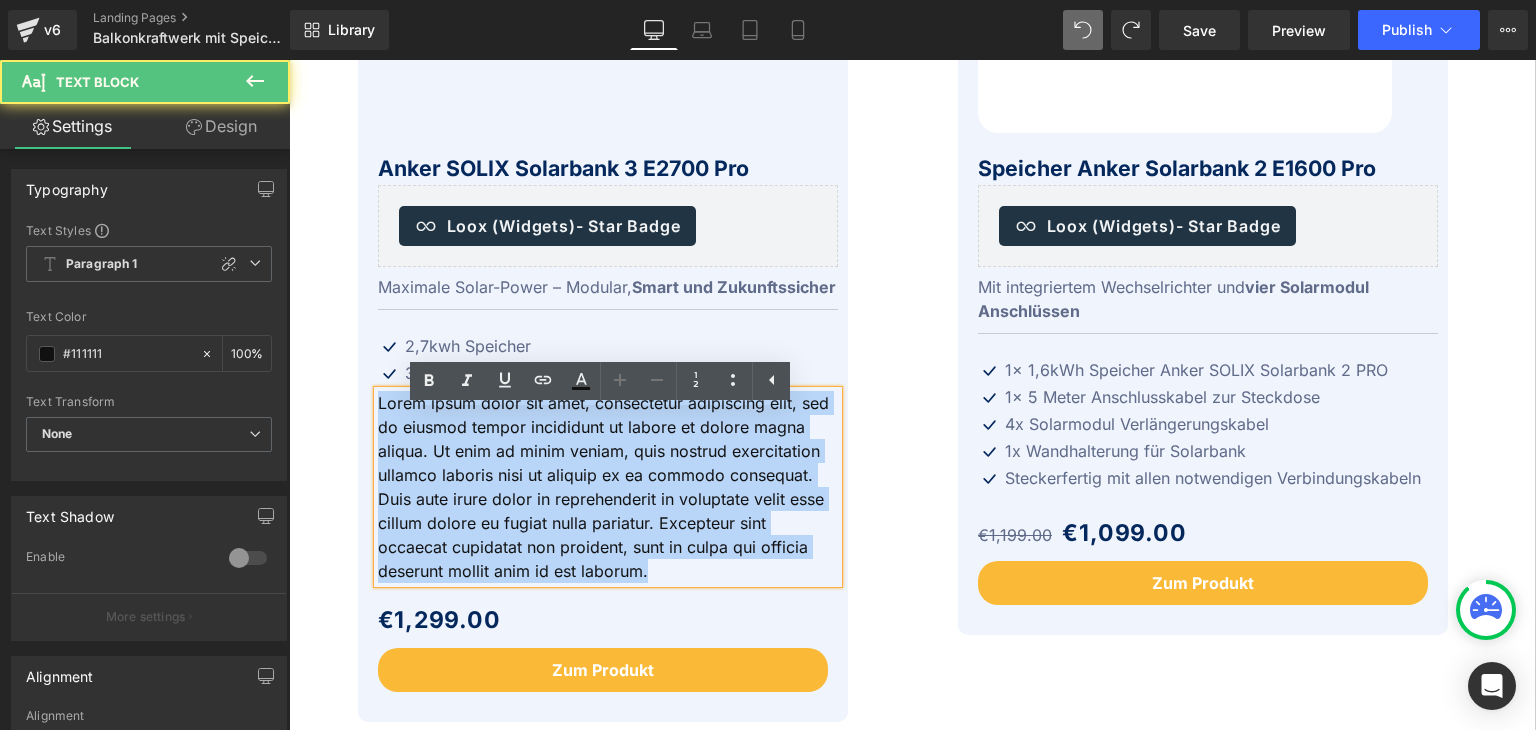 drag, startPoint x: 659, startPoint y: 589, endPoint x: 360, endPoint y: 430, distance: 338.6473 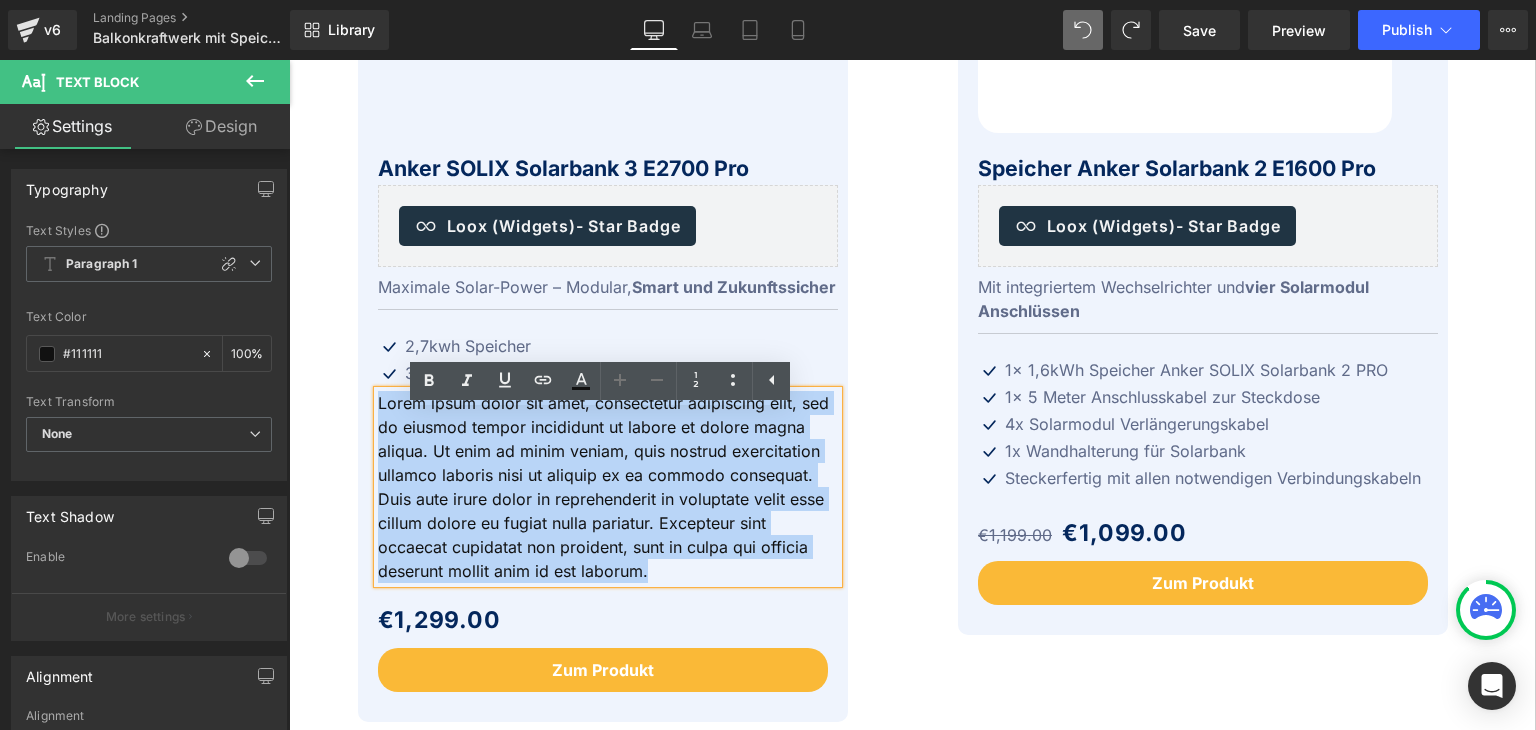 type 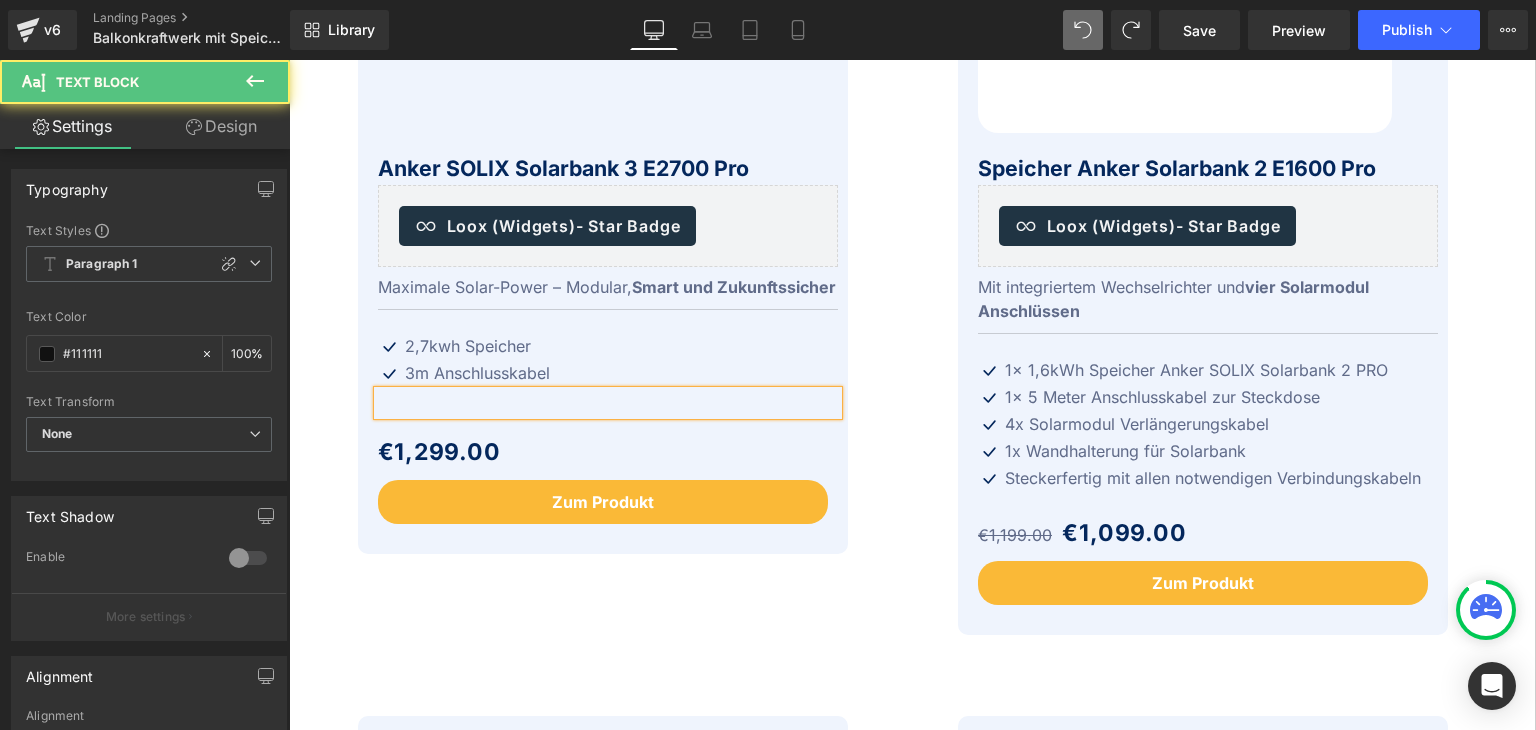 click at bounding box center [608, 403] 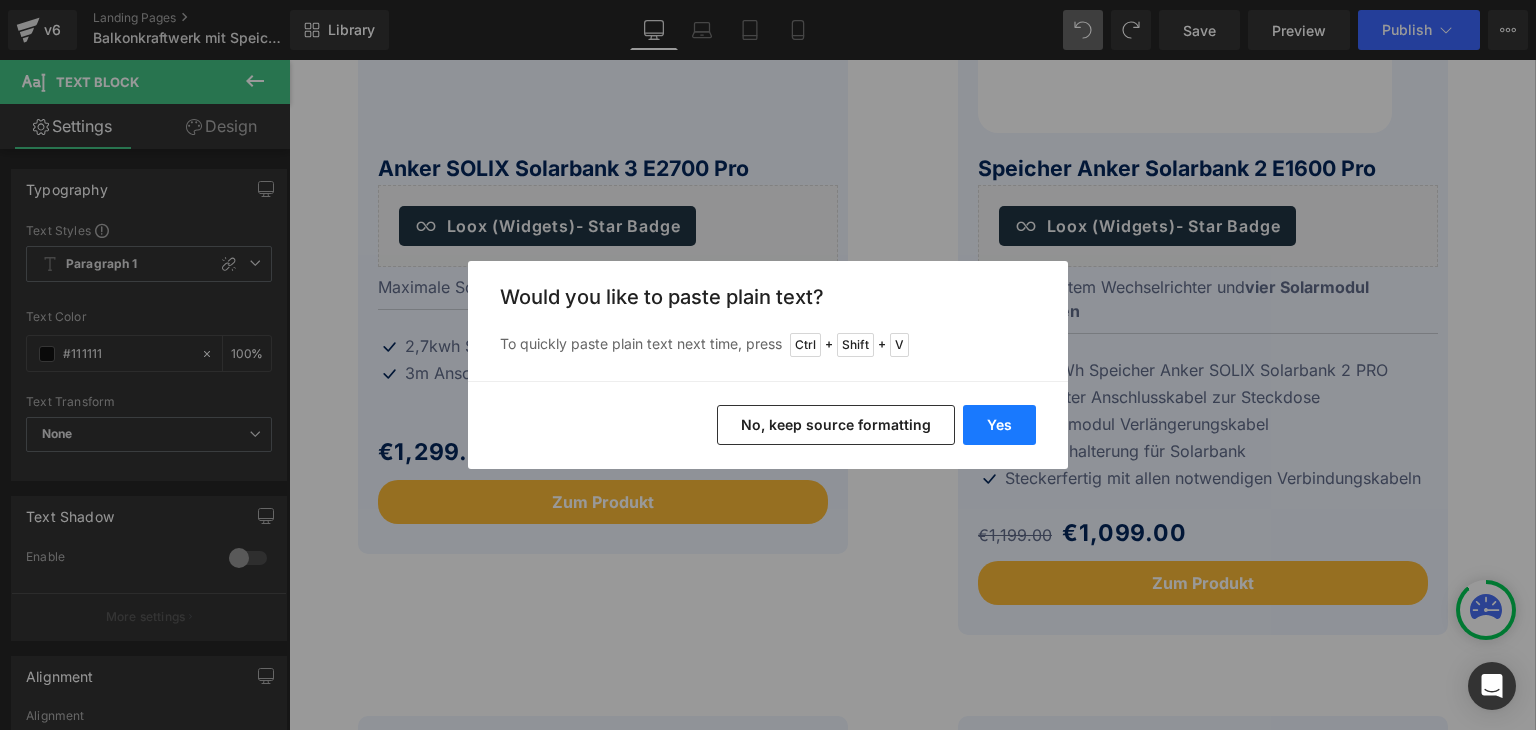 click on "Yes" at bounding box center [999, 425] 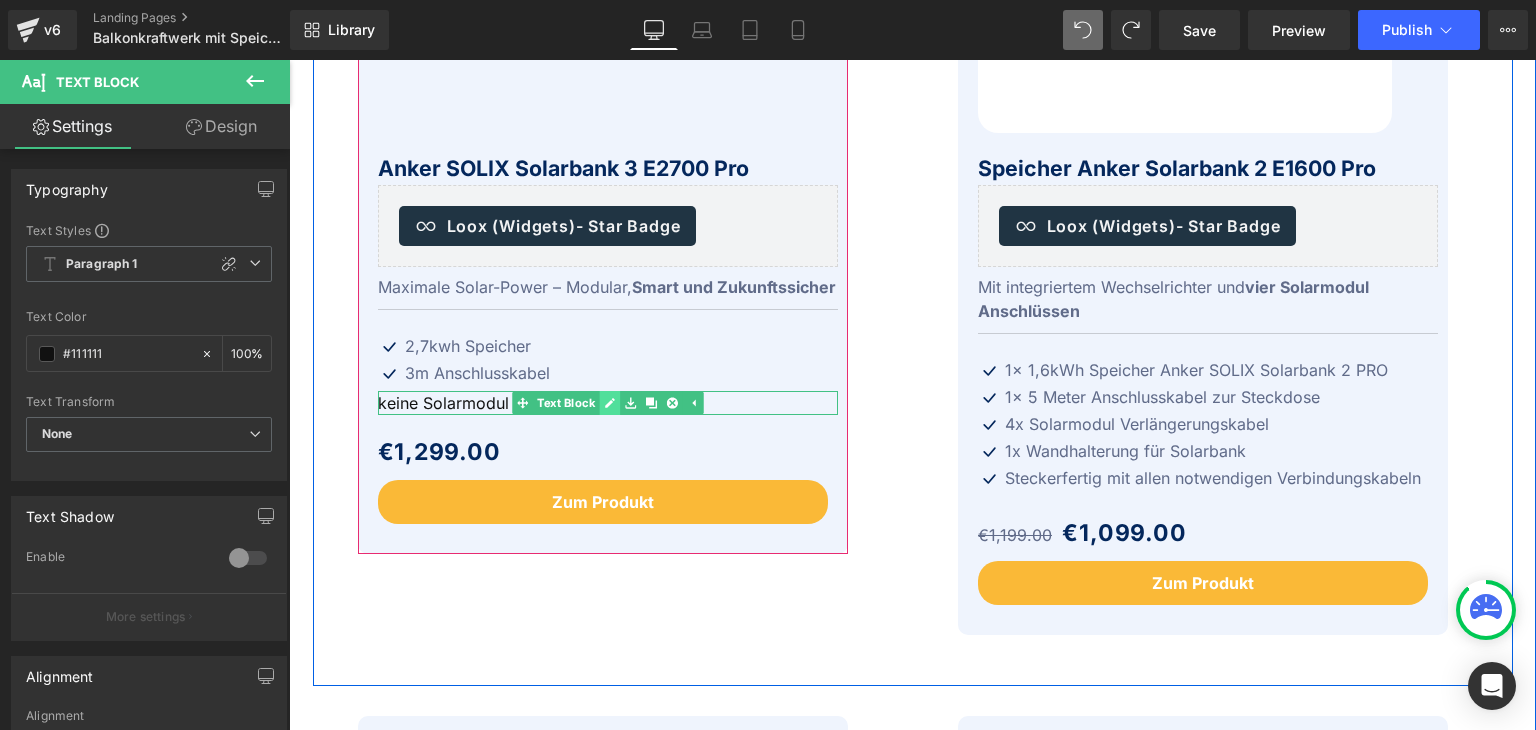 click 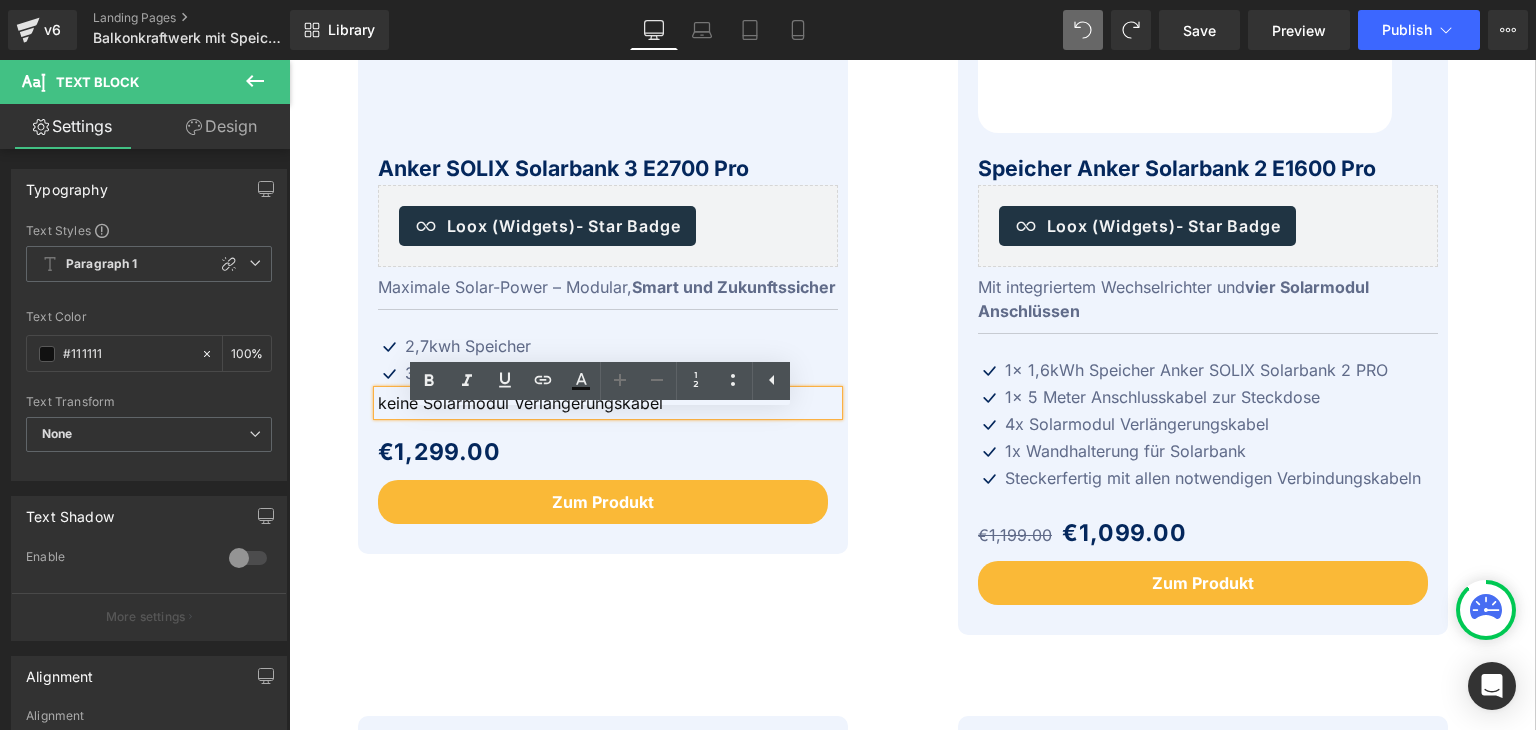 click on "keine Solarmodul Verlängerungskabel" at bounding box center (608, 403) 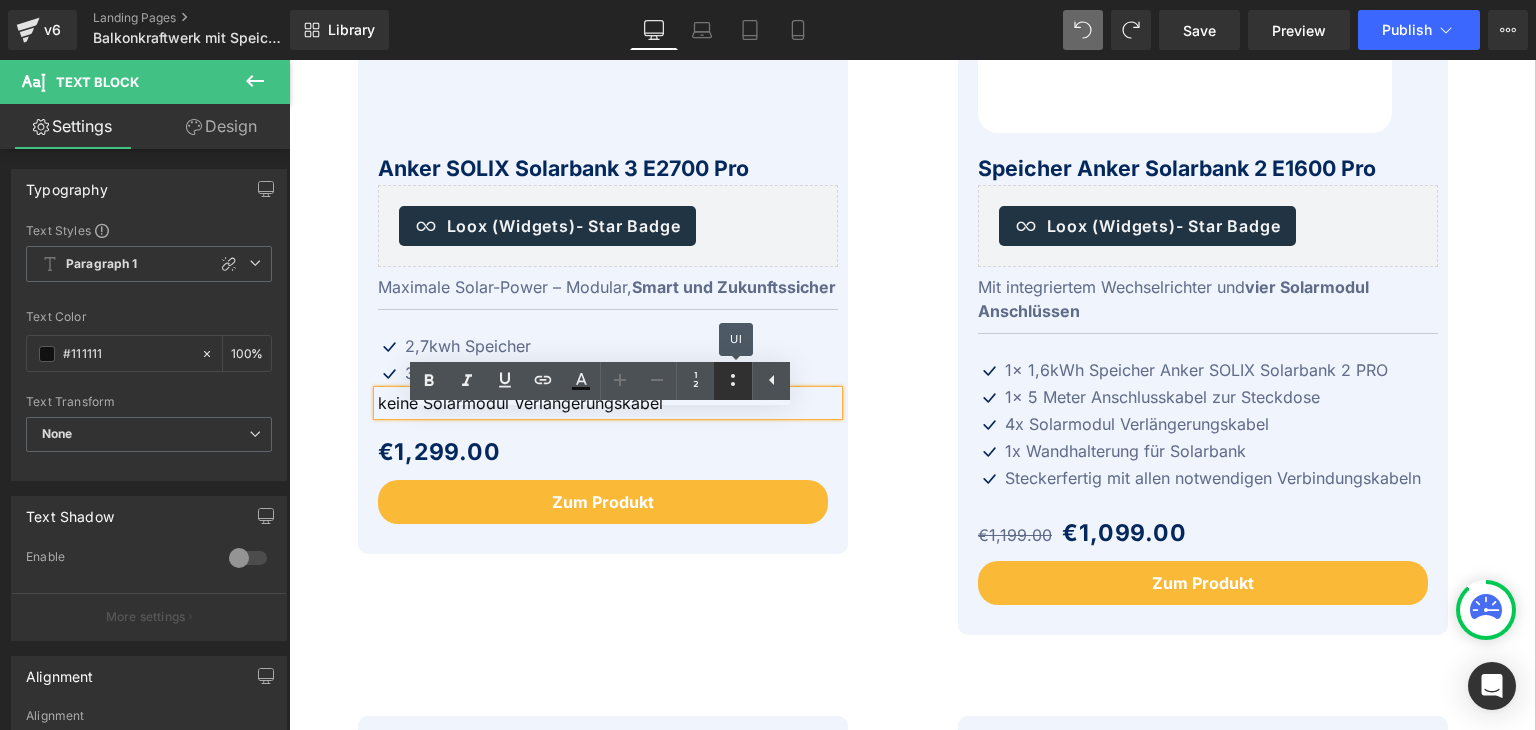 click 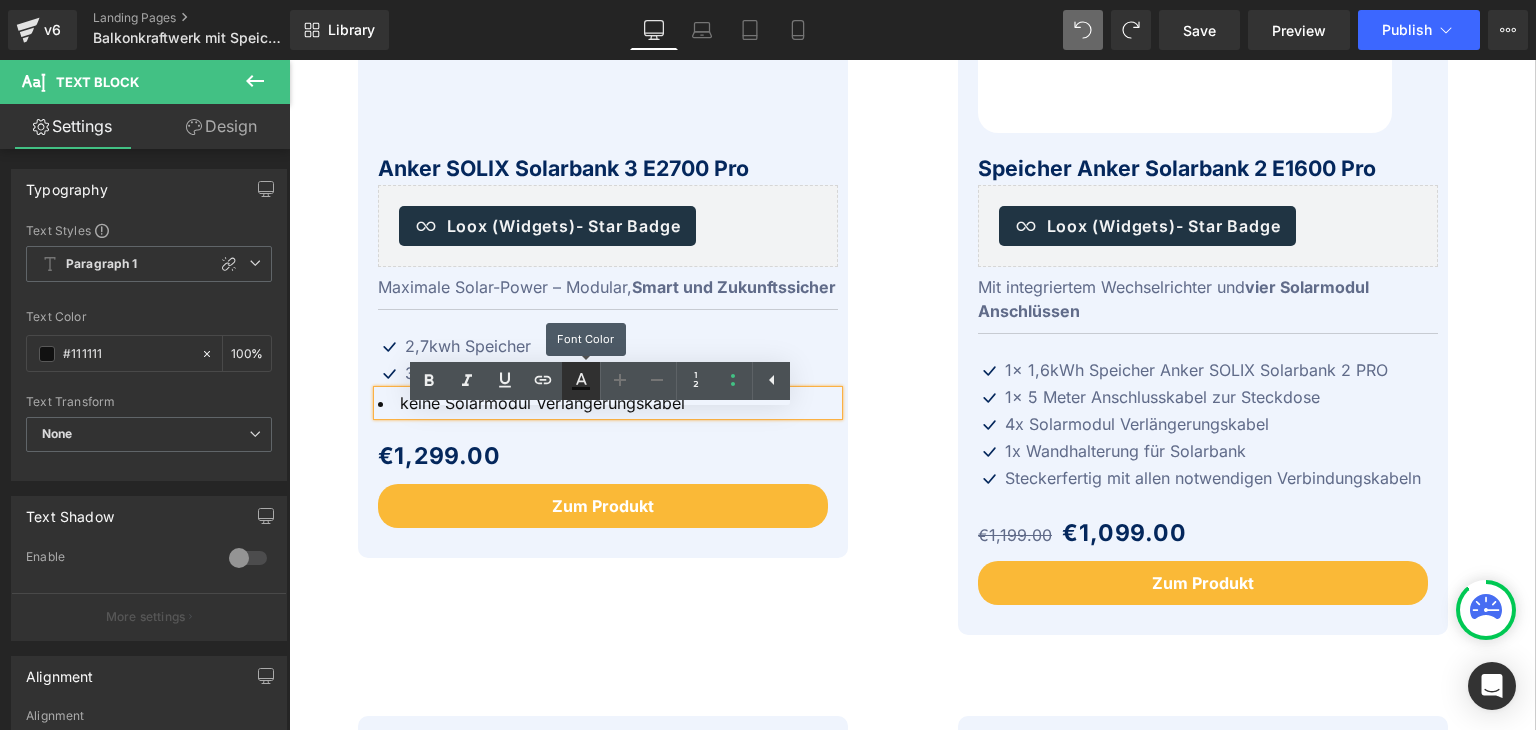 click 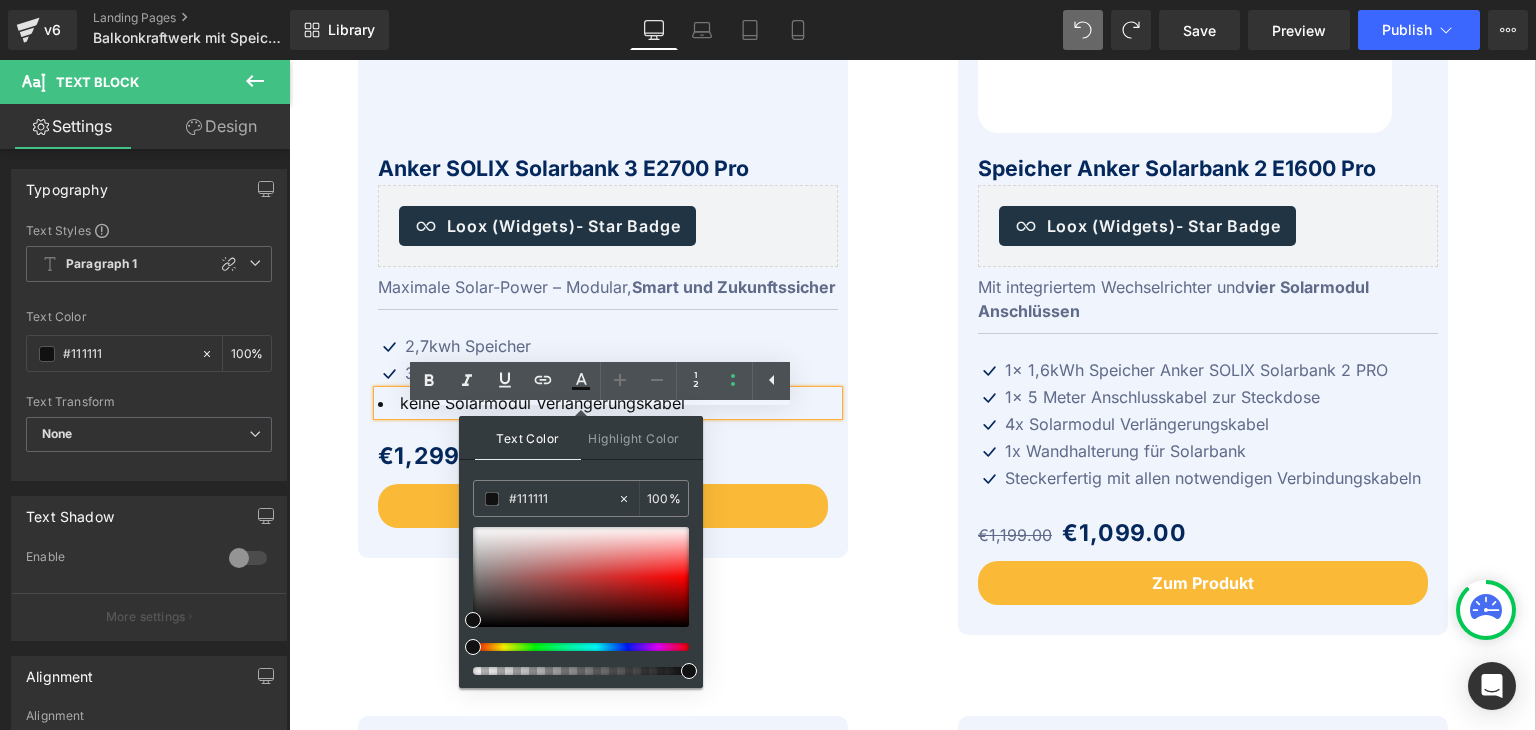 click on "Winter Sale 20%
(P) Image
Anker SOLIX Solarbank 3 E2700 Pro
(P) Title   Loox (Widgets)  - Star Badge Loox (Widgets)         Maximale Solar-Power – Modular,  Smart und Zukunftssicher Text Block" at bounding box center (608, 123) 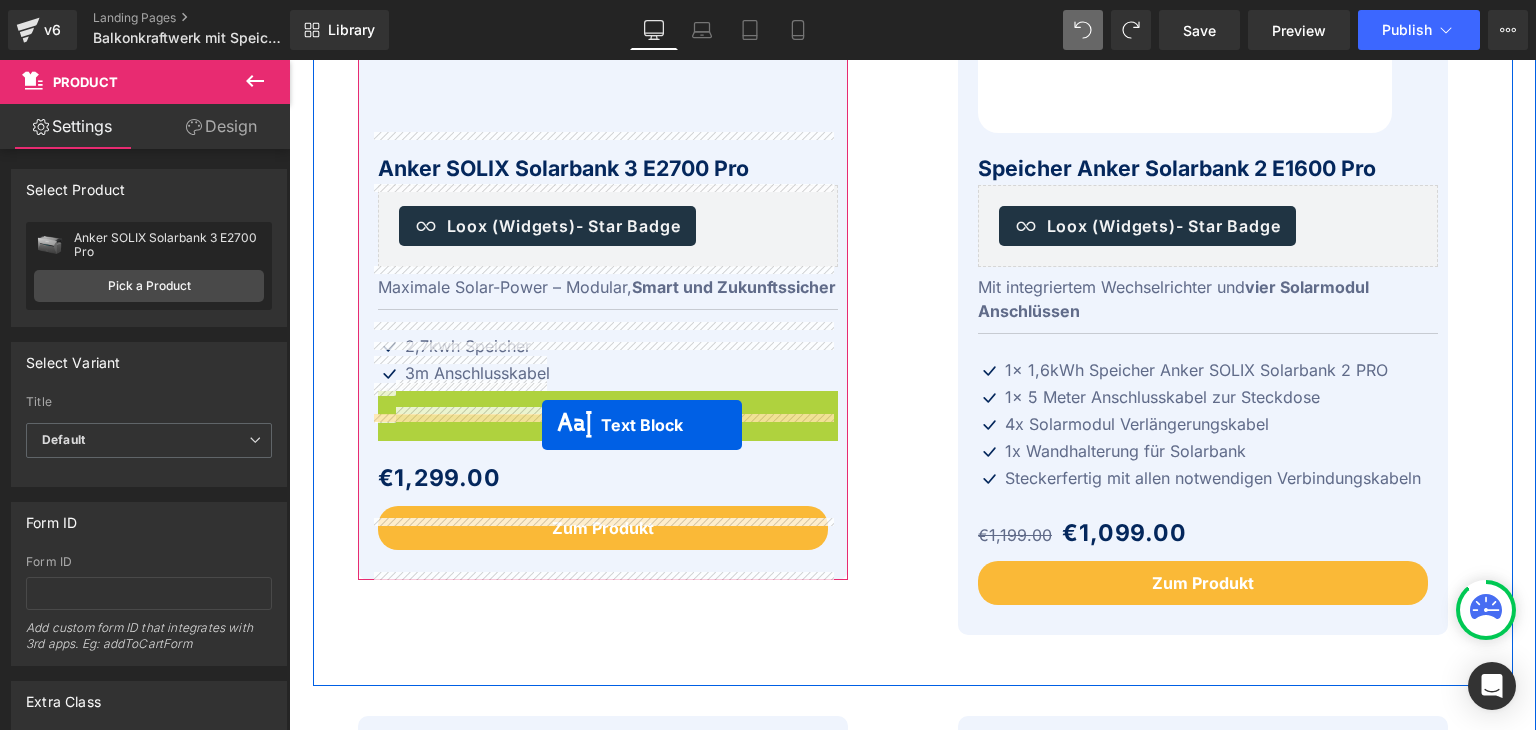 drag, startPoint x: 512, startPoint y: 428, endPoint x: 542, endPoint y: 425, distance: 30.149628 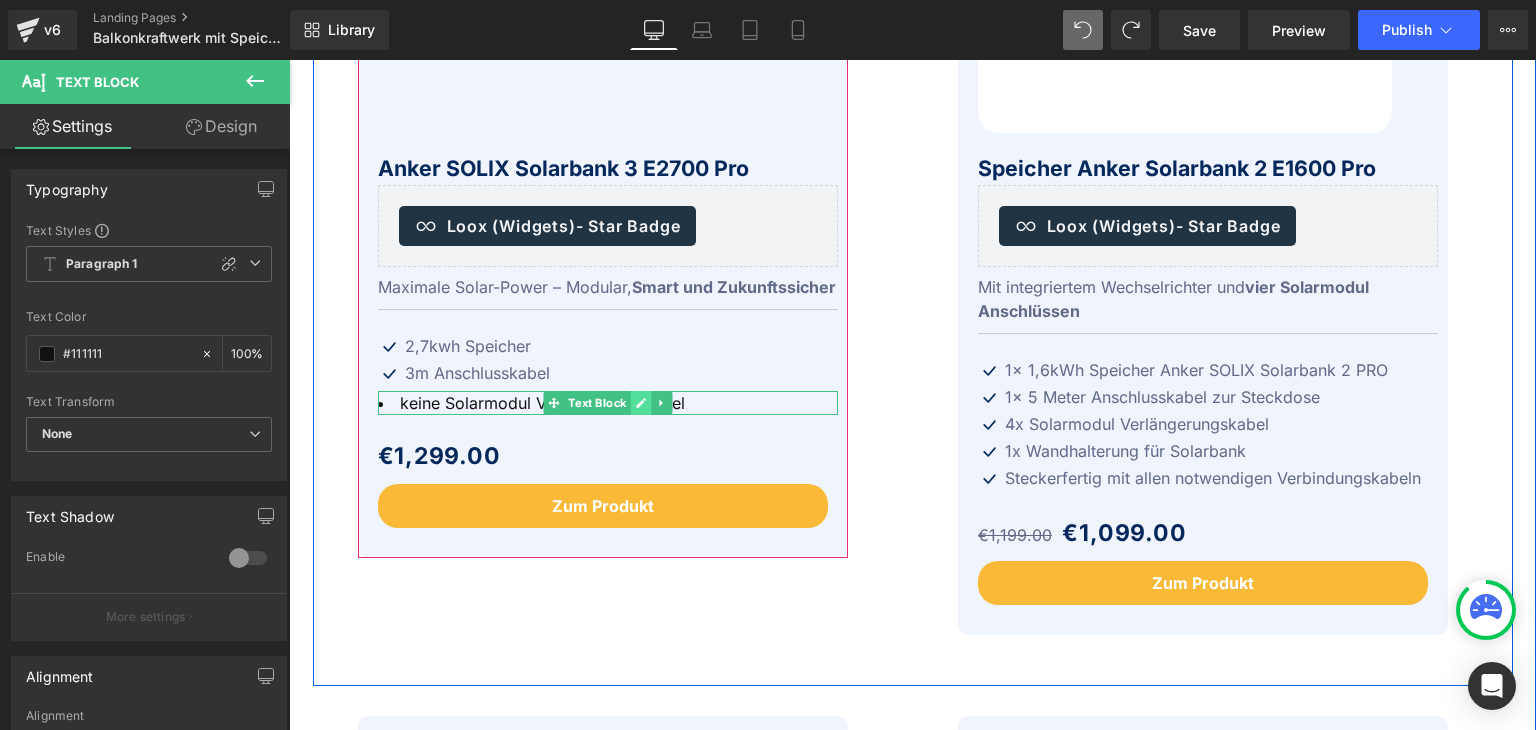 click 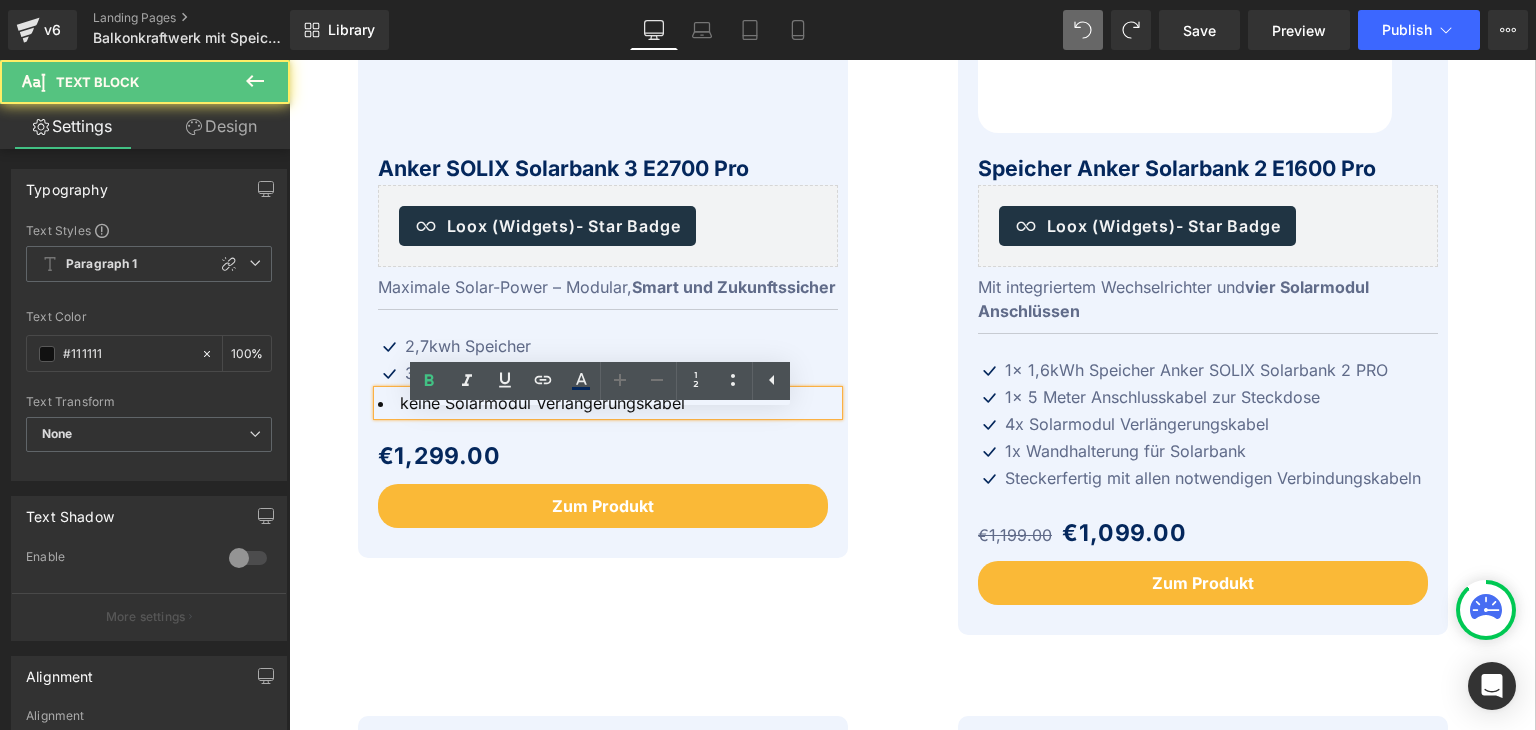 click on "keine Solarmodul Verlängerungskabel" at bounding box center (608, 403) 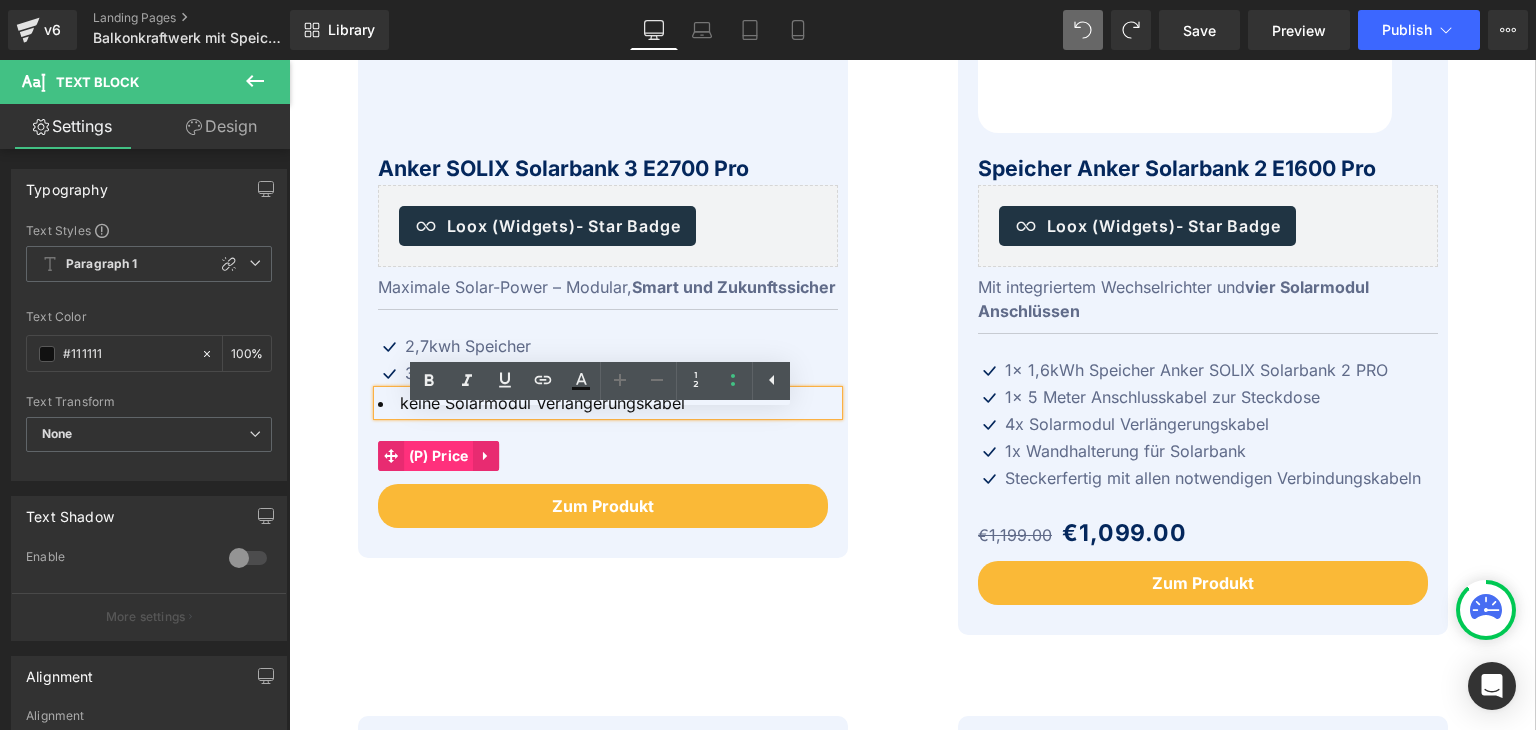 type 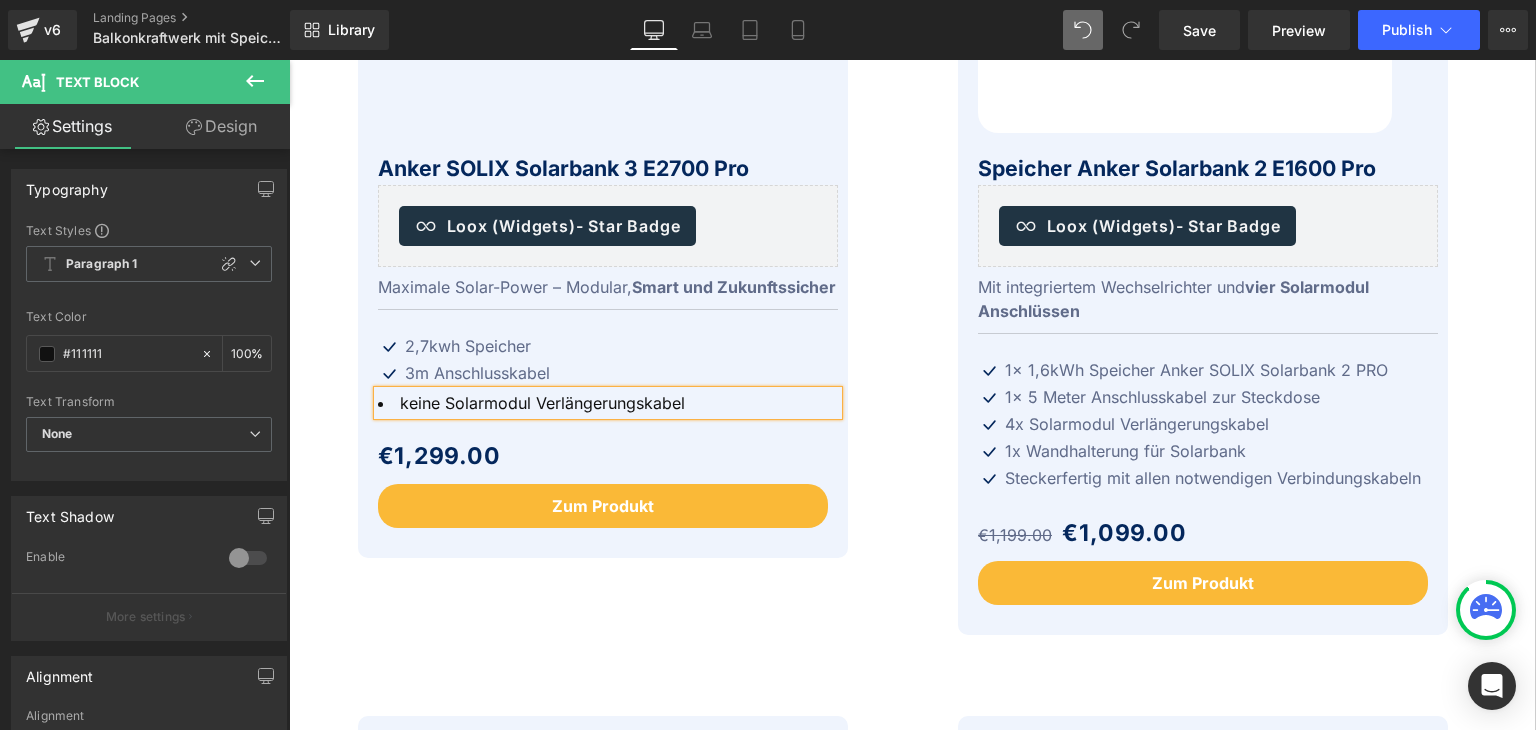 click on "keine Solarmodul Verlängerungskabel" at bounding box center (608, 403) 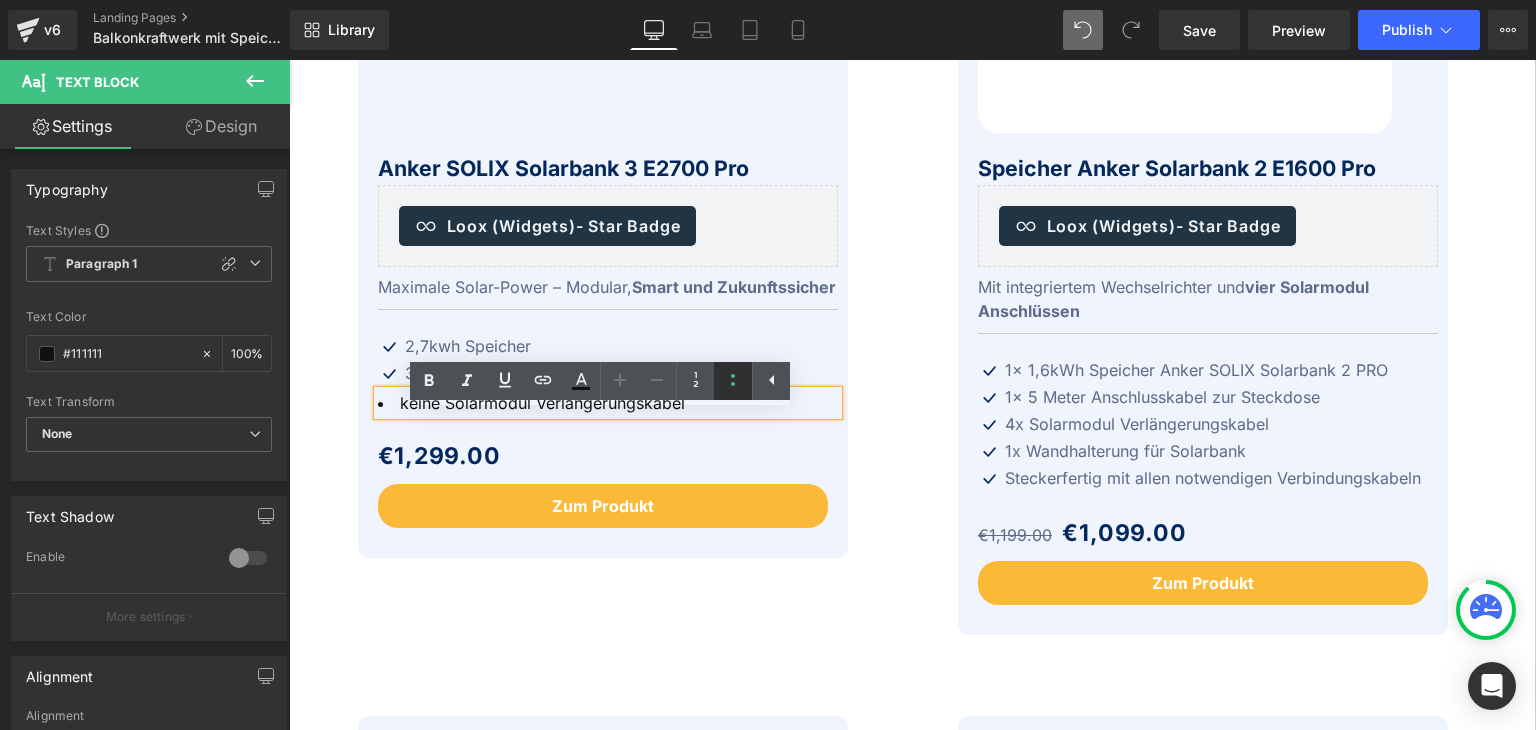 click 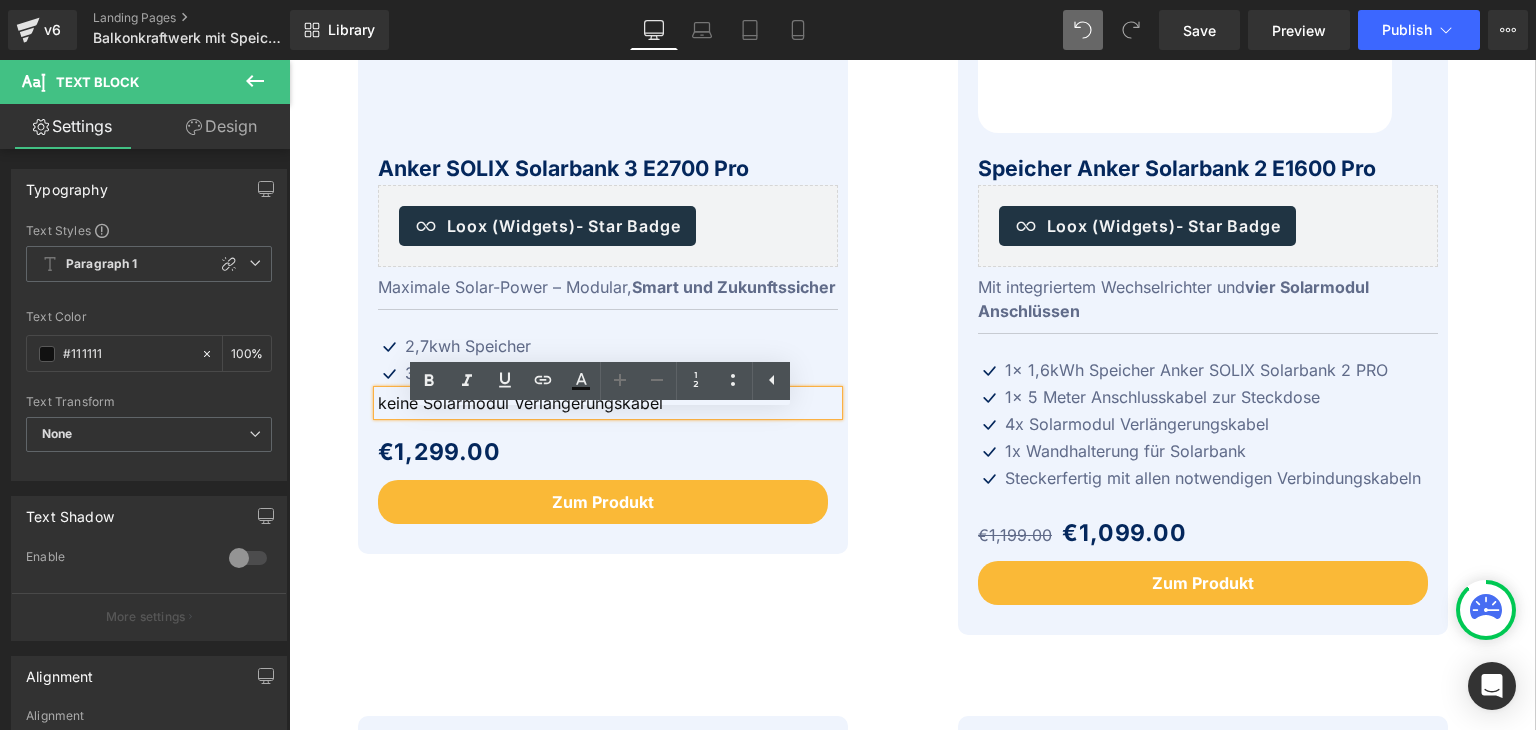 click on "keine Solarmodul Verlängerungskabel" at bounding box center [520, 403] 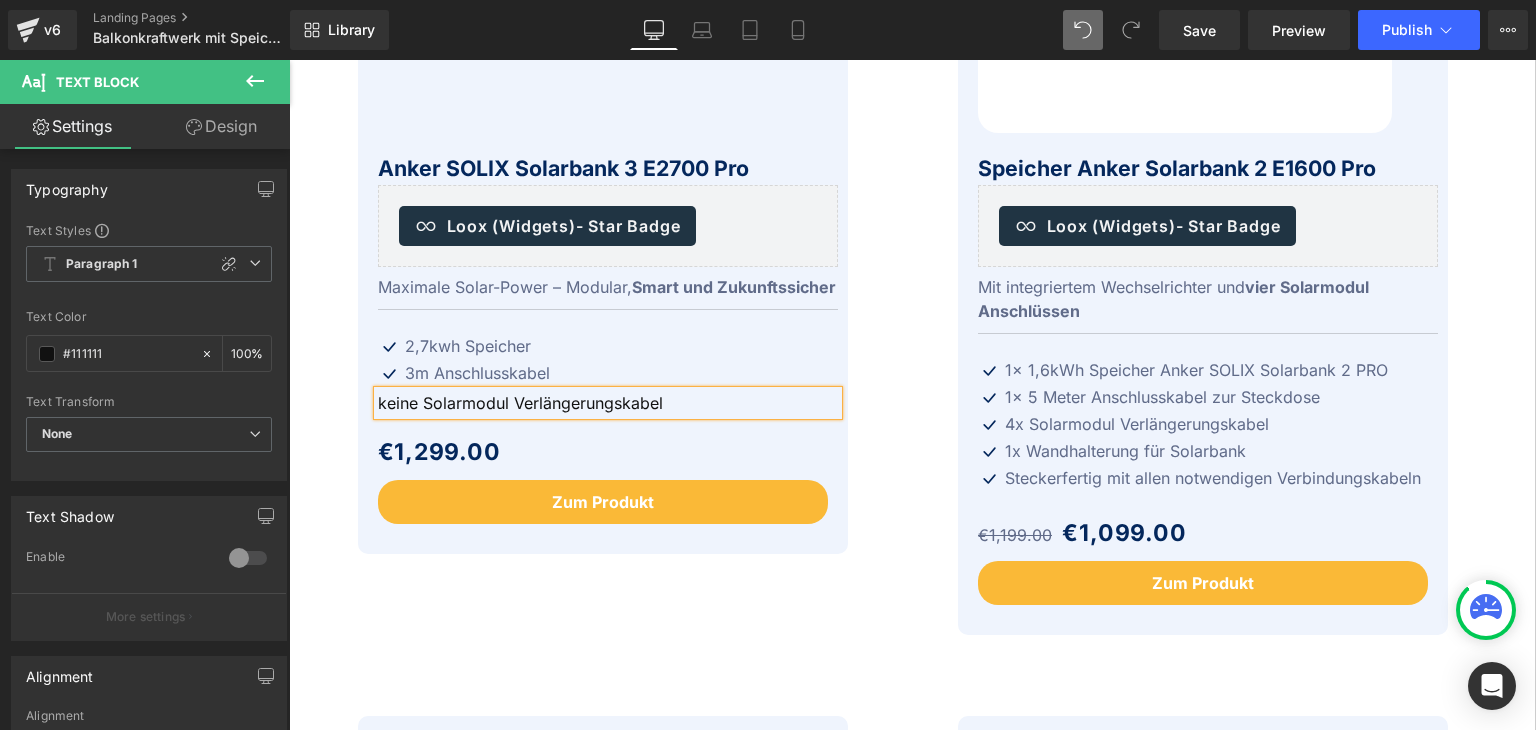 click on "keine Solarmodul Verlängerungskabel" at bounding box center [520, 403] 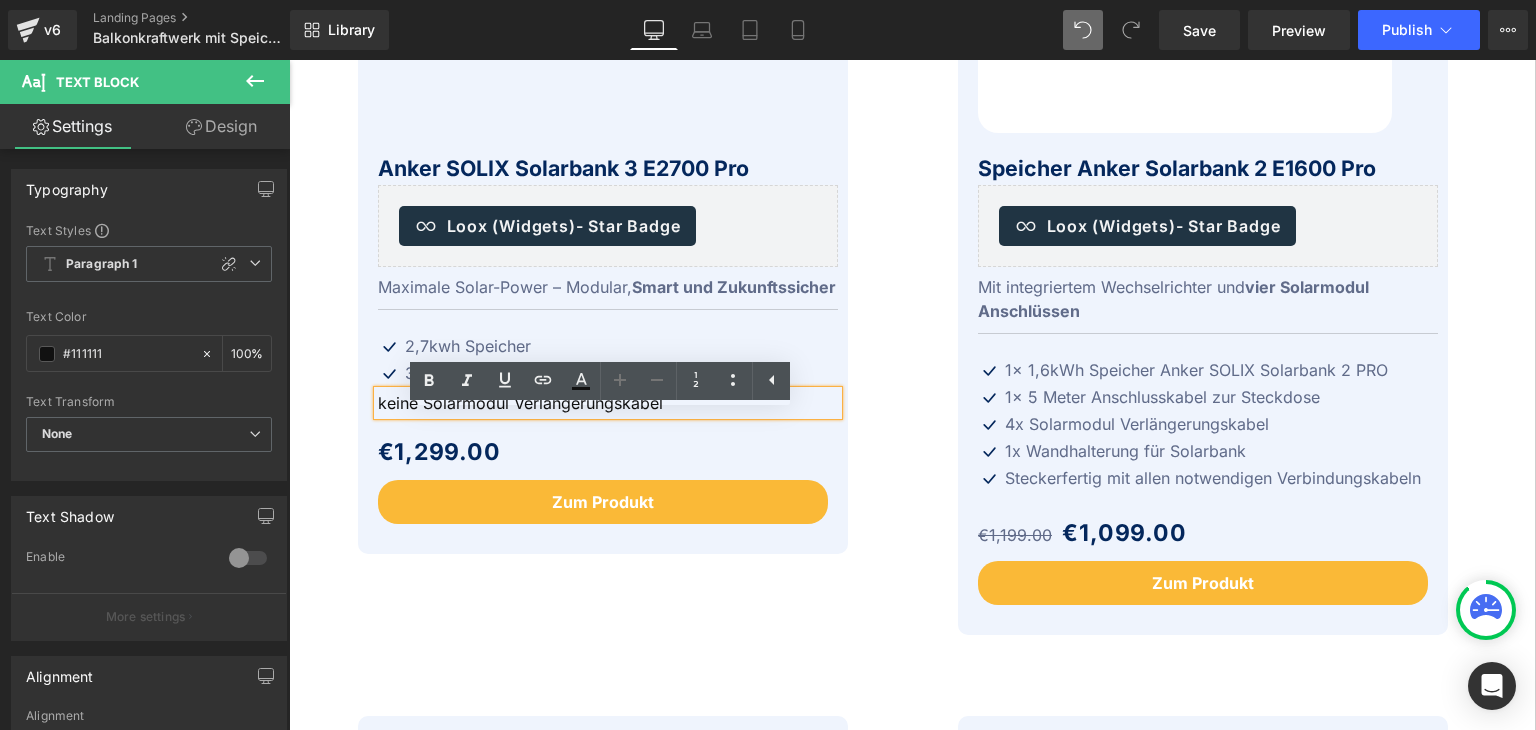 click on "keine Solarmodul Verlängerungskabel" at bounding box center [520, 403] 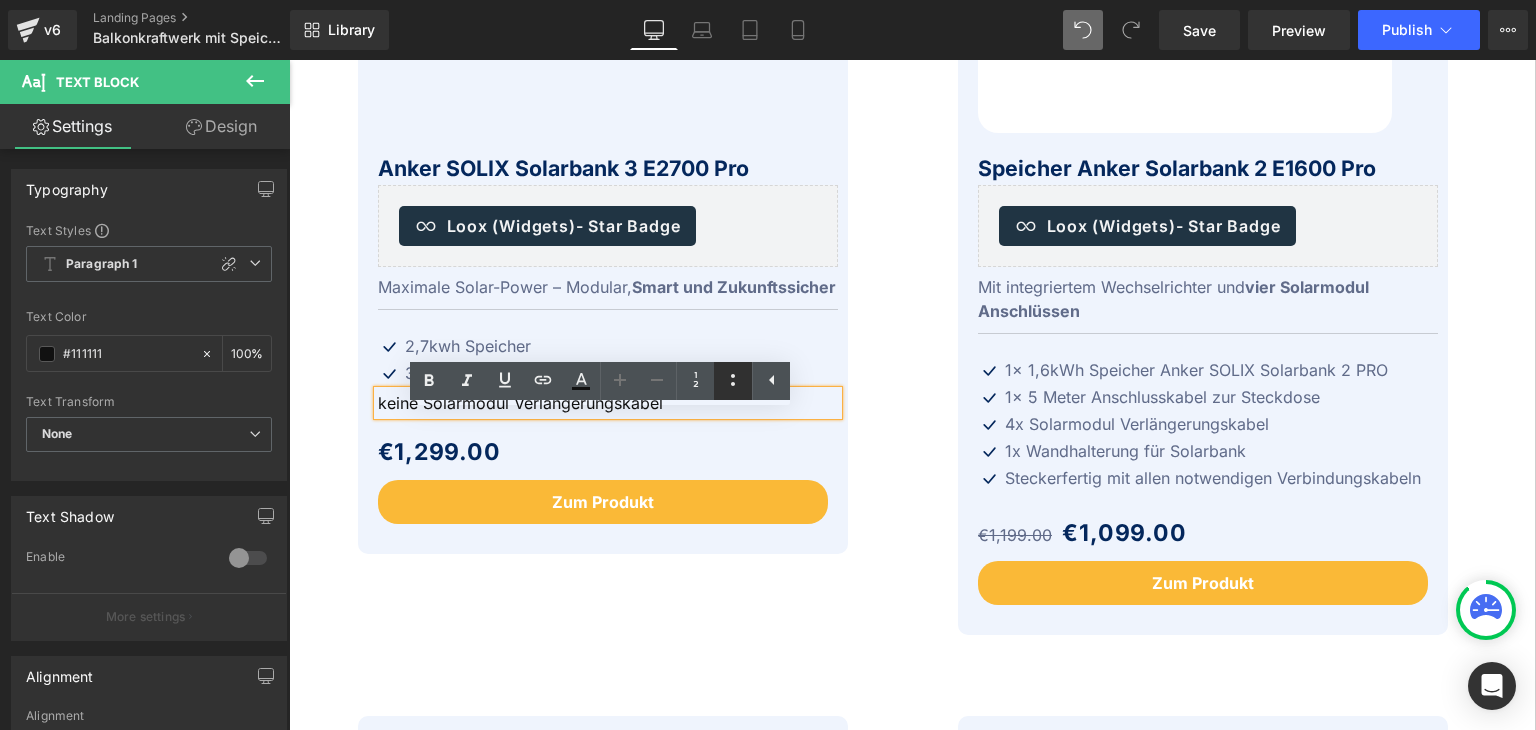 click 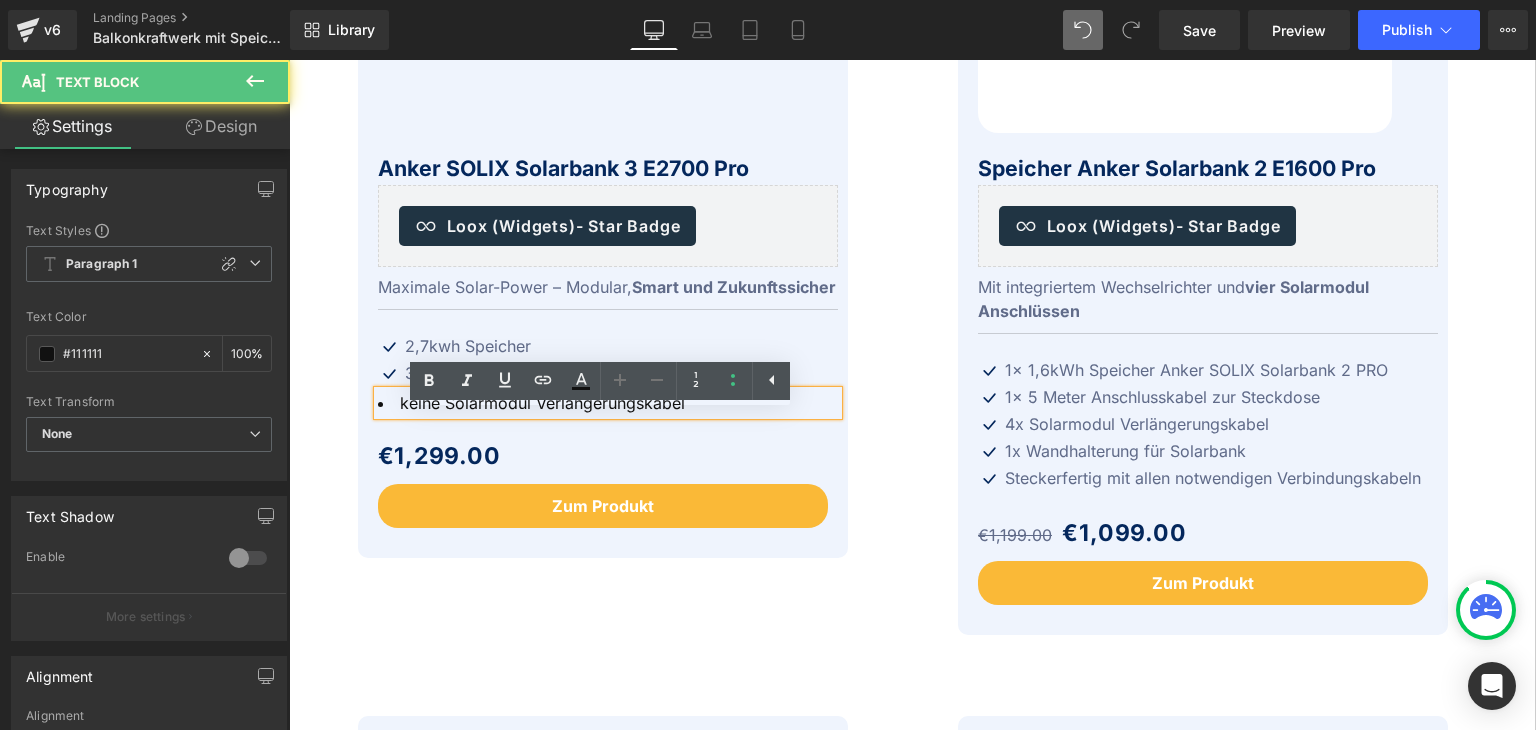 click on "keine Solarmodul Verlängerungskabel" at bounding box center [608, 403] 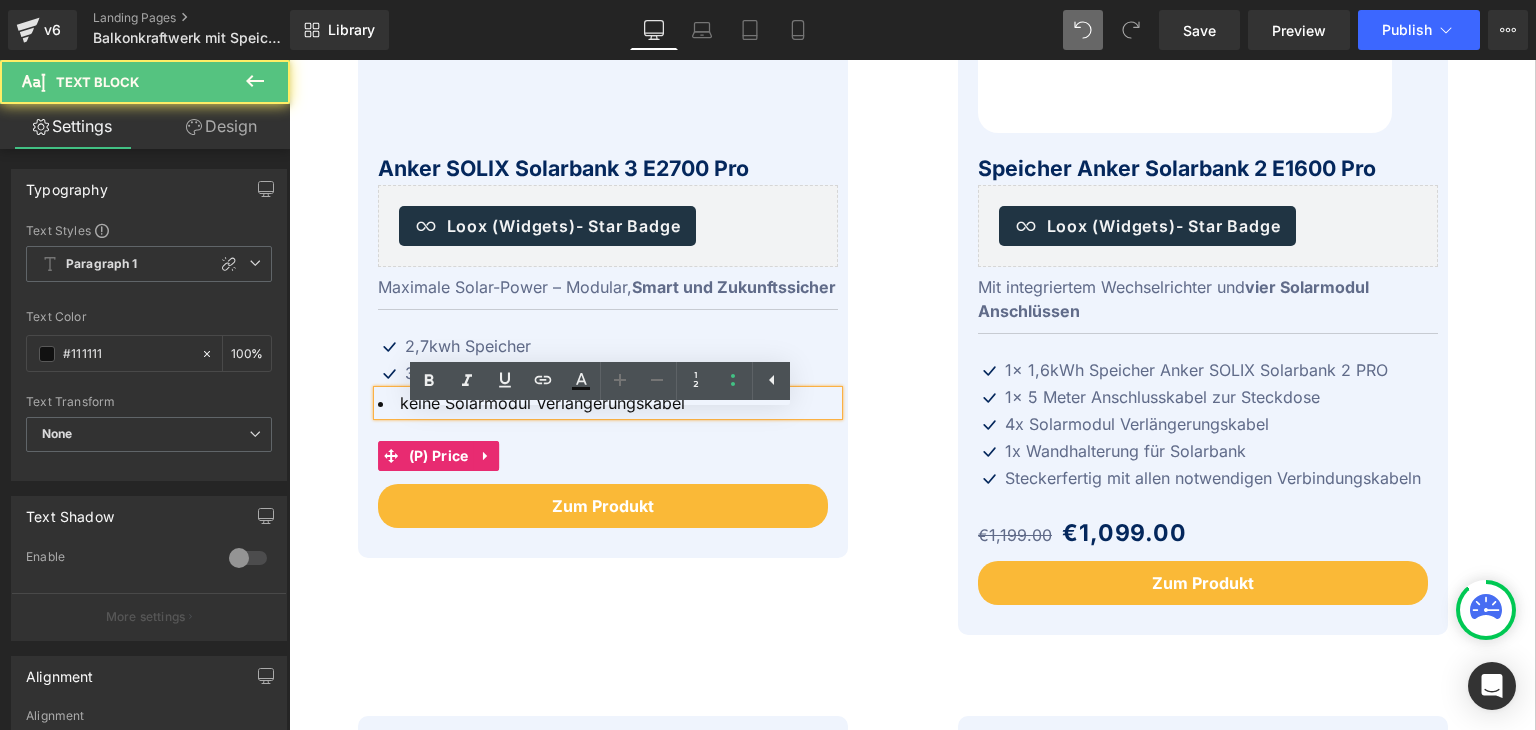 click on "€0
€1,299.00" at bounding box center [608, 456] 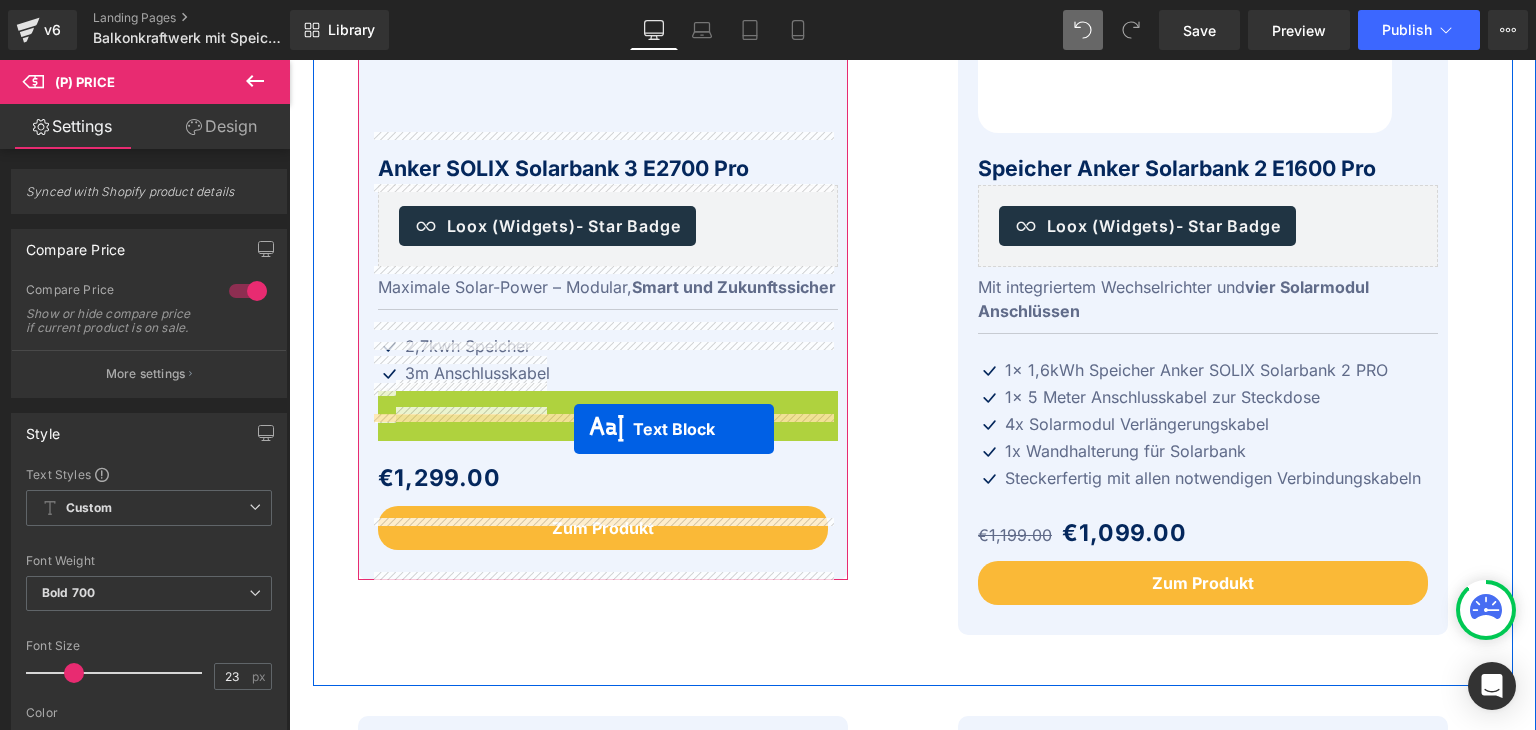 drag, startPoint x: 546, startPoint y: 429, endPoint x: 574, endPoint y: 429, distance: 28 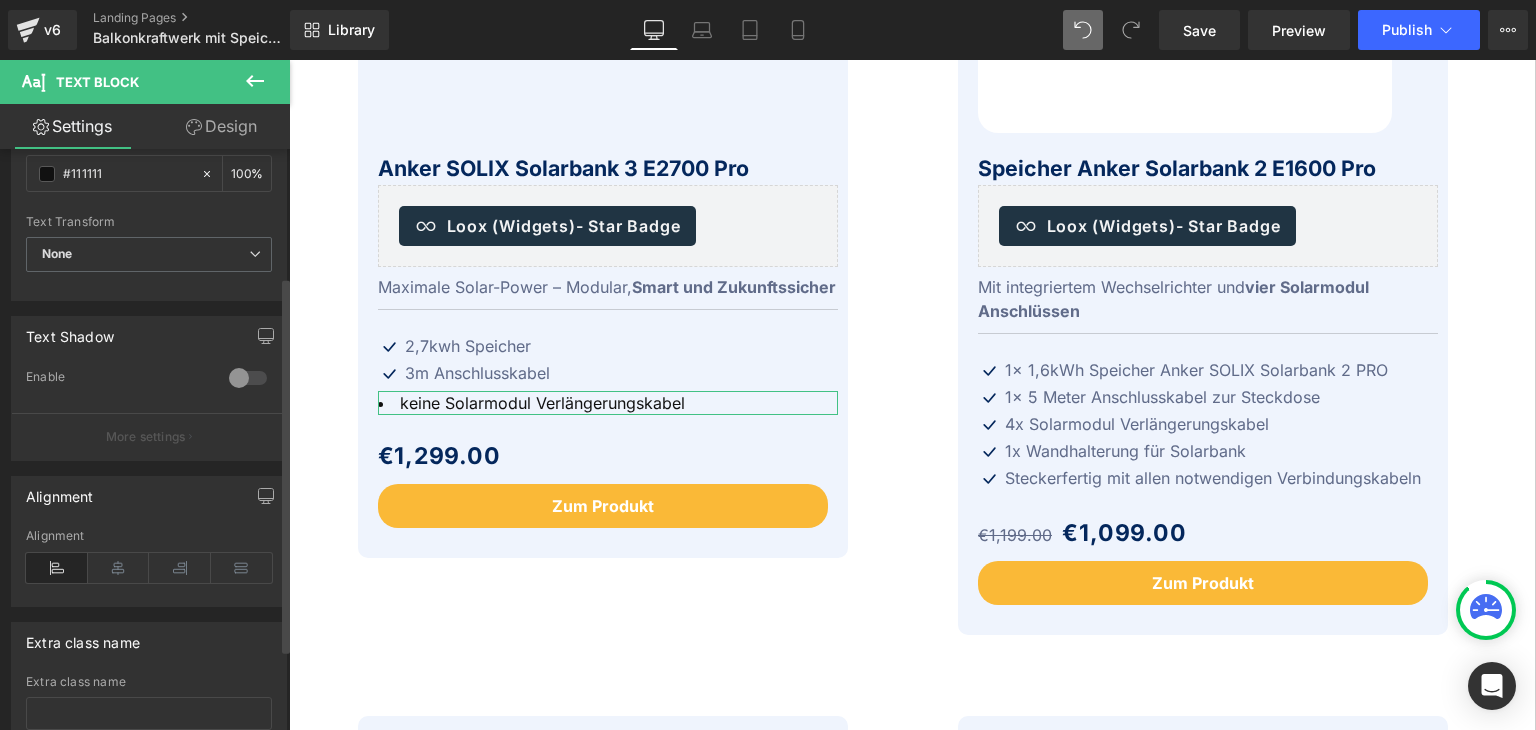 scroll, scrollTop: 200, scrollLeft: 0, axis: vertical 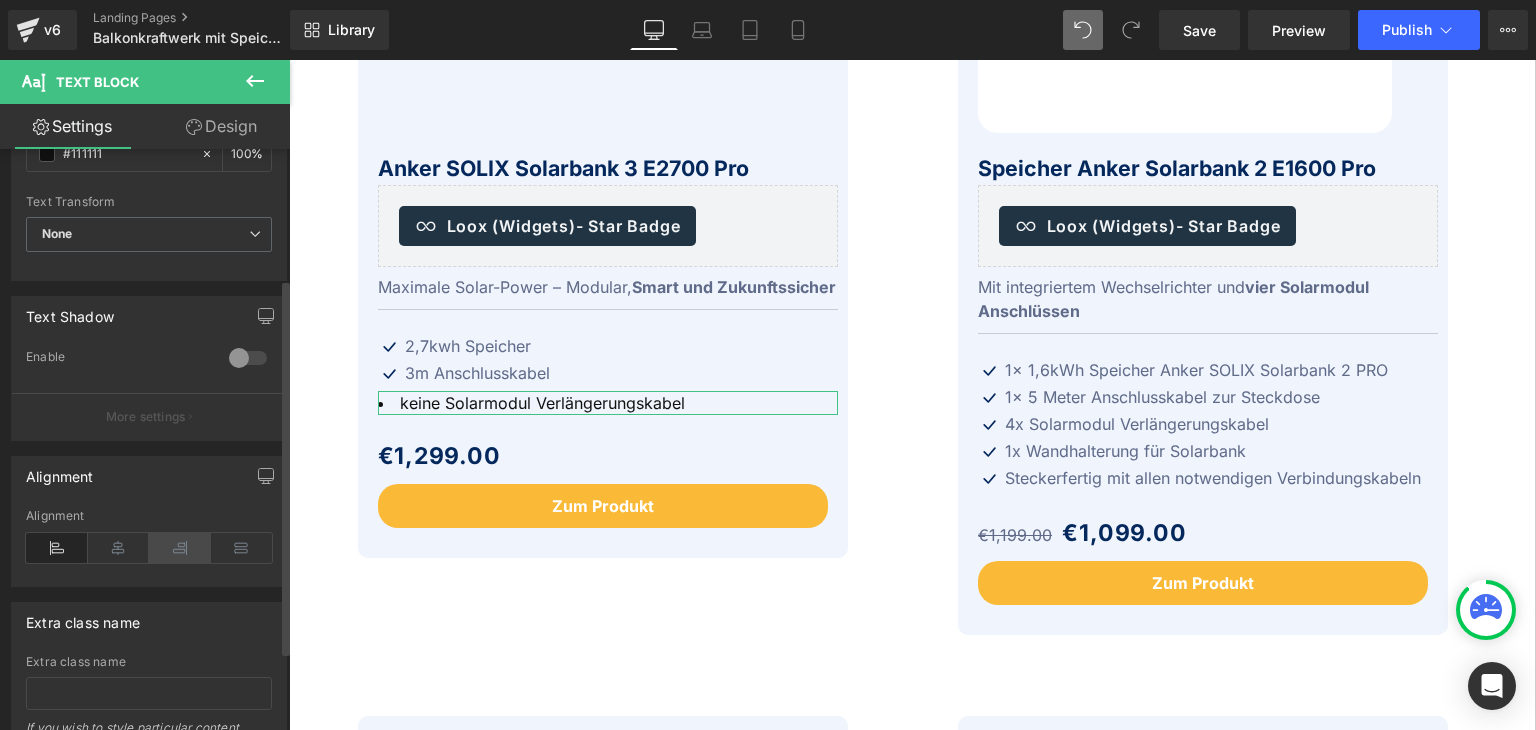 click at bounding box center [180, 548] 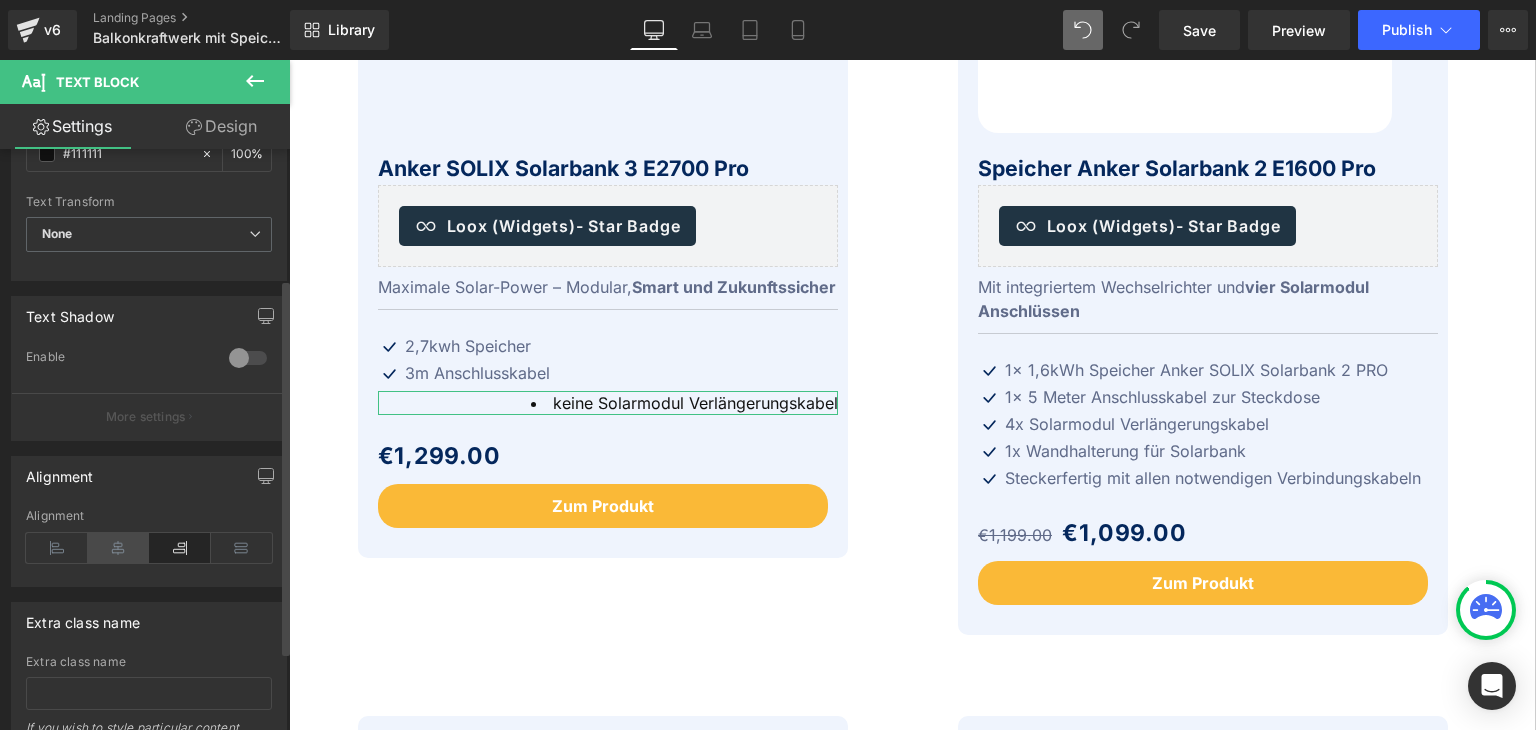 click at bounding box center [119, 548] 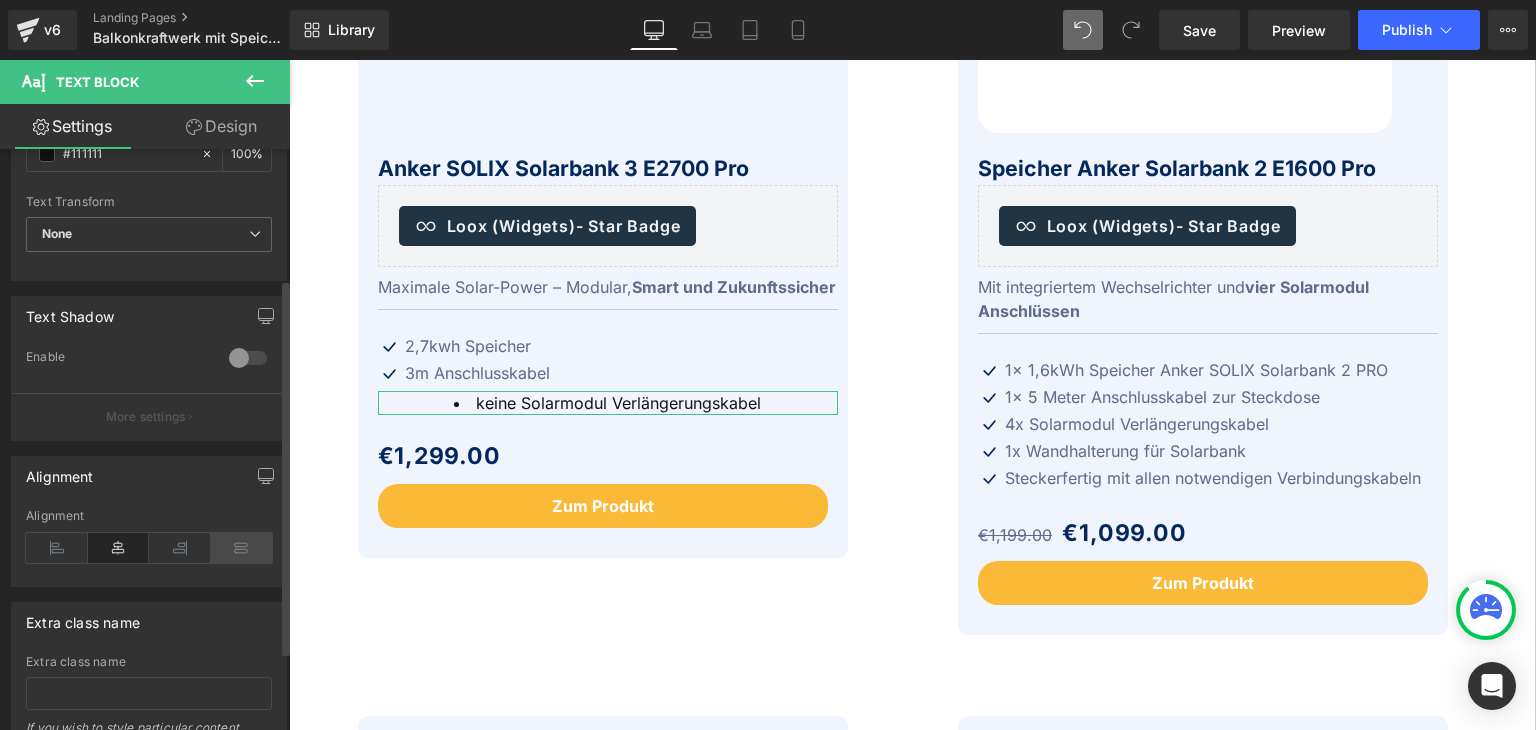 click at bounding box center [242, 548] 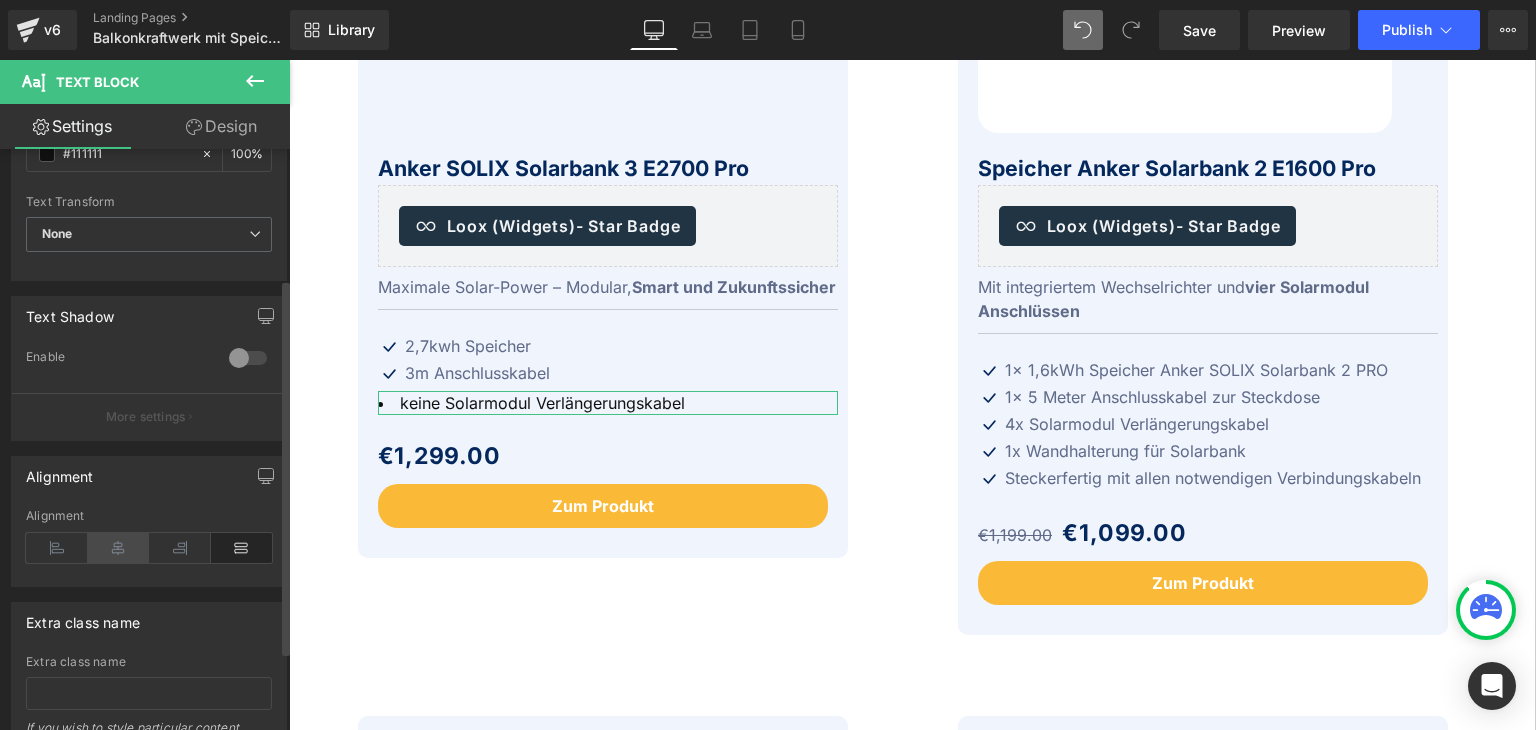 click at bounding box center (119, 548) 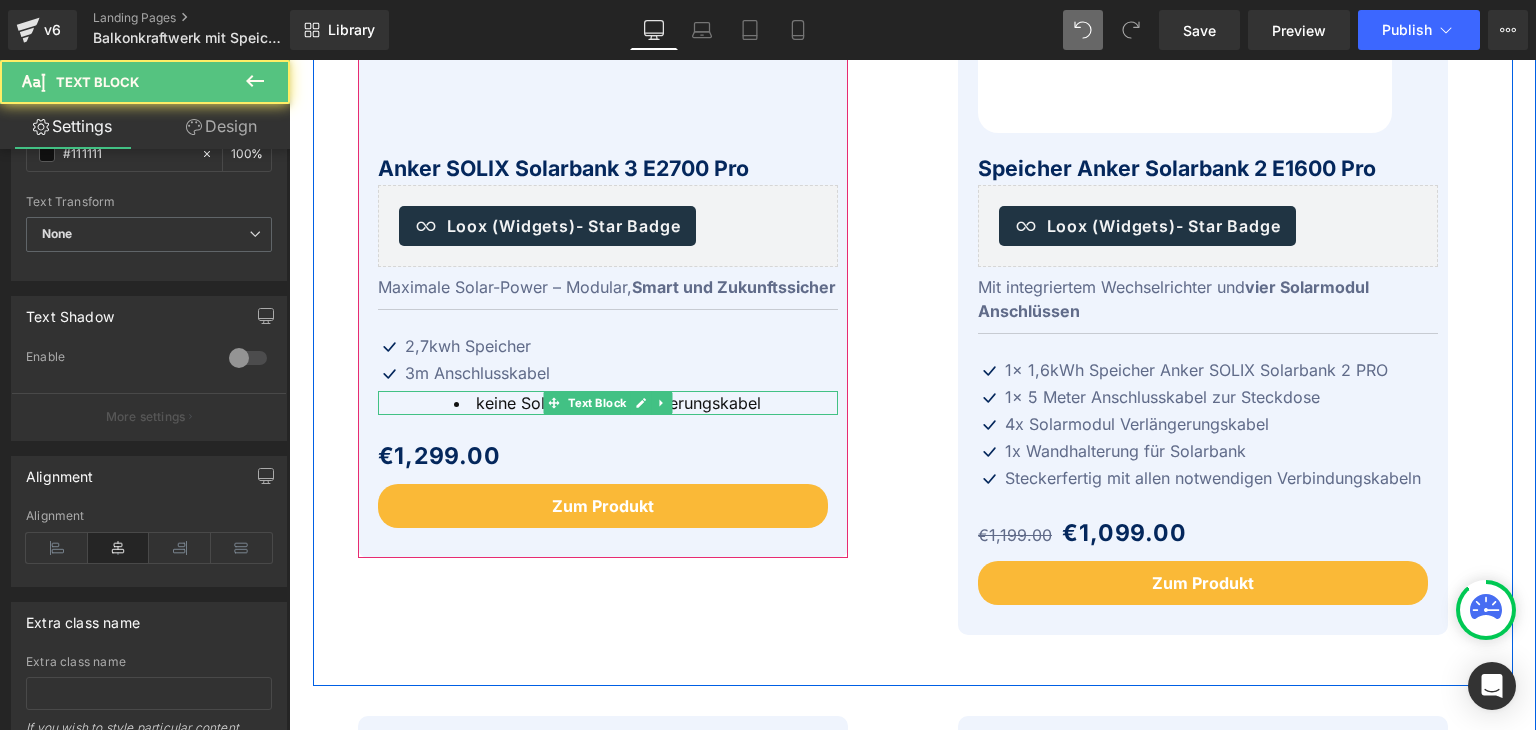 click on "keine Solarmodul Verlängerungskabel" at bounding box center [618, 403] 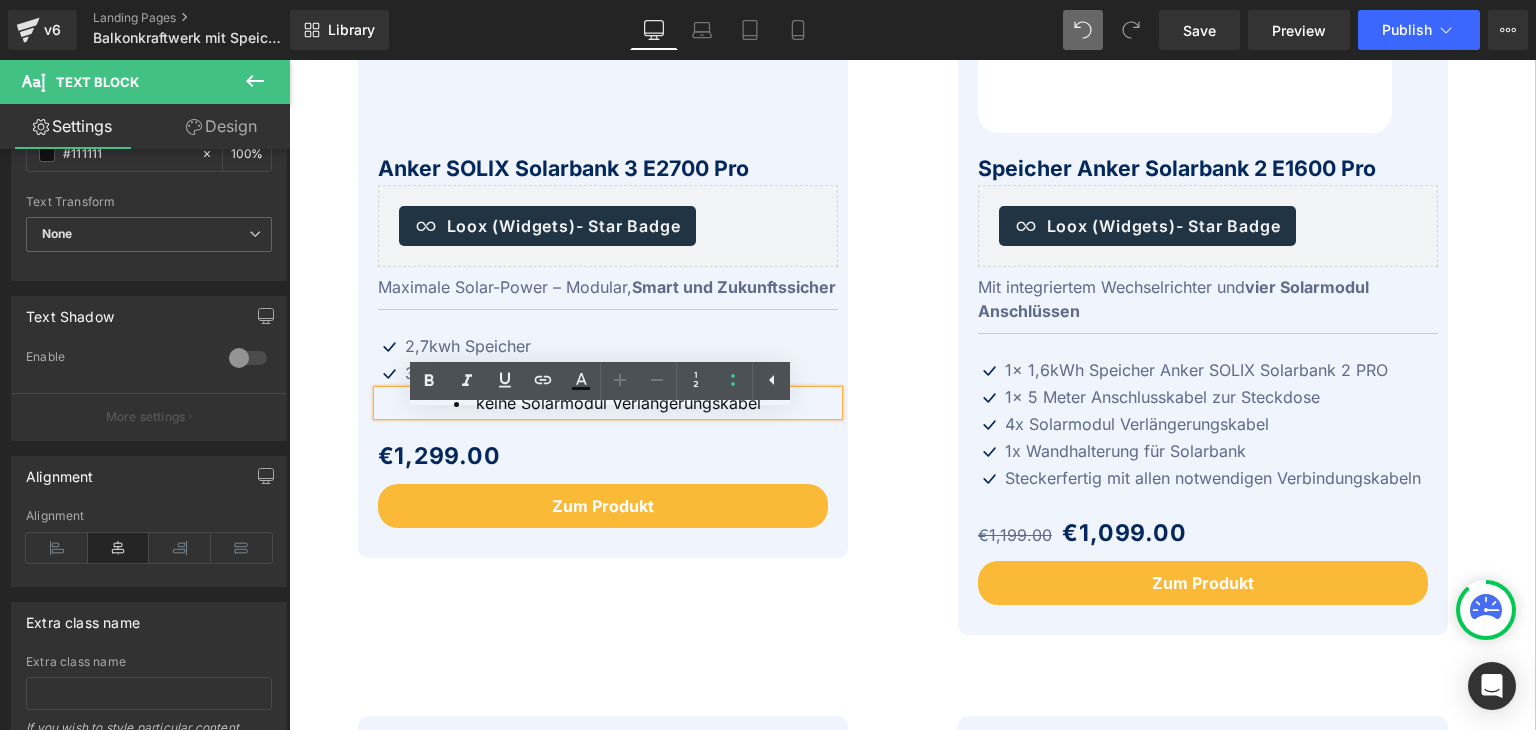 type 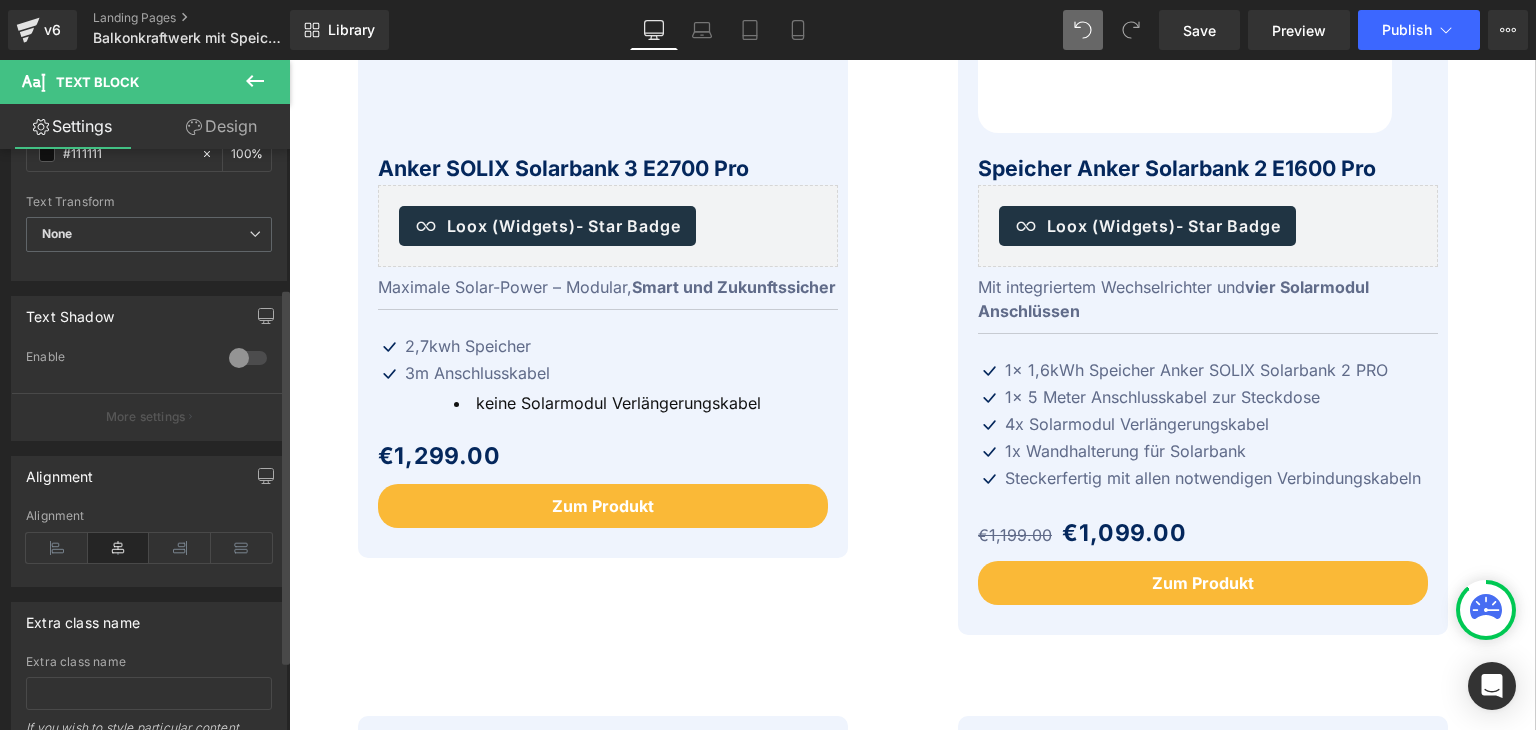 scroll, scrollTop: 300, scrollLeft: 0, axis: vertical 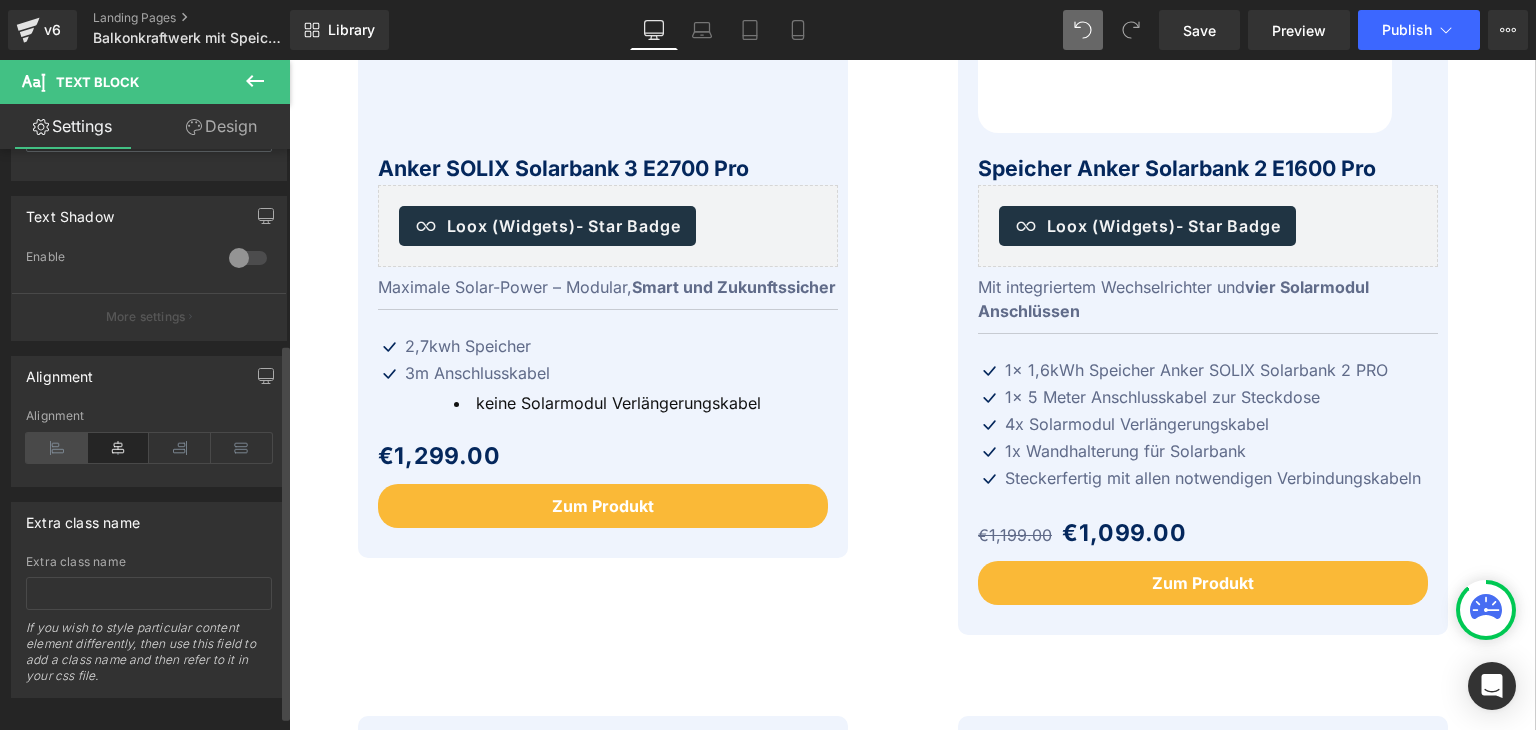 click at bounding box center (57, 448) 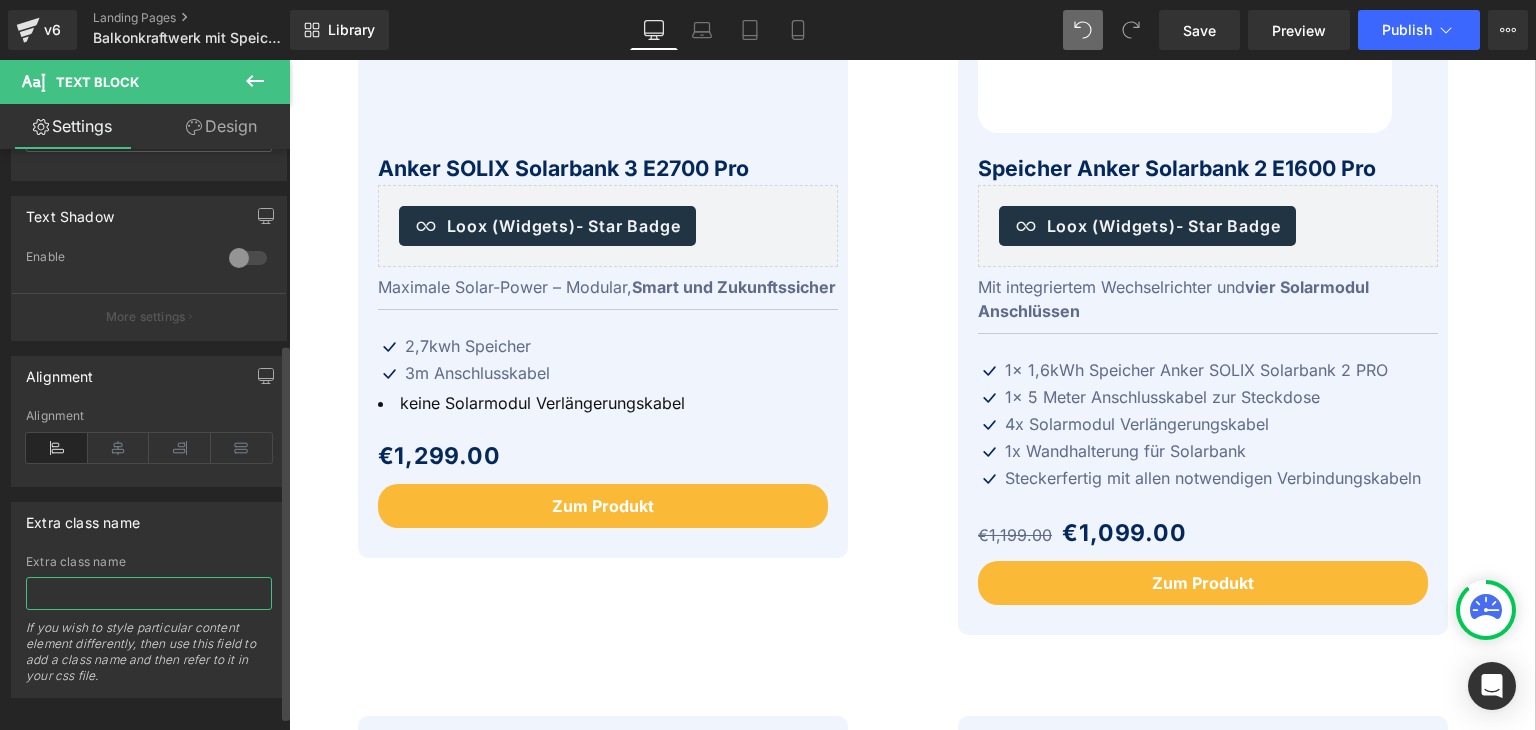 click at bounding box center [149, 593] 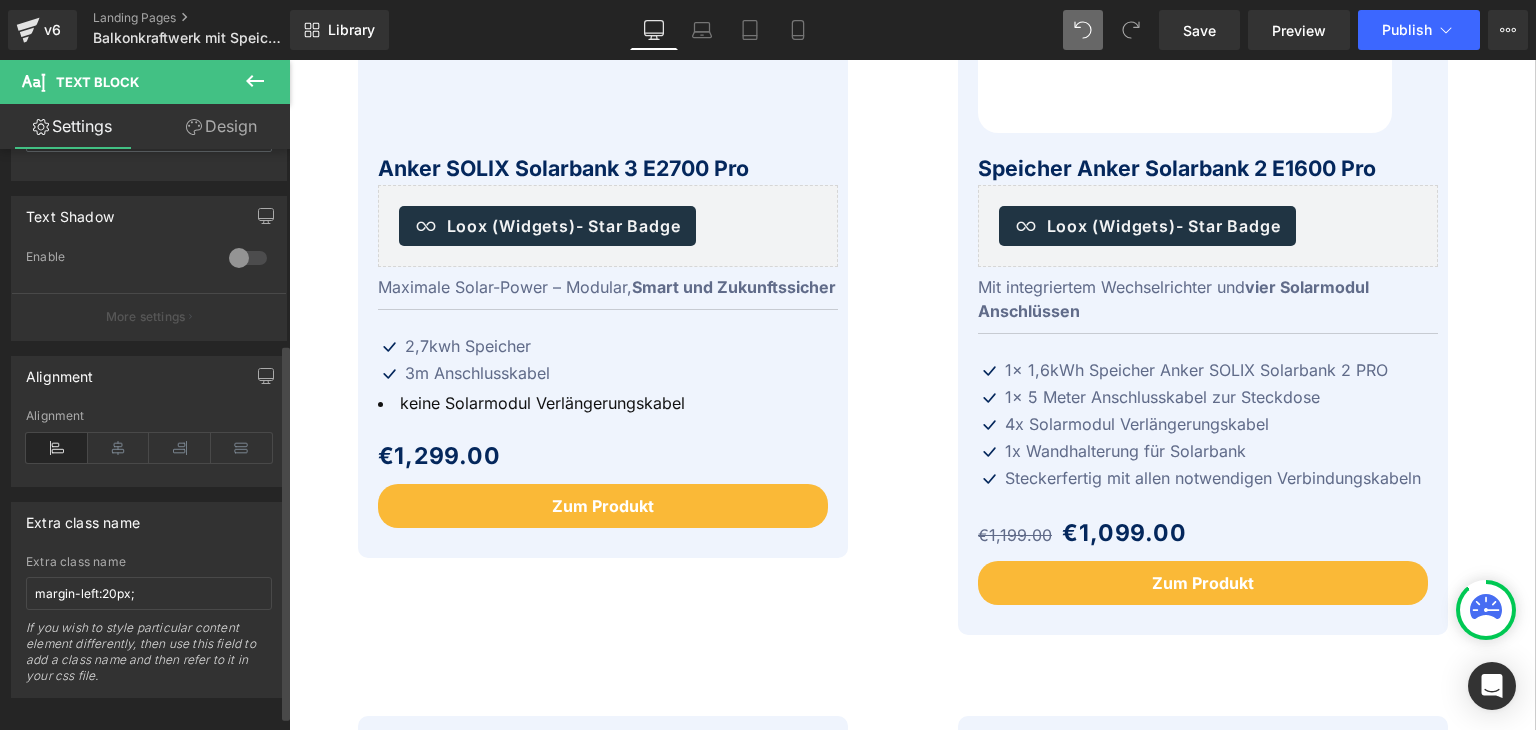 click on "Extra class name margin-left:20px; Extra class name margin-left:20px; If you wish to style particular content element differently, then use this field to add a class name and then refer to it in your css file." at bounding box center (149, 600) 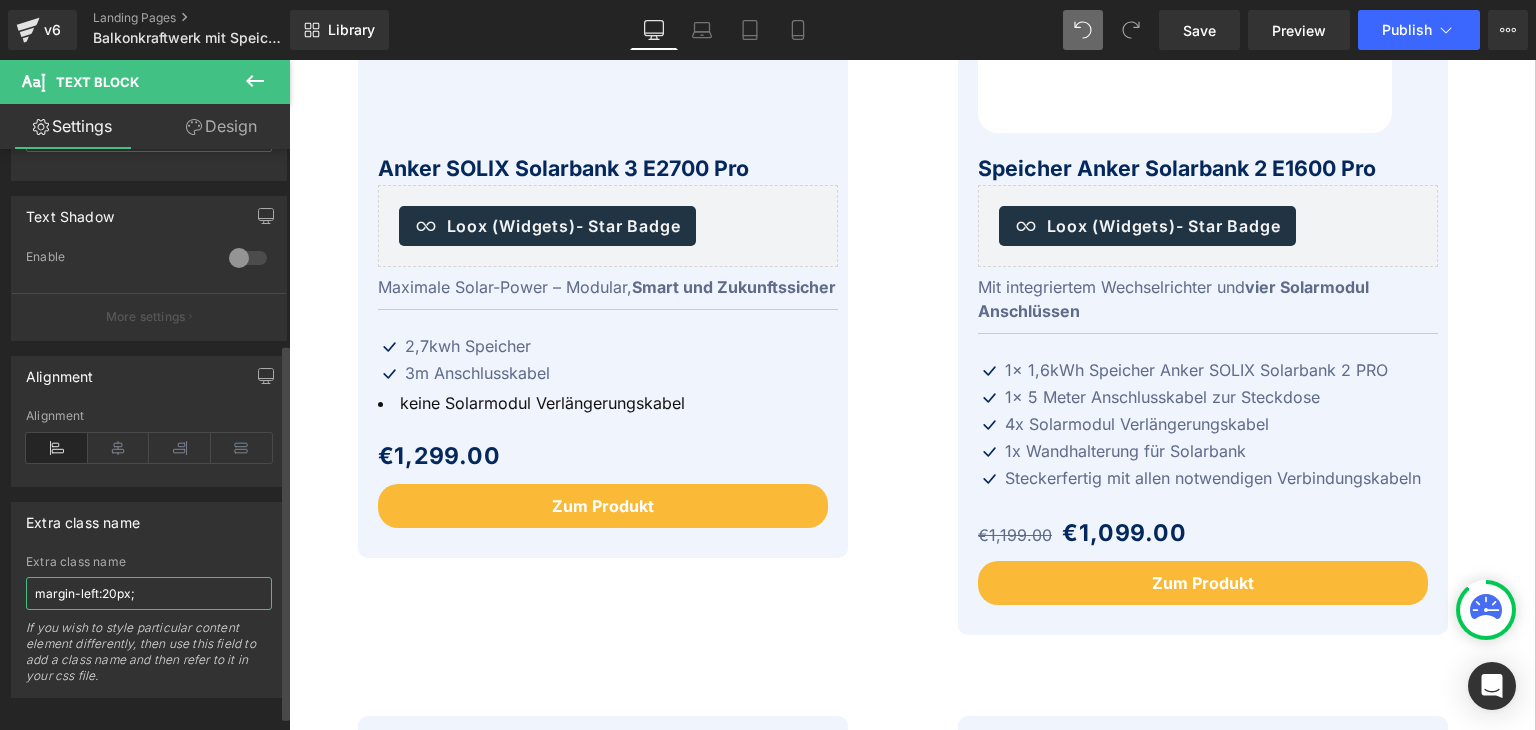 click on "margin-left:20px;" at bounding box center (149, 593) 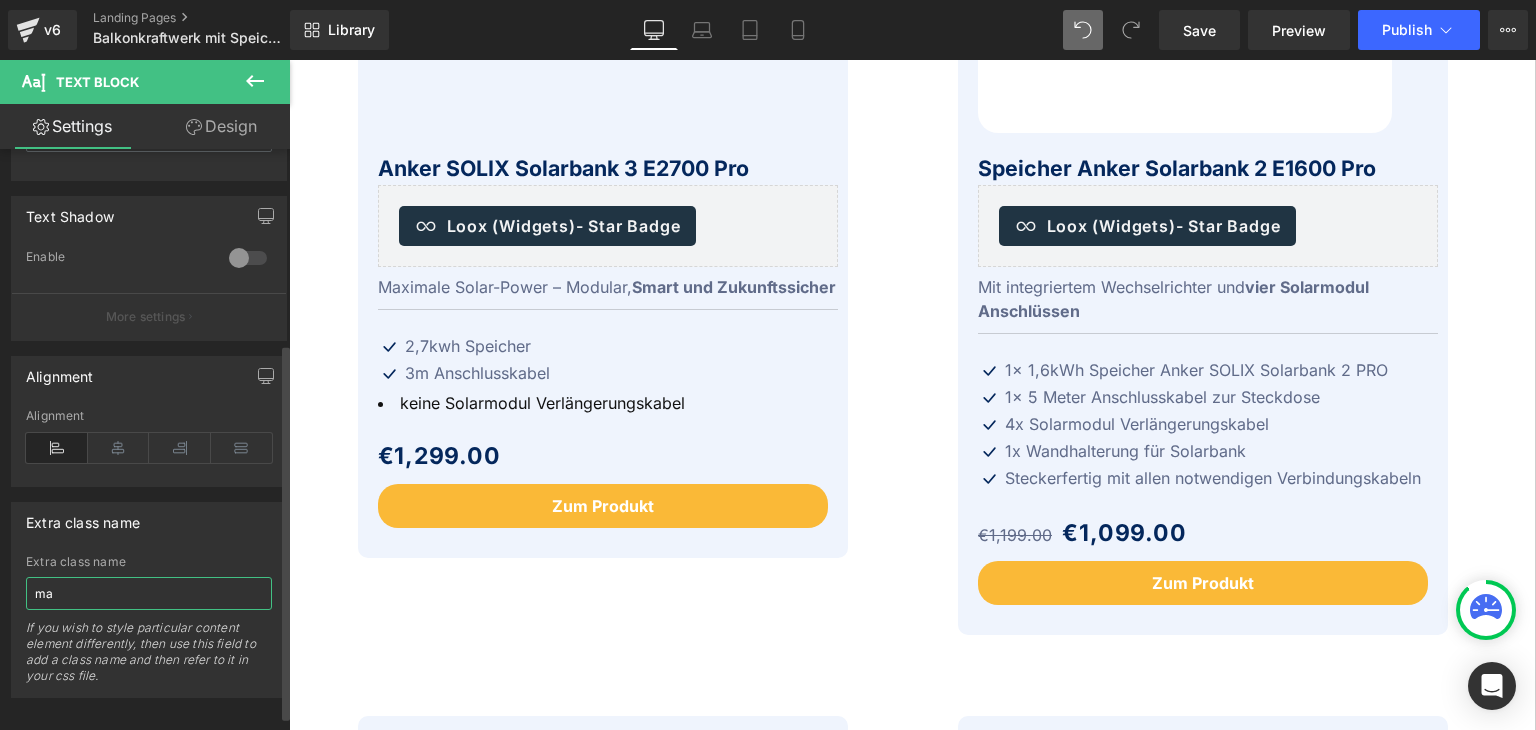 type on "m" 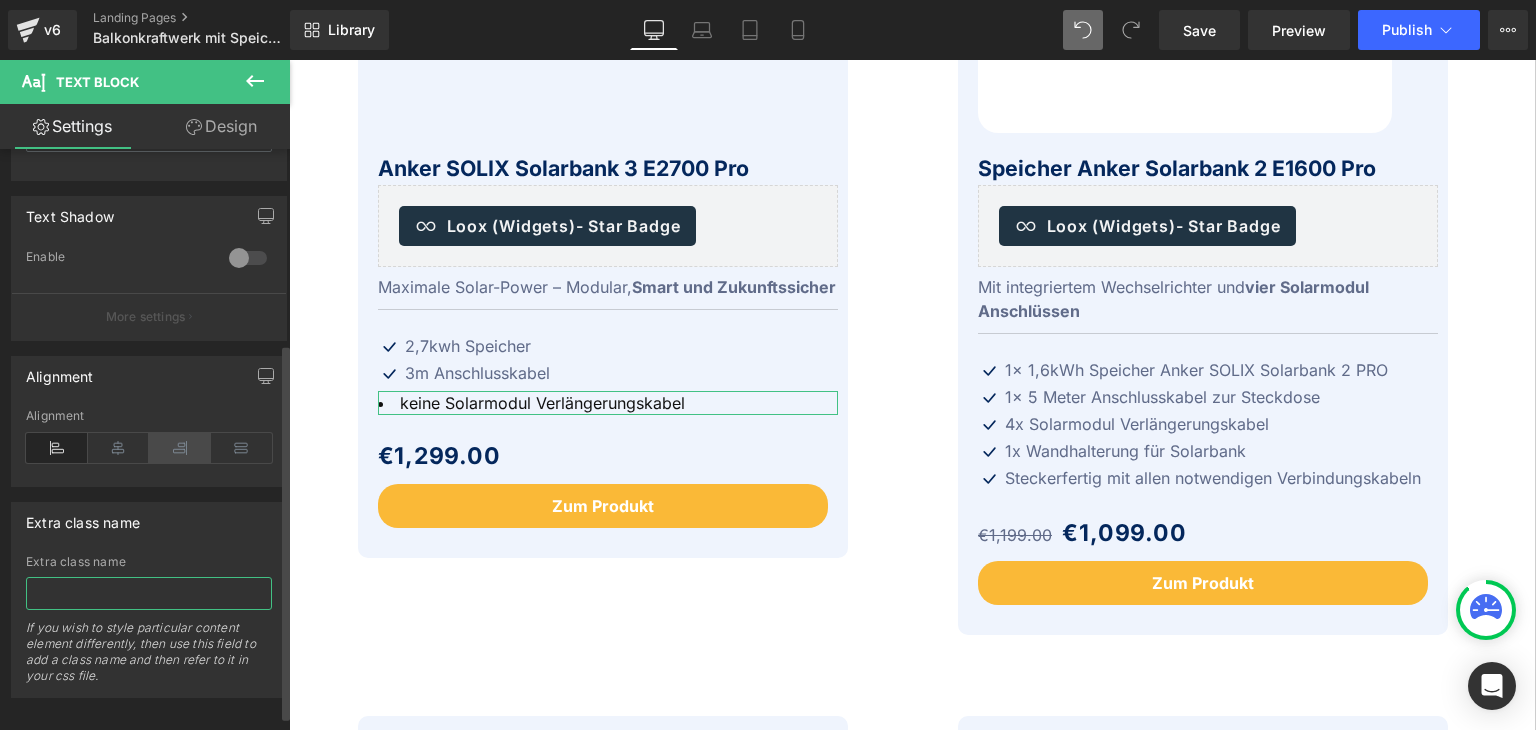 type 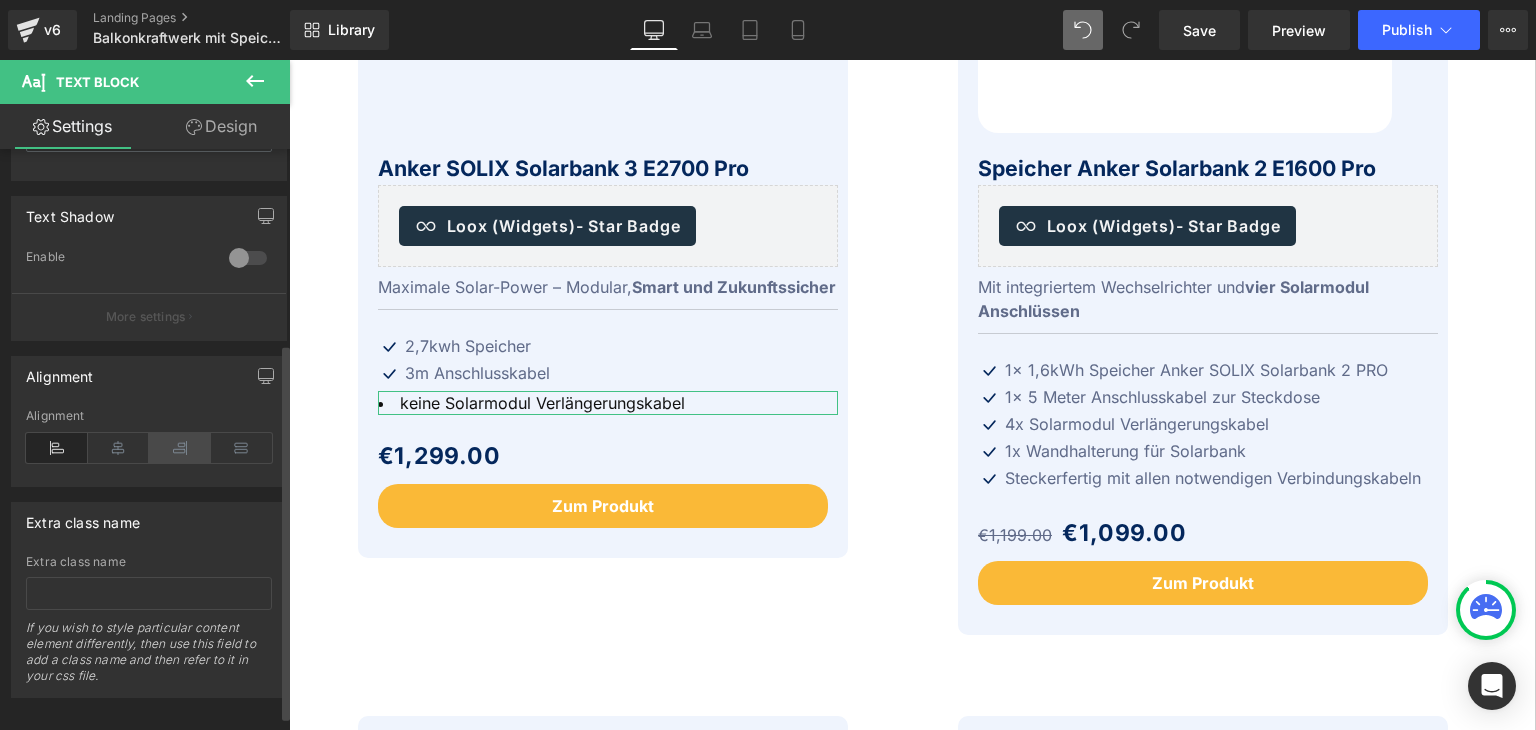 click at bounding box center [180, 448] 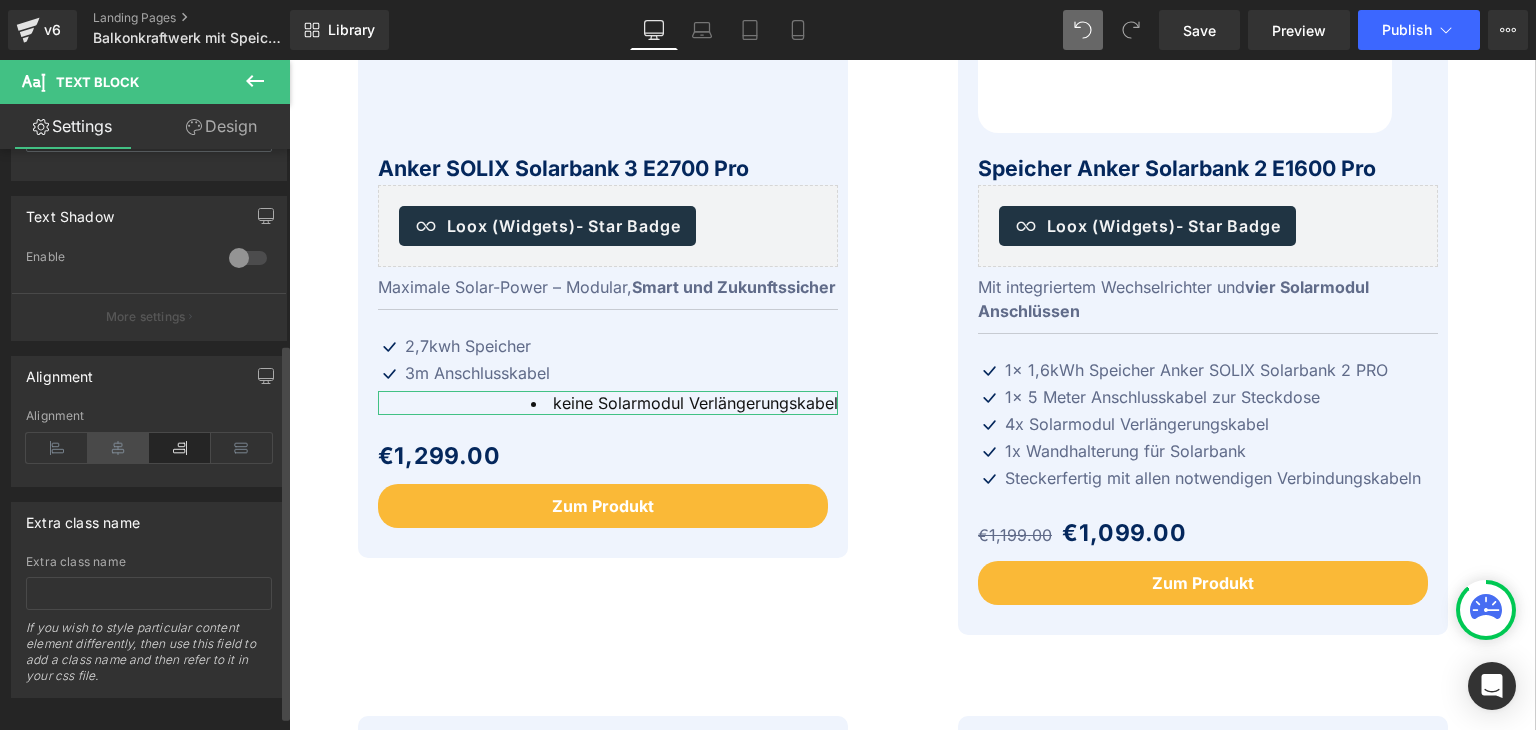 click at bounding box center [119, 448] 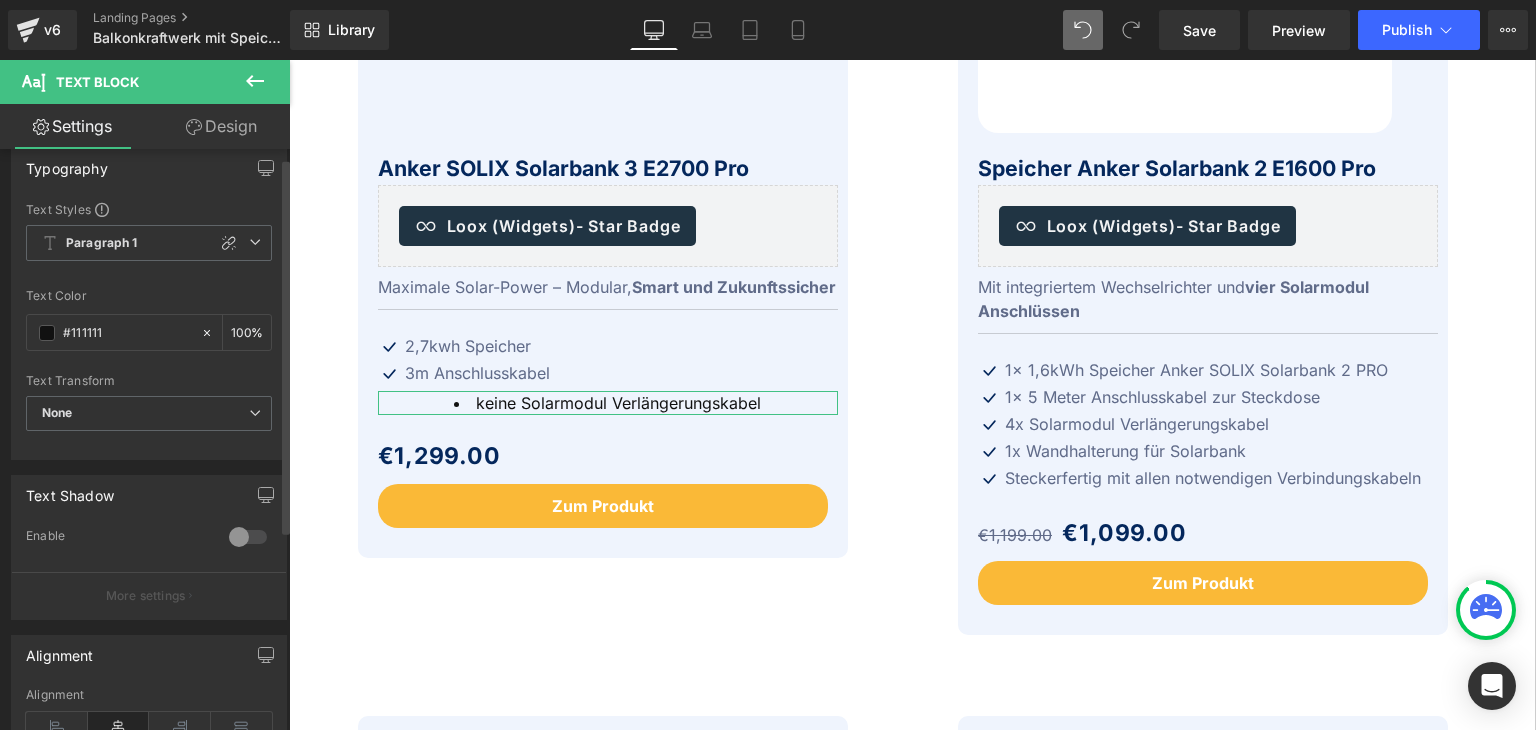 scroll, scrollTop: 0, scrollLeft: 0, axis: both 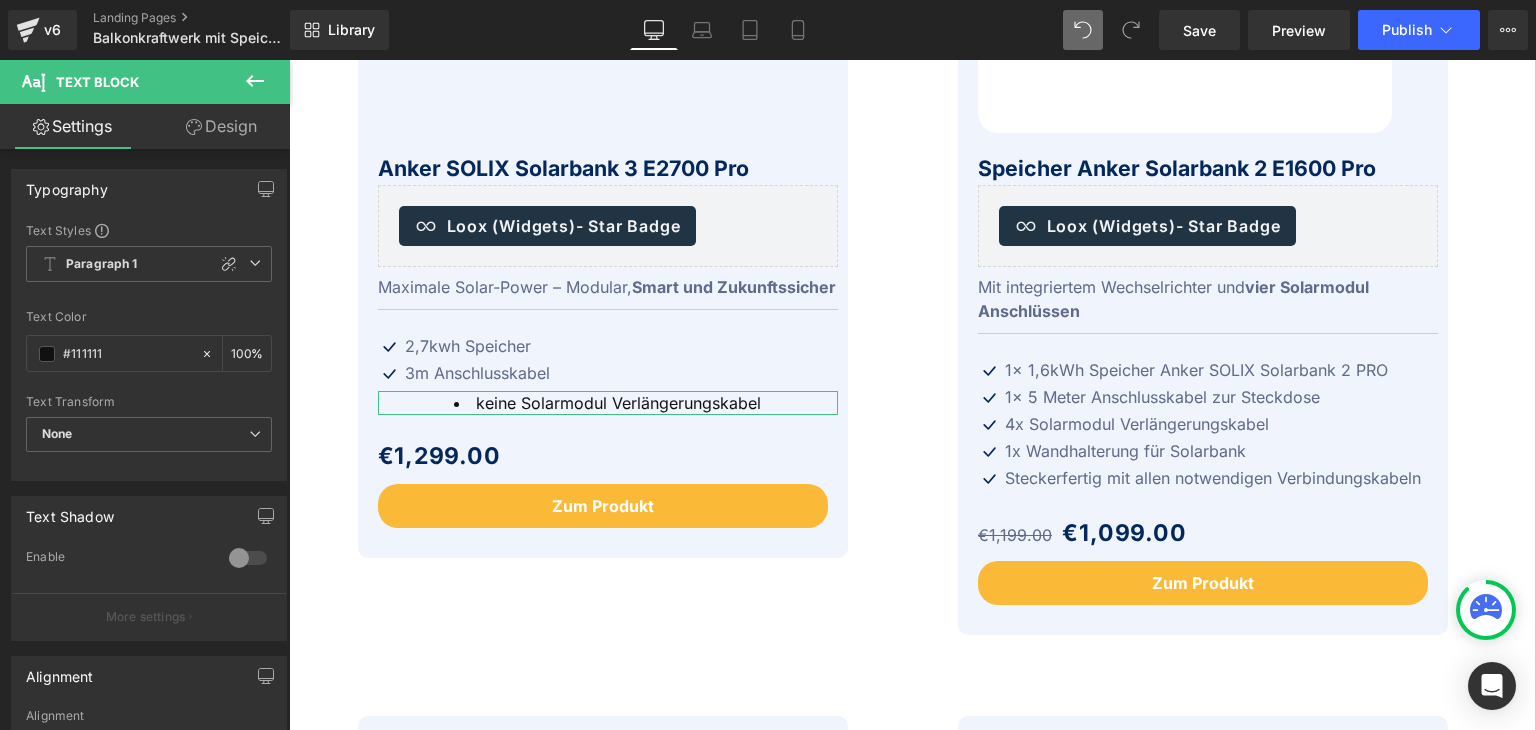 click on "Design" at bounding box center [221, 126] 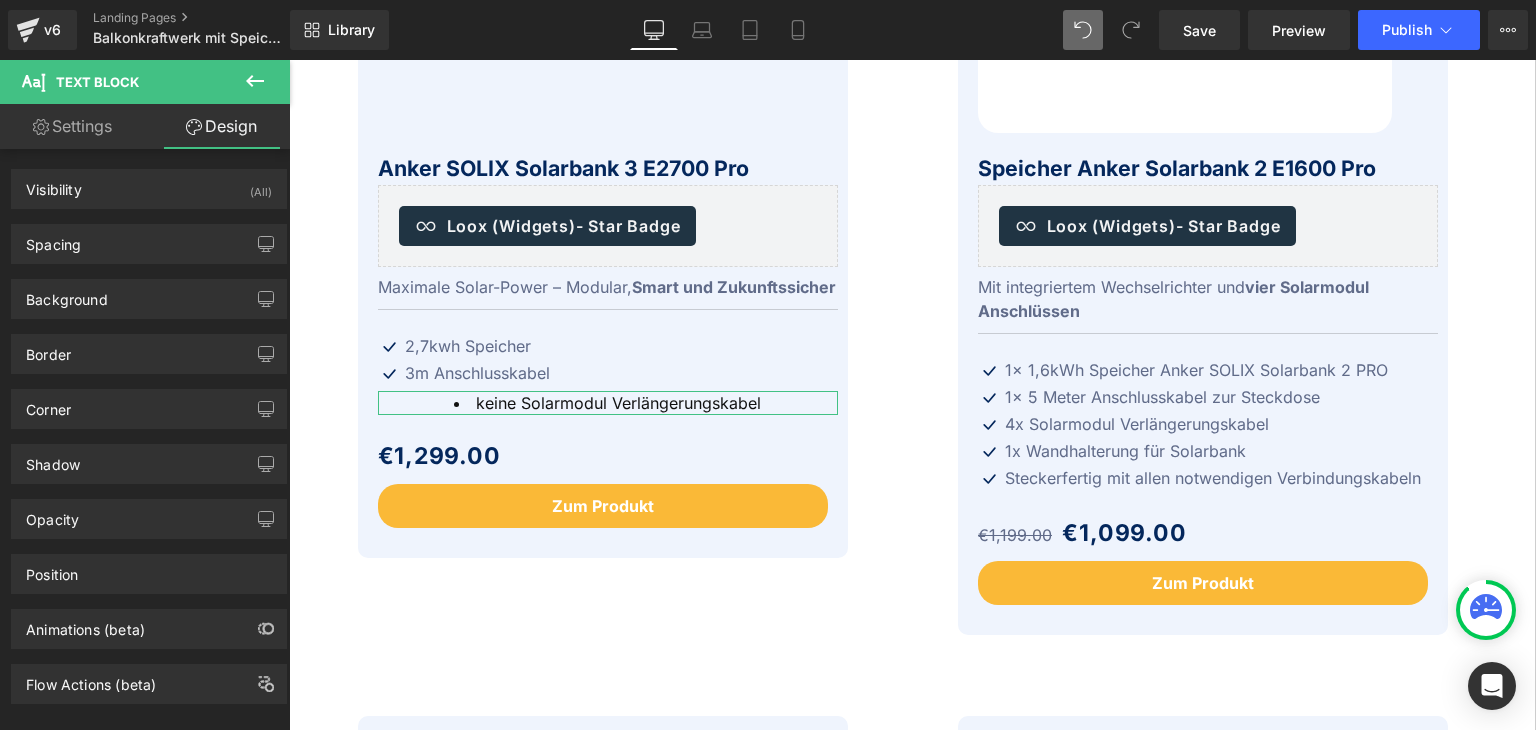 click on "Settings" at bounding box center [72, 126] 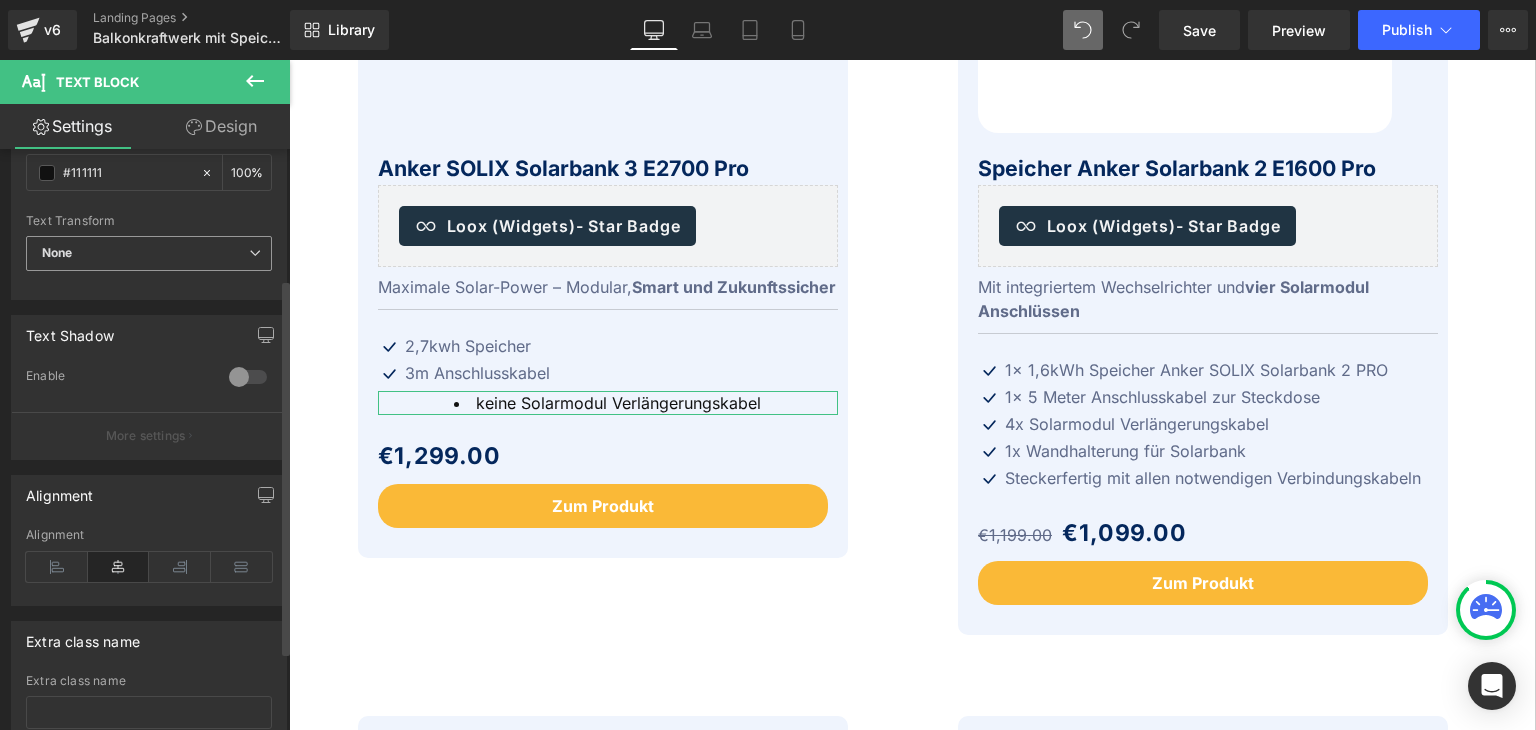 scroll, scrollTop: 200, scrollLeft: 0, axis: vertical 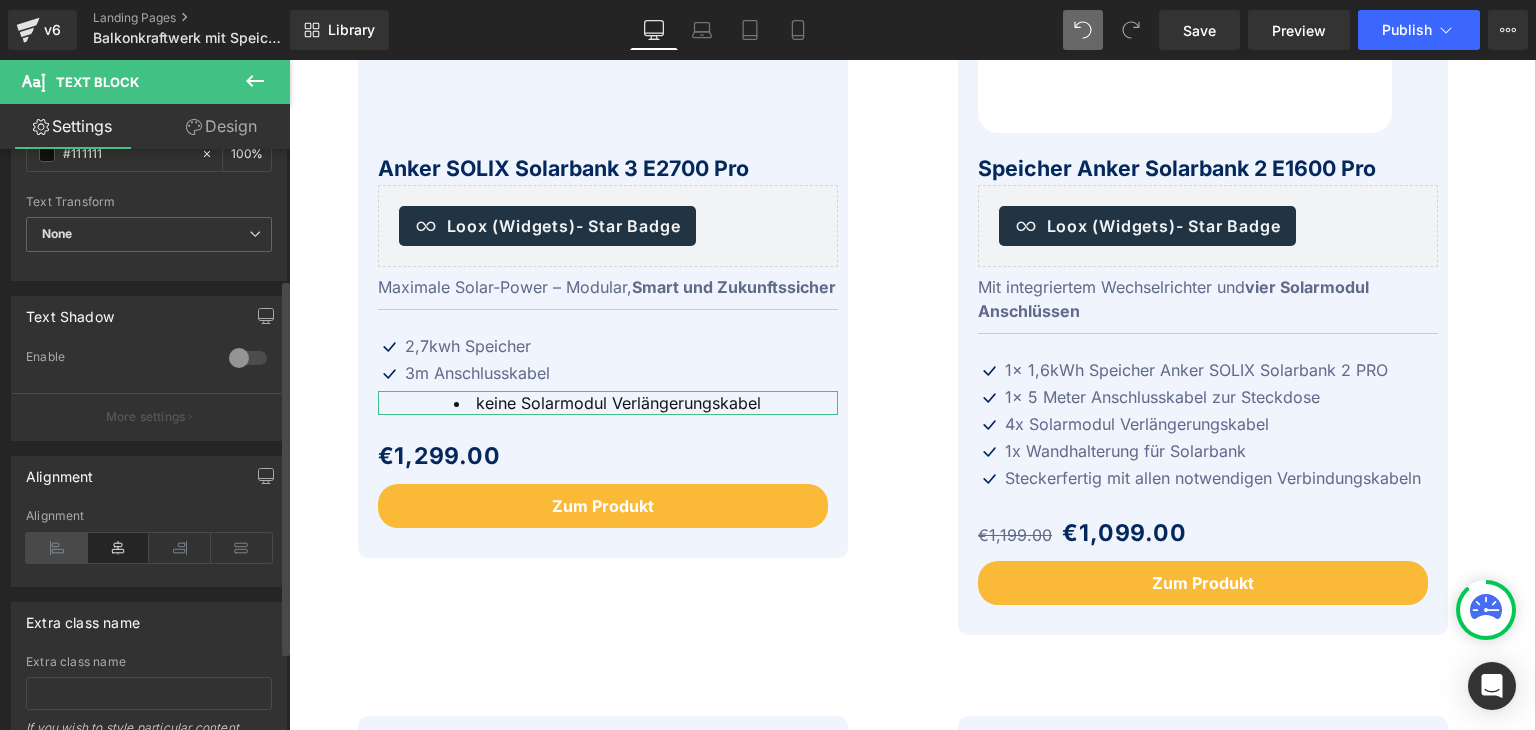 click at bounding box center (57, 548) 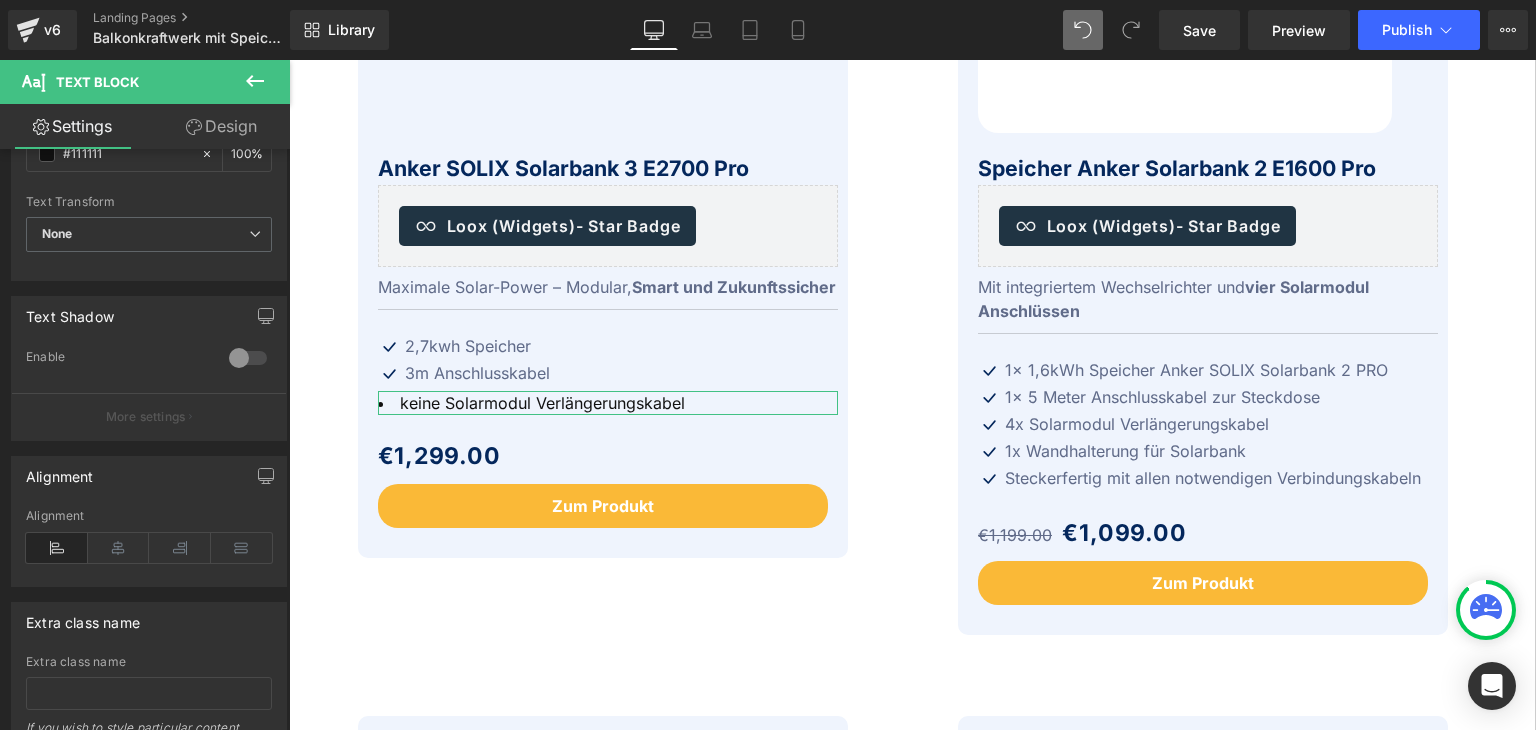click on "Design" at bounding box center (221, 126) 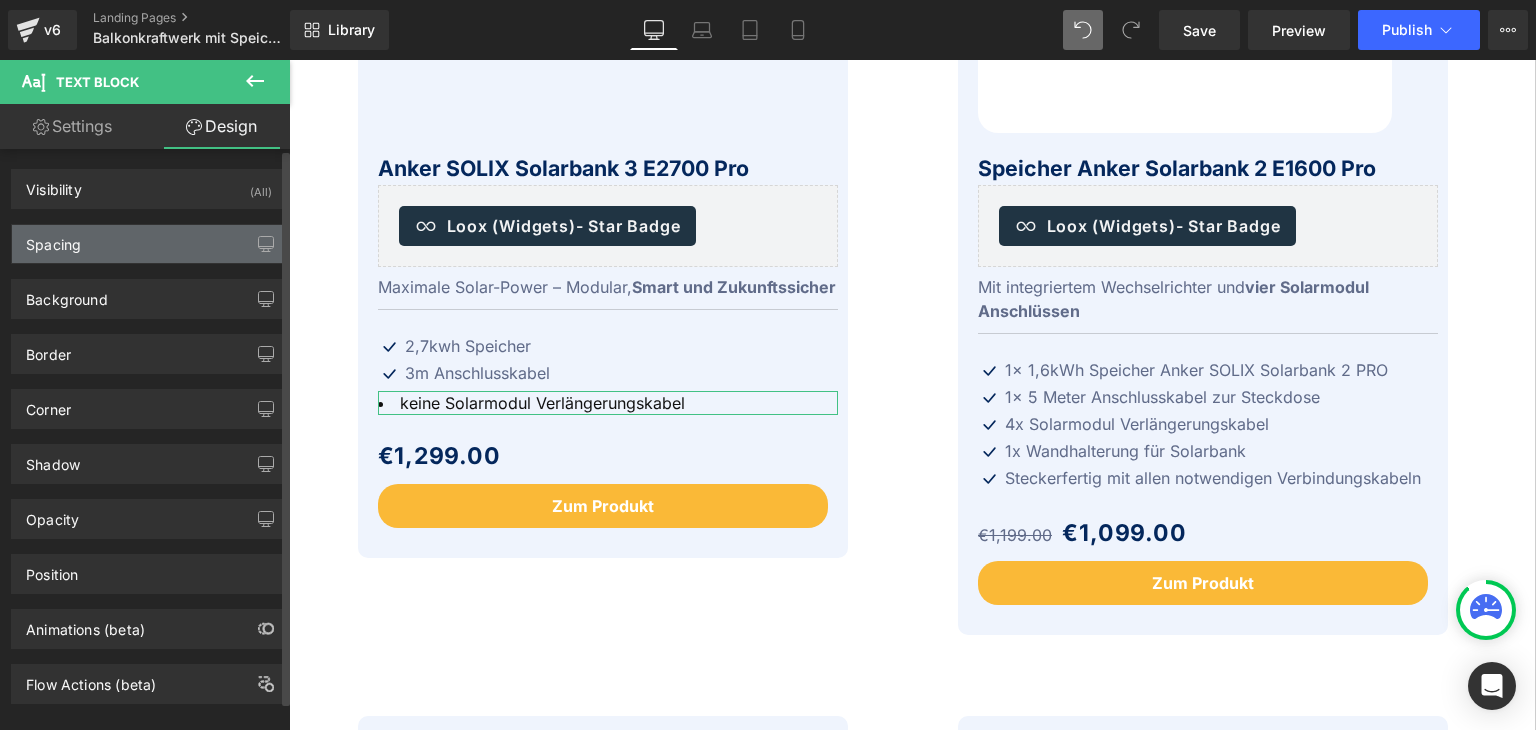 click on "Spacing" at bounding box center (149, 244) 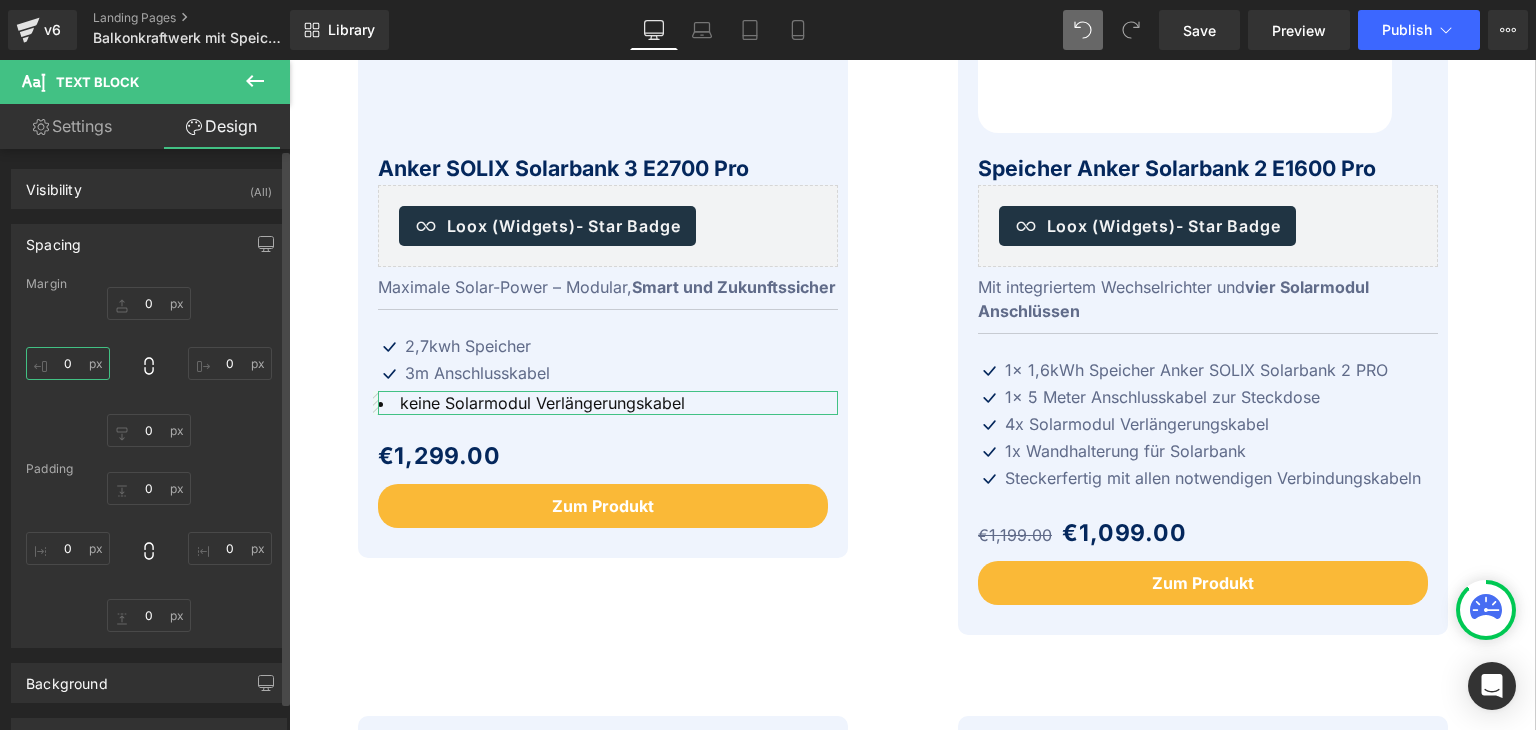 click on "0" at bounding box center [68, 363] 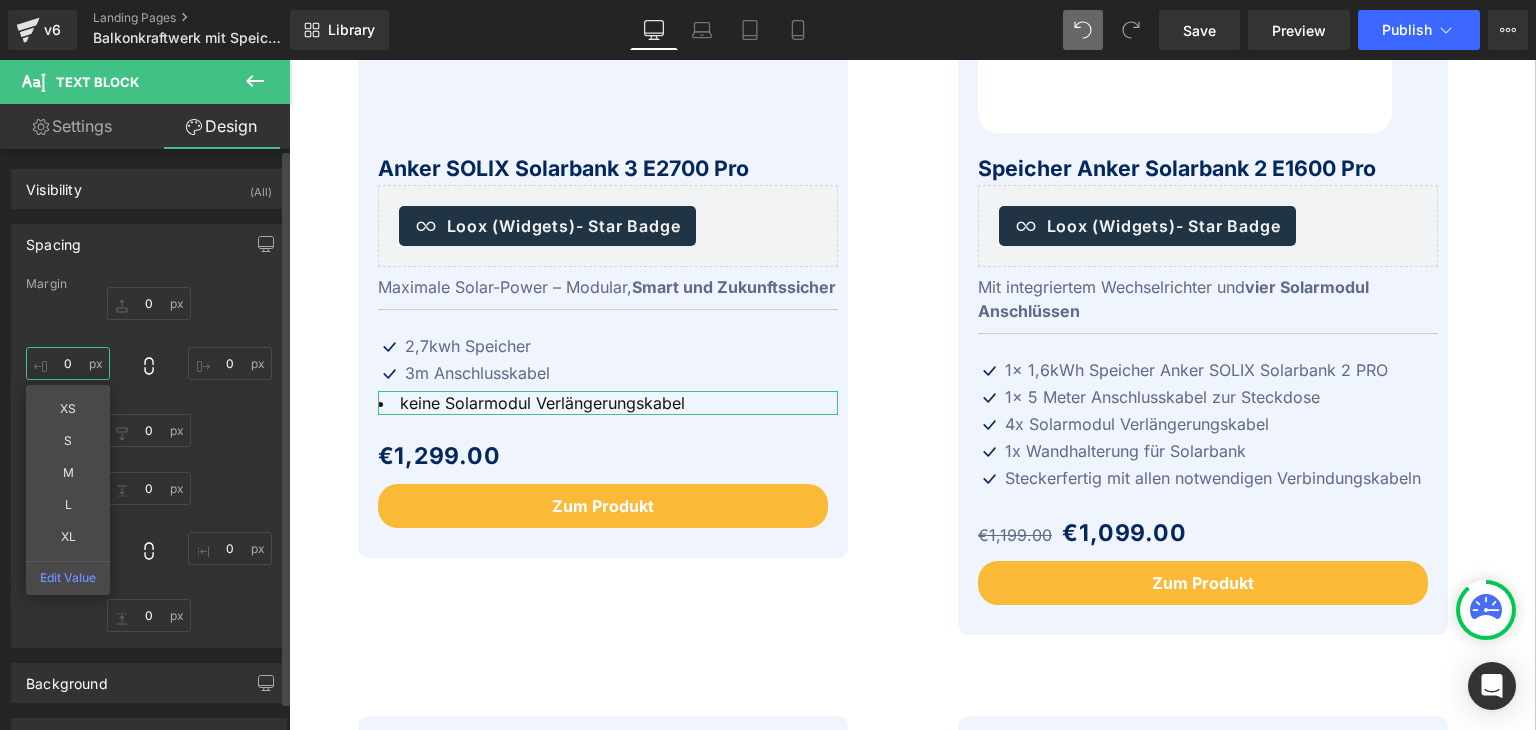 click on "0" at bounding box center [68, 363] 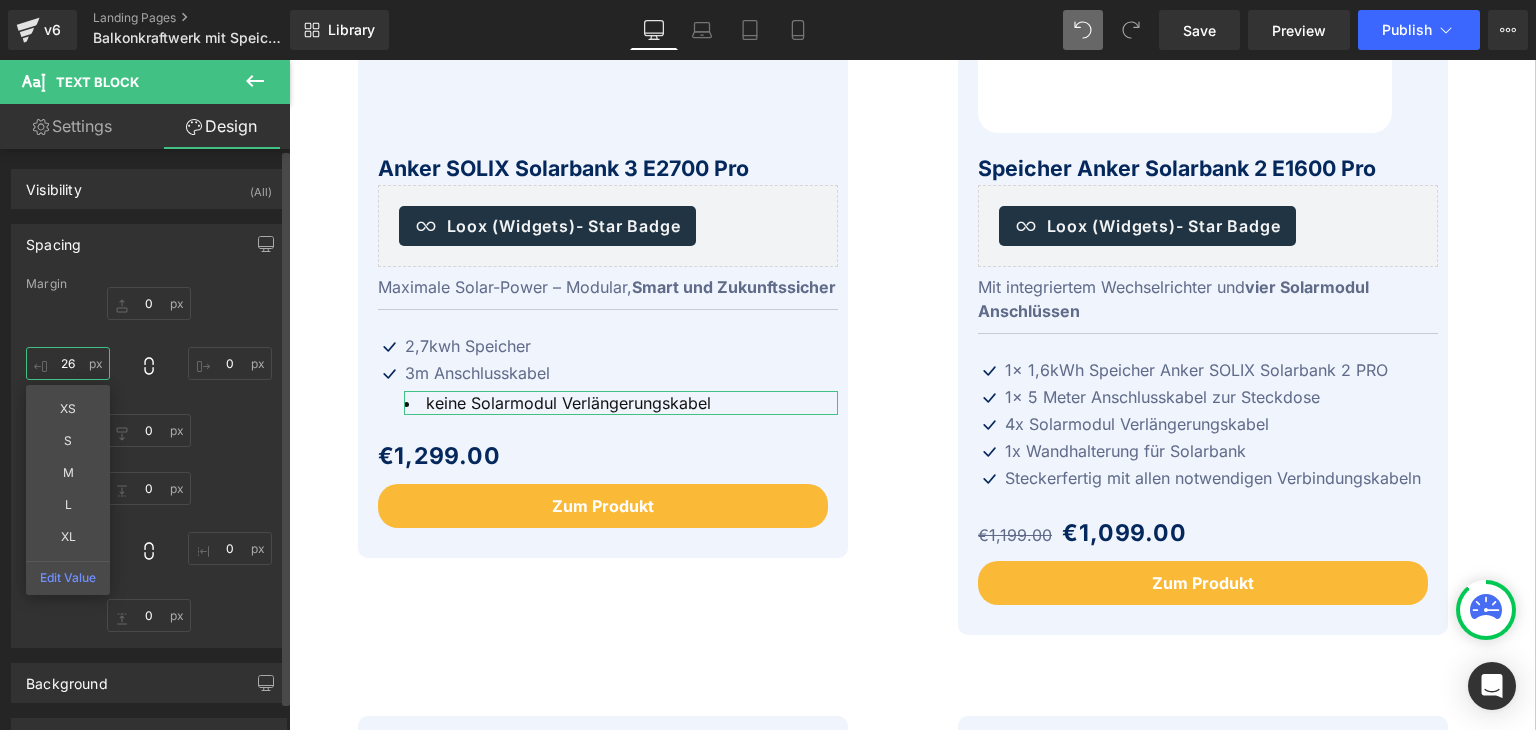 type on "27" 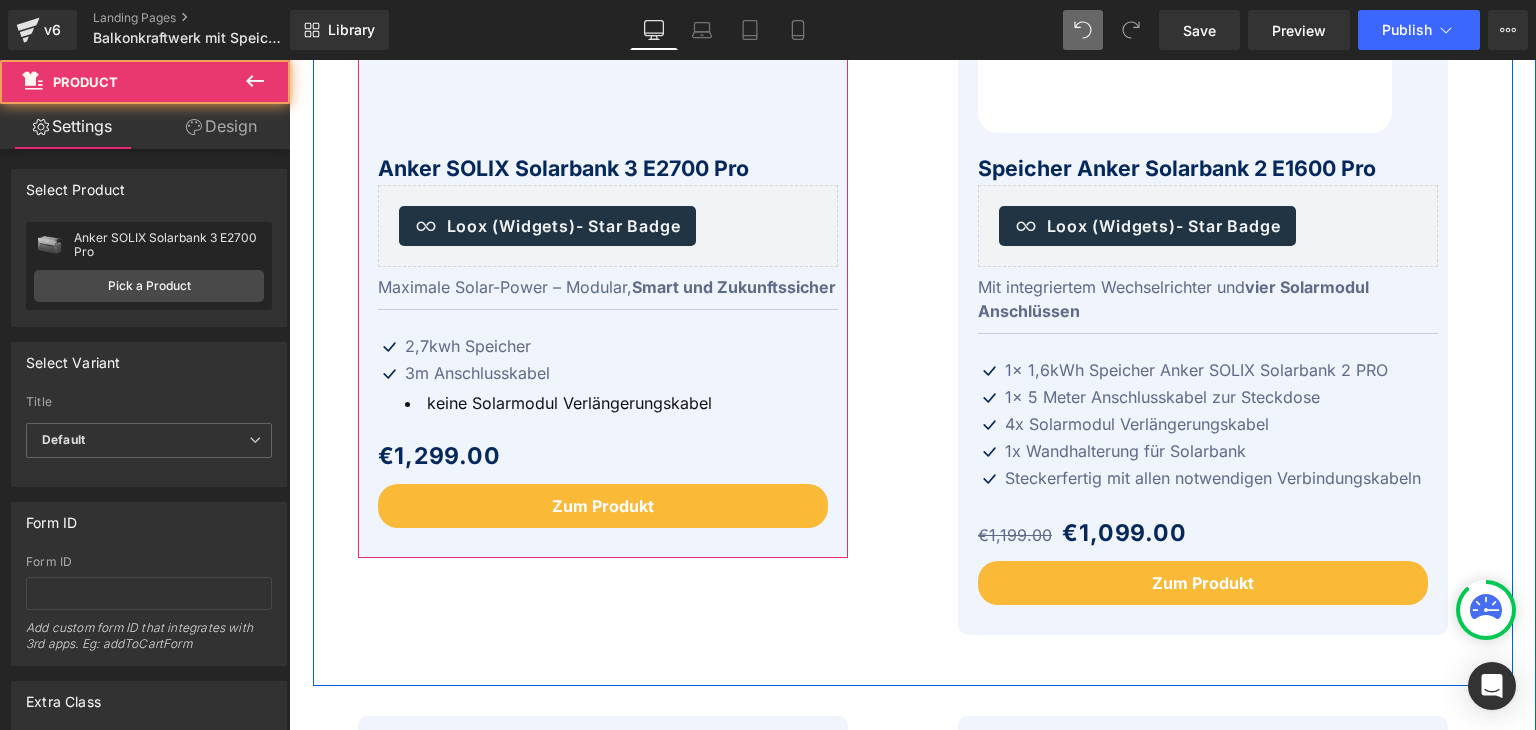 click on "Winter Sale 20%
(P) Image
Anker SOLIX Solarbank 3 E2700 Pro
(P) Title   Loox (Widgets)  - Star Badge Loox (Widgets)         Maximale Solar-Power – Modular,  Smart und Zukunftssicher Text Block" at bounding box center [608, 123] 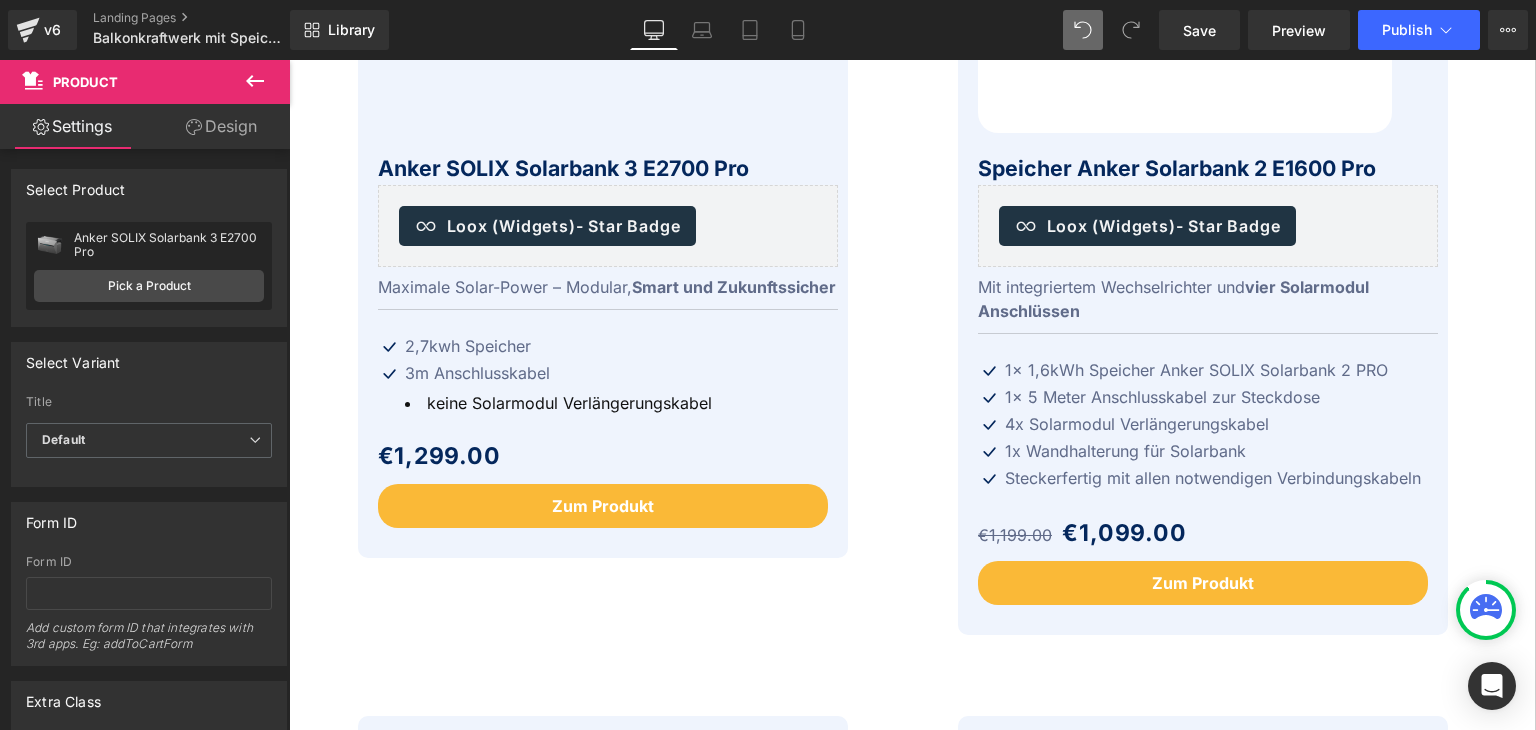 click 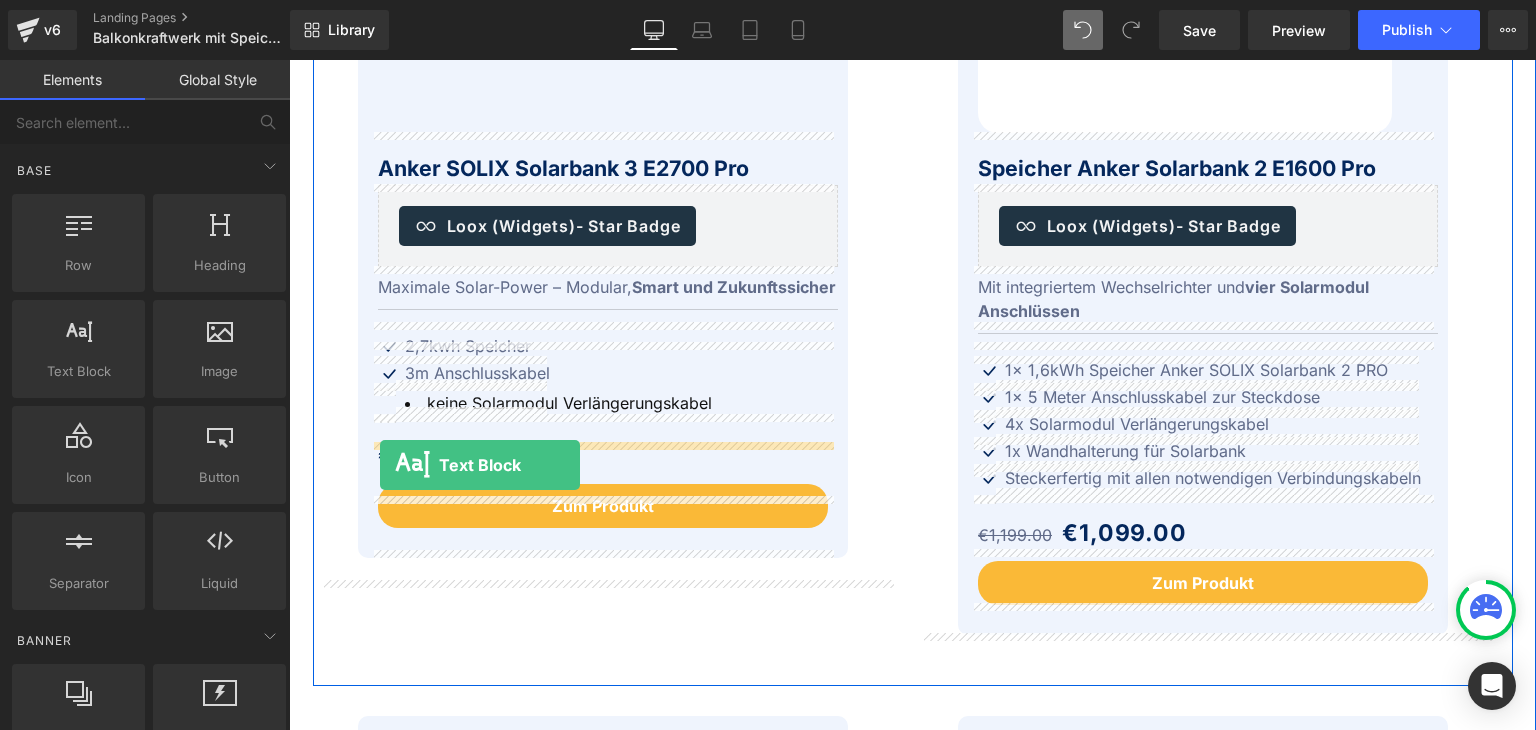 drag, startPoint x: 358, startPoint y: 417, endPoint x: 380, endPoint y: 465, distance: 52.801514 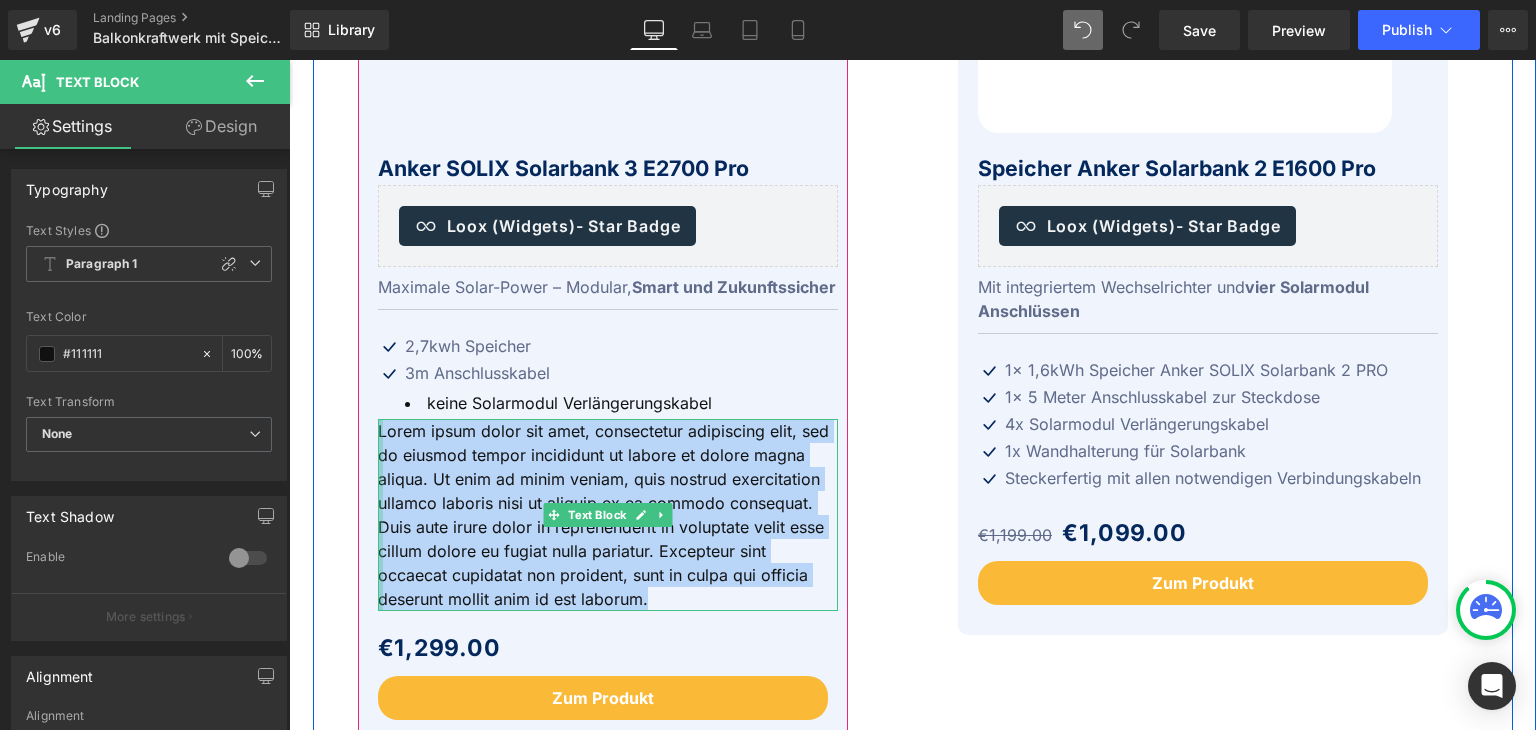 drag, startPoint x: 643, startPoint y: 626, endPoint x: 373, endPoint y: 458, distance: 318 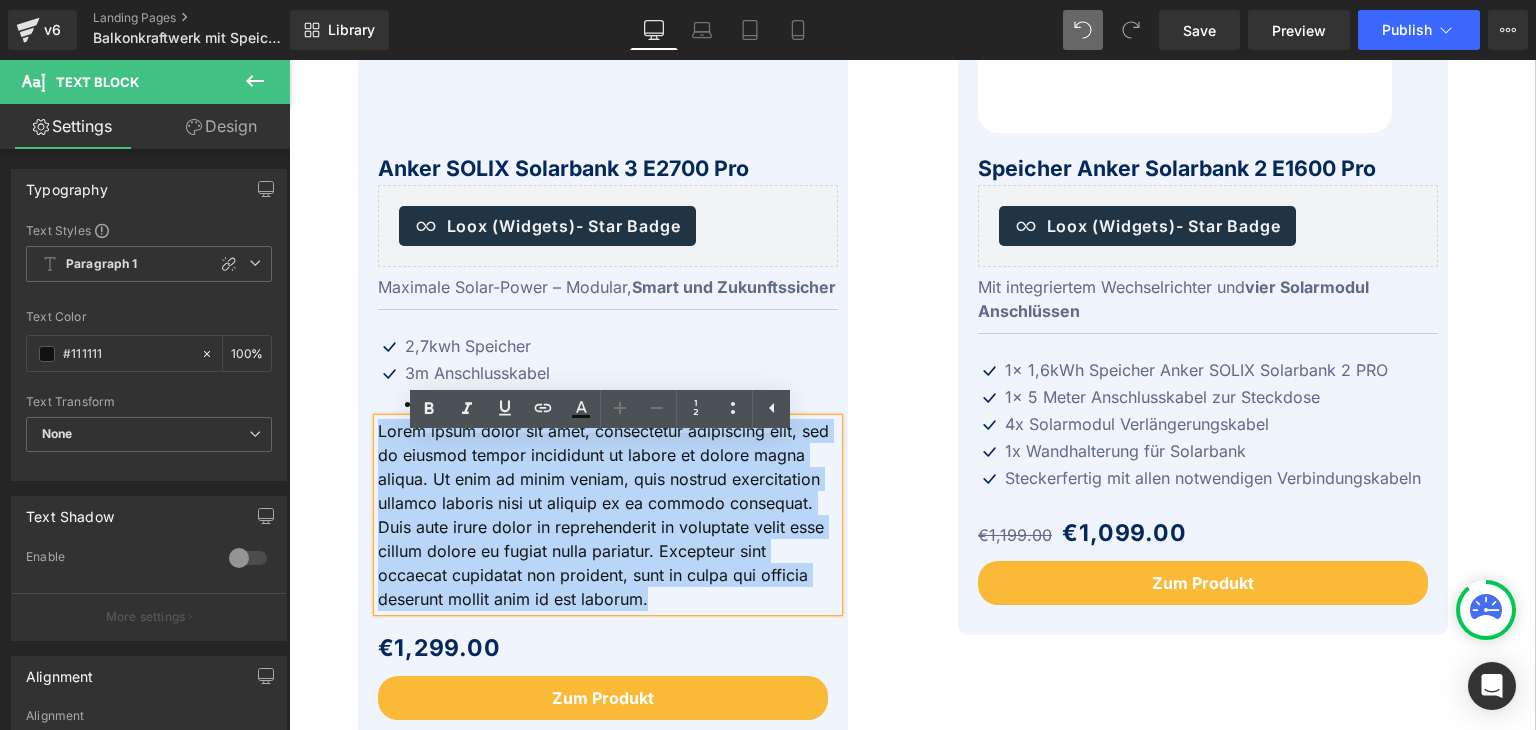 type 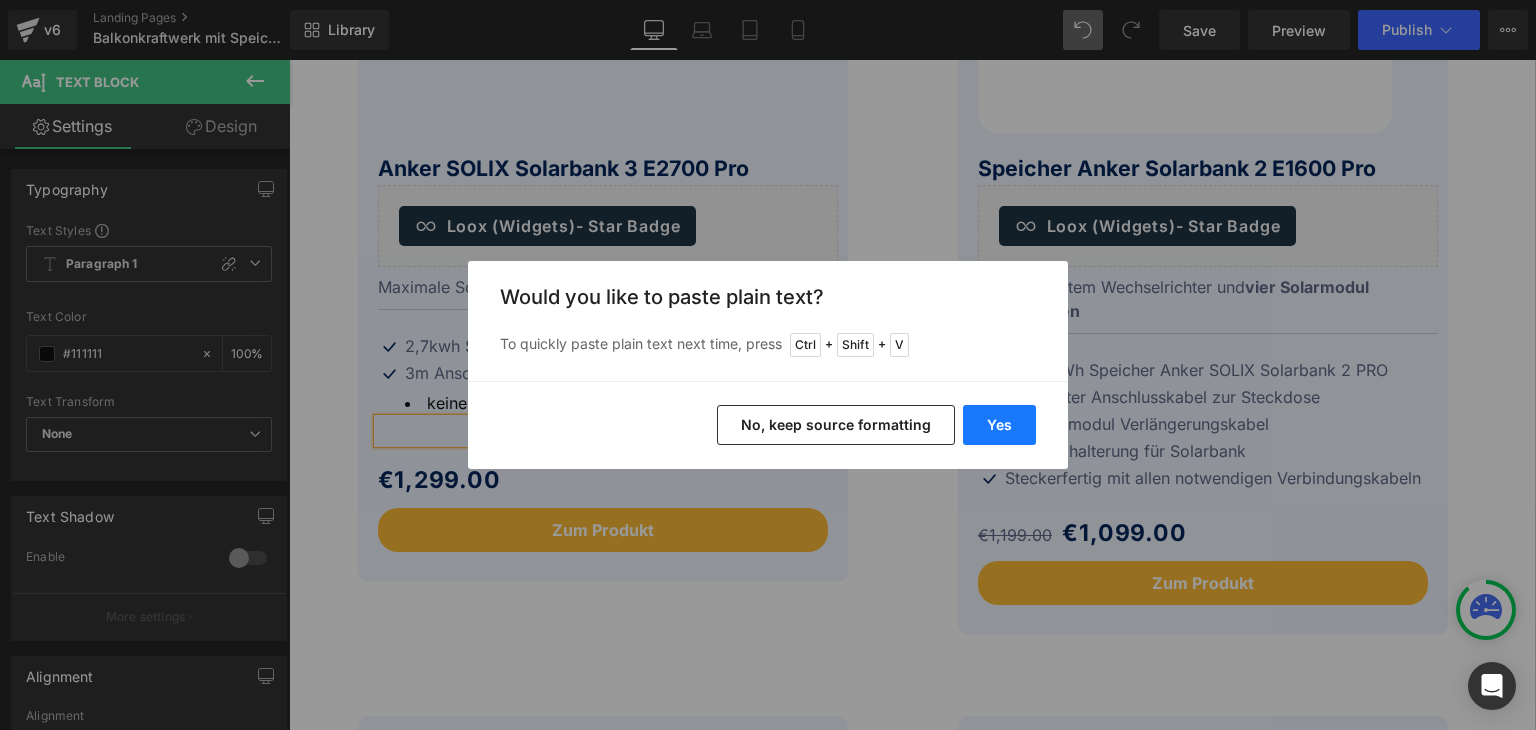 click on "Yes" at bounding box center (999, 425) 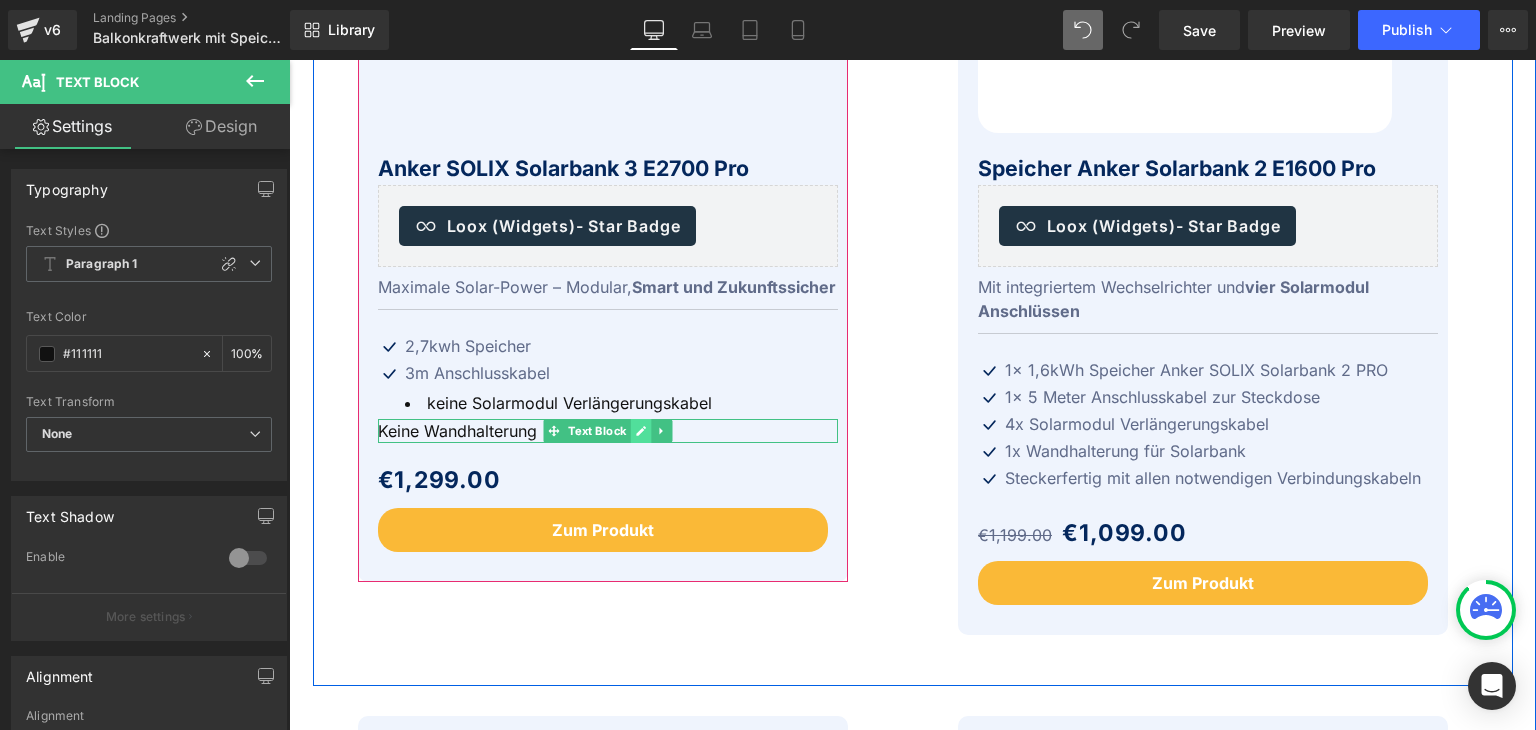click 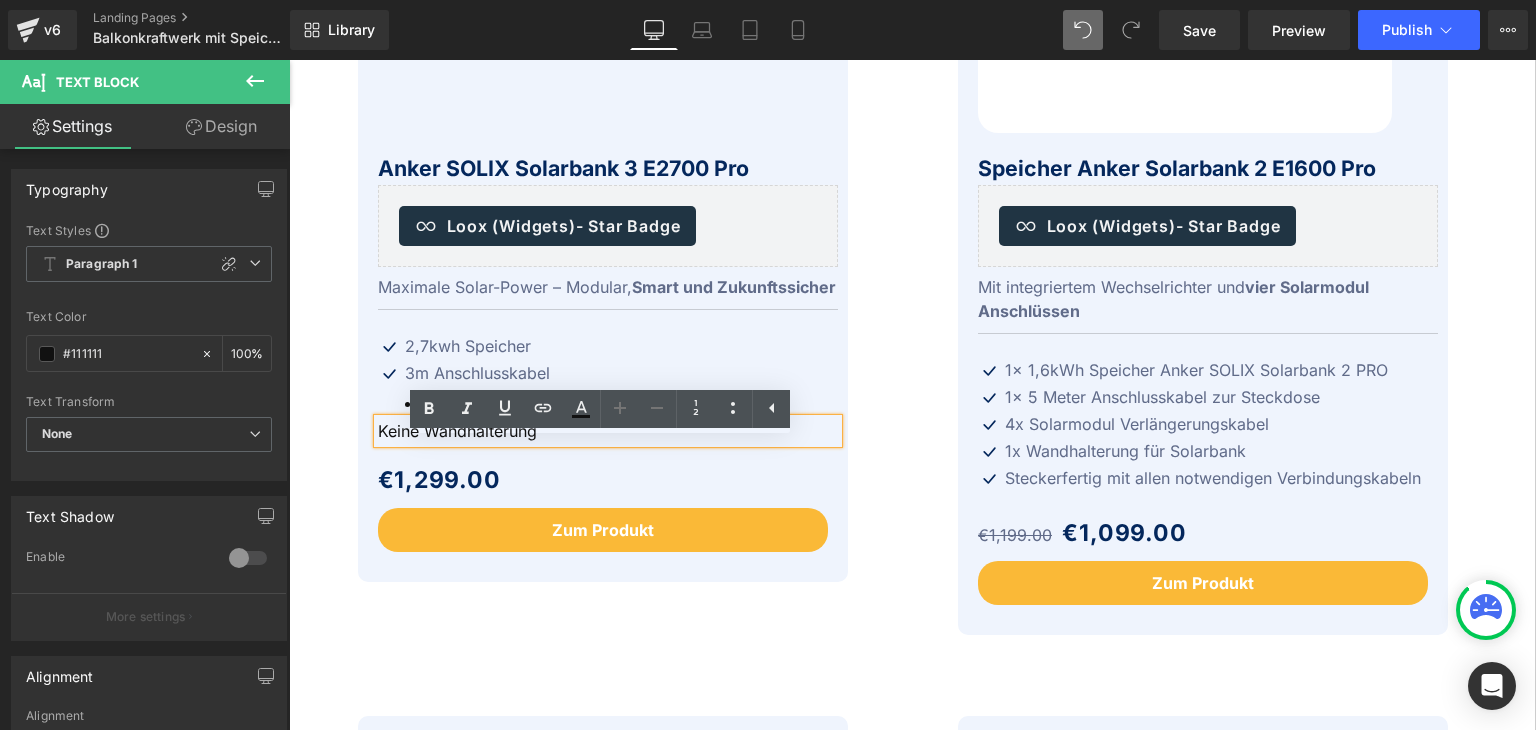 click on "Keine Wandhalterung" at bounding box center [608, 431] 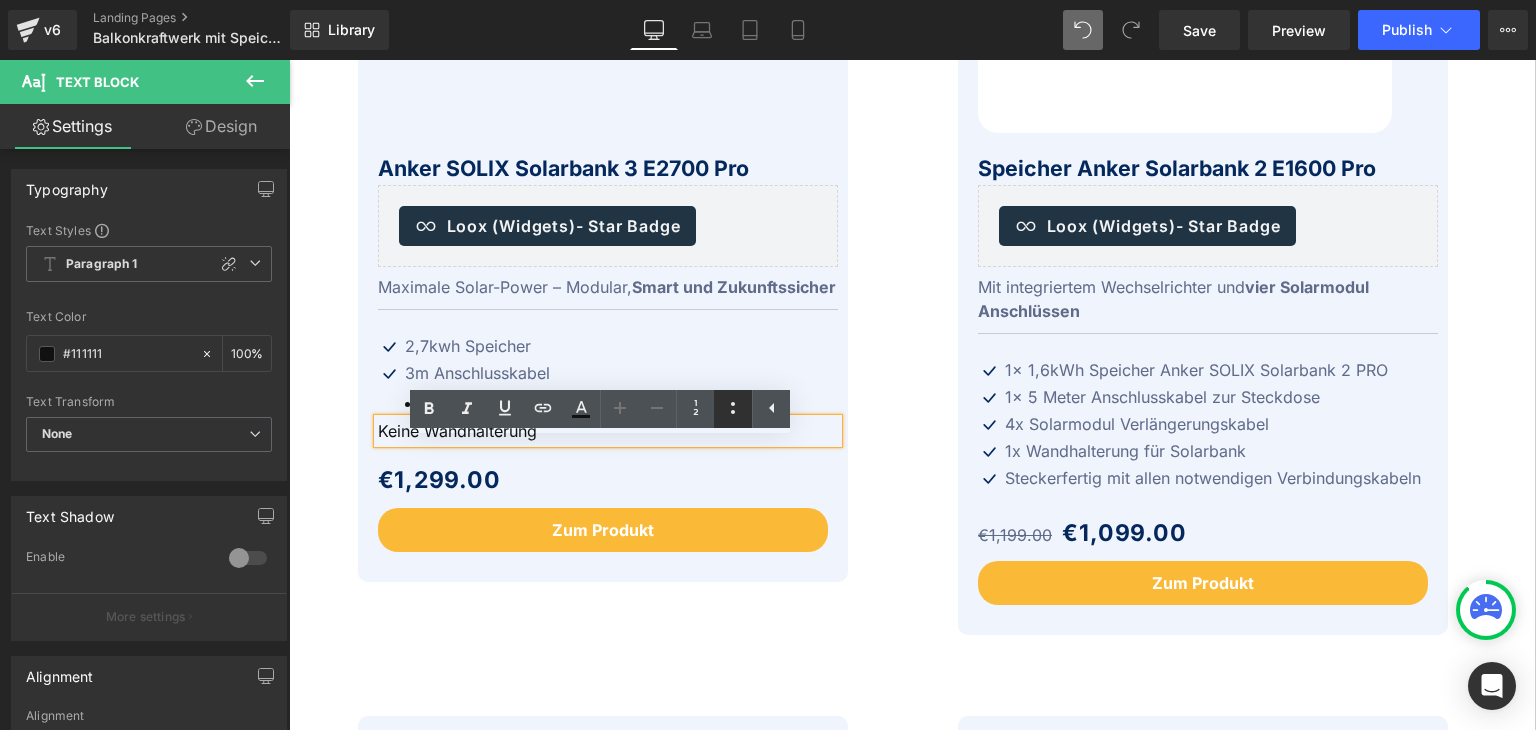click 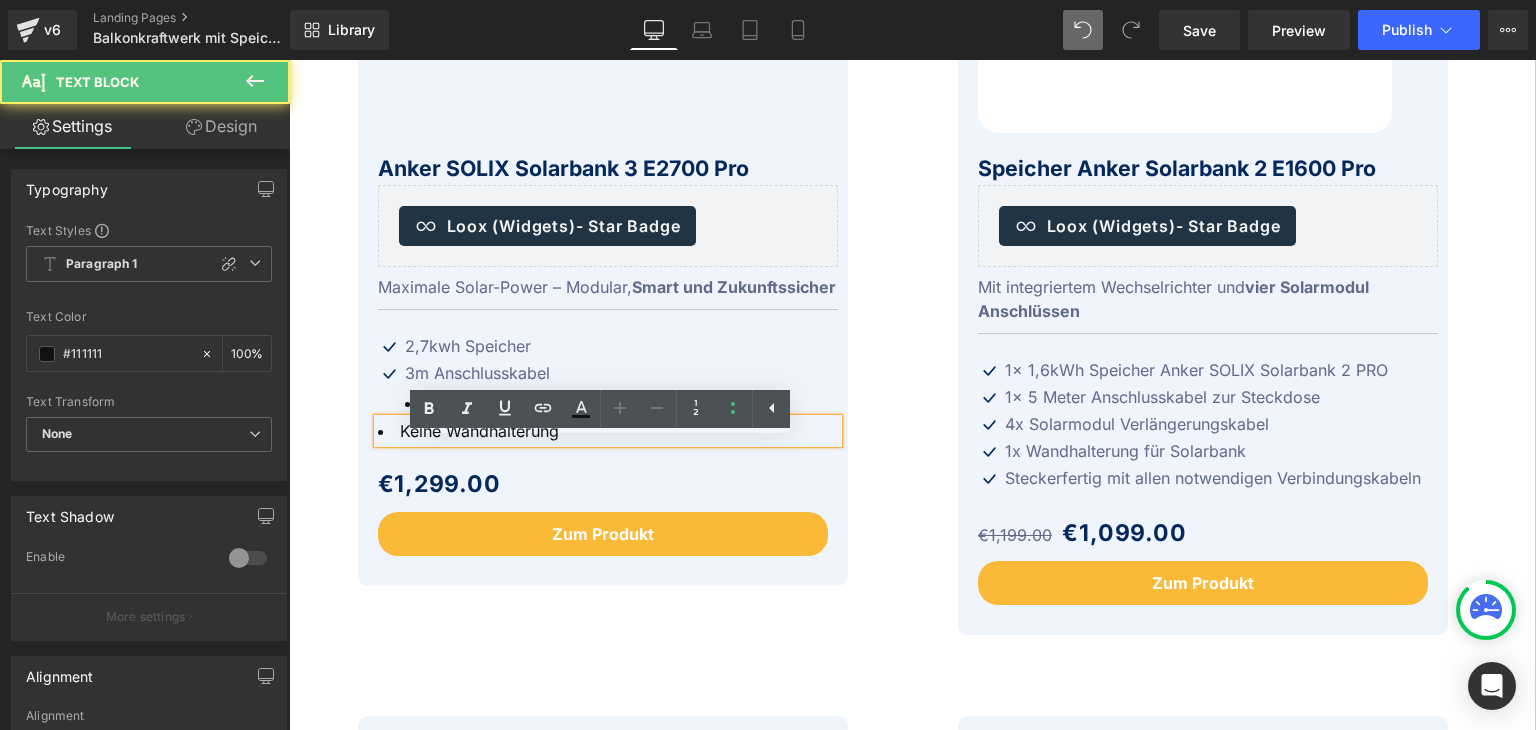 click on "Keine Wandhalterung" at bounding box center [608, 431] 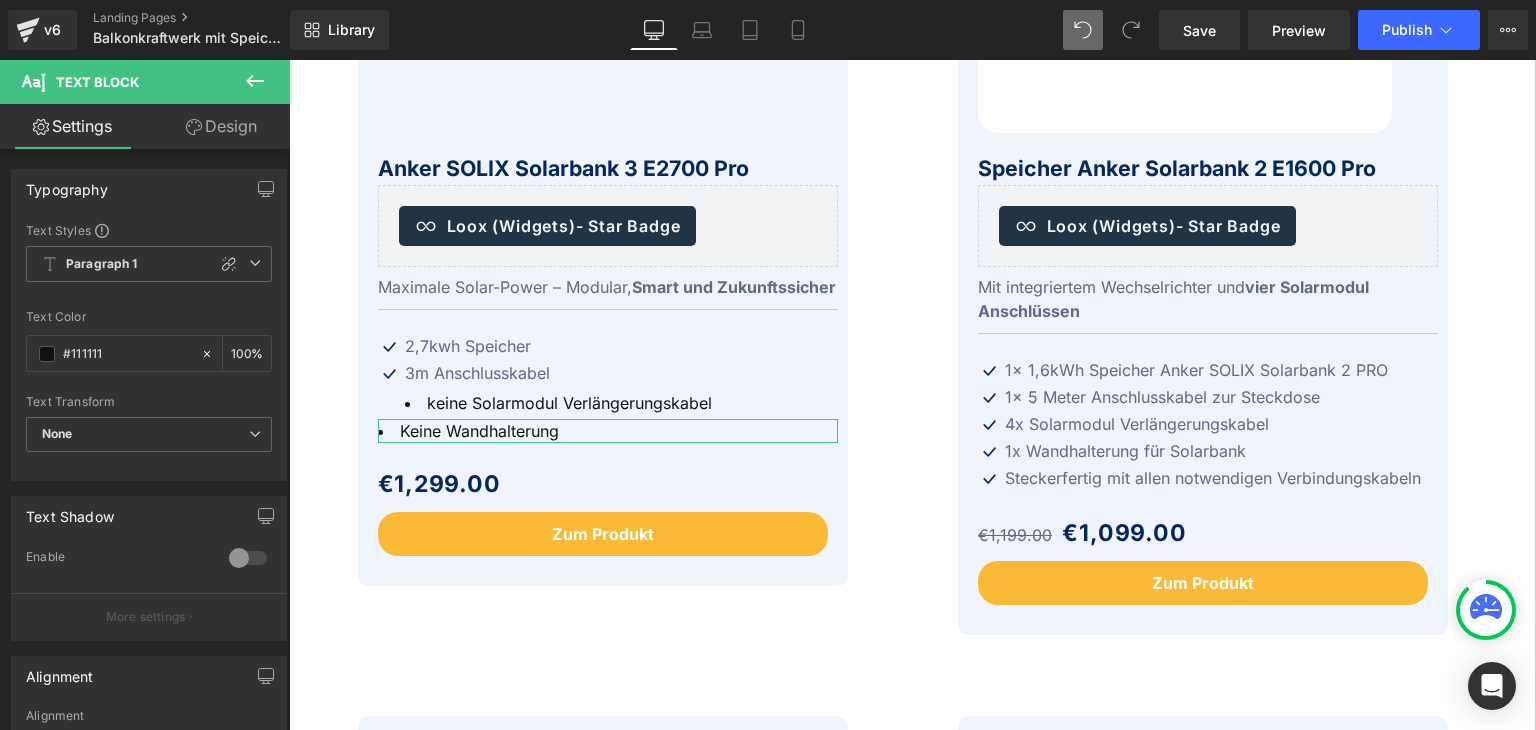 click on "Design" at bounding box center (221, 126) 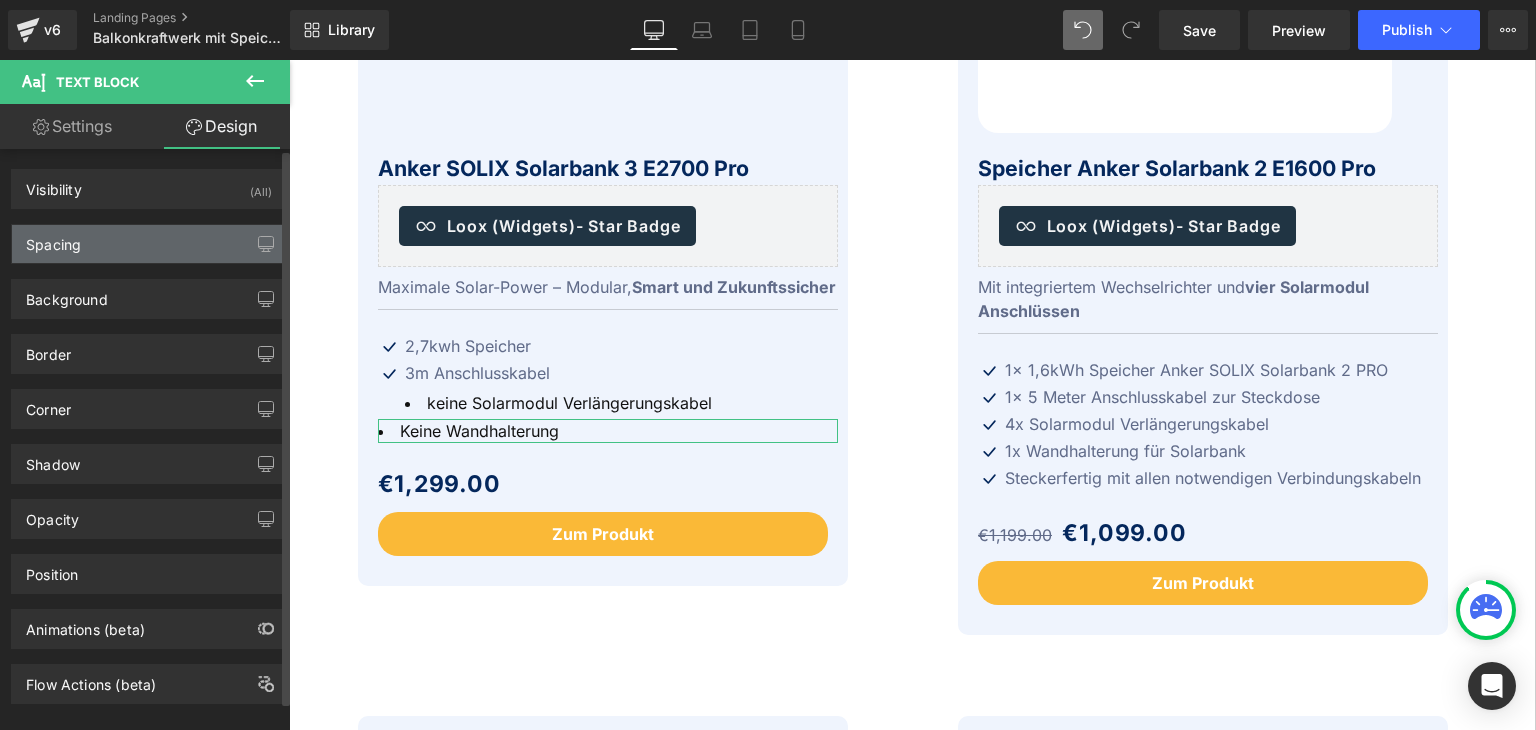 click on "Spacing" at bounding box center (149, 244) 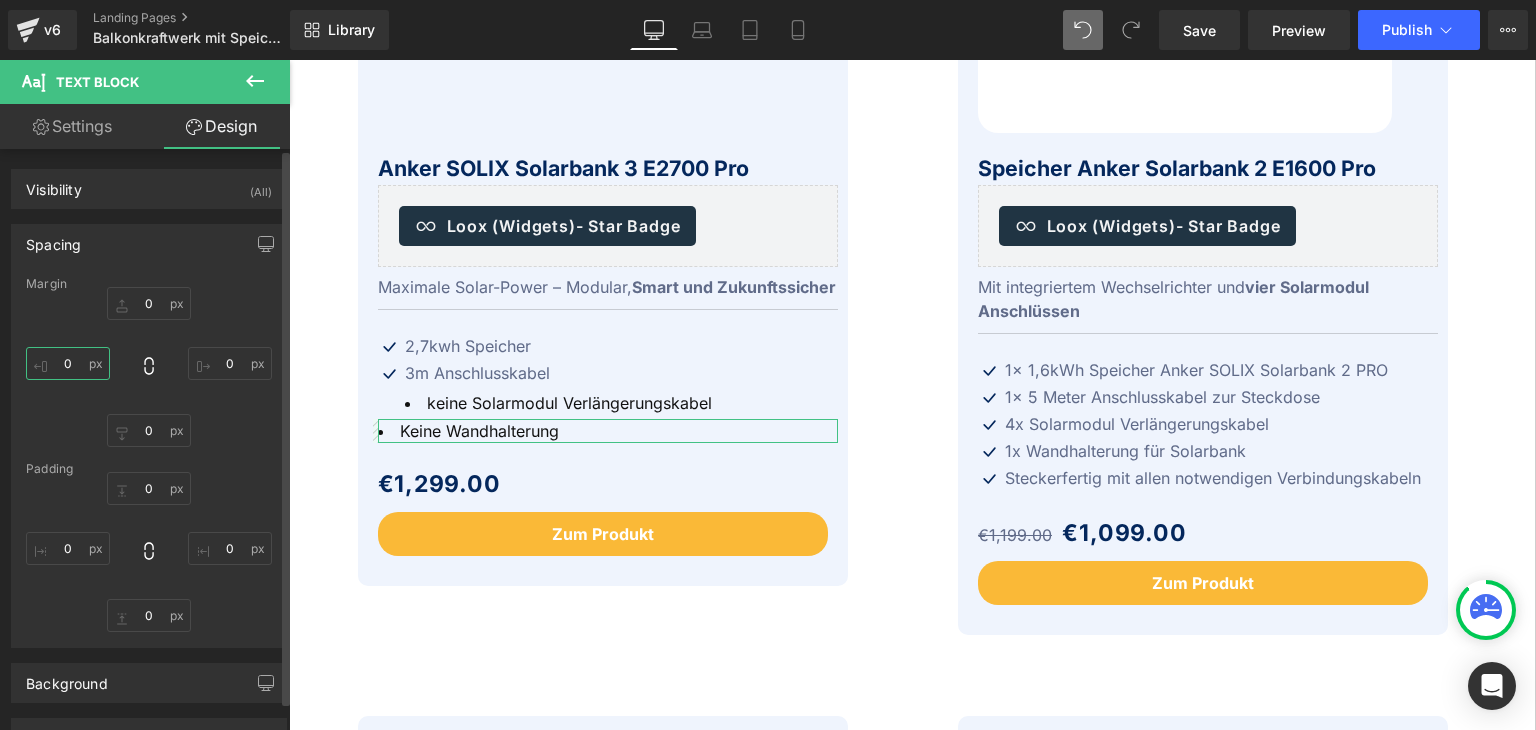 click on "0" at bounding box center (68, 363) 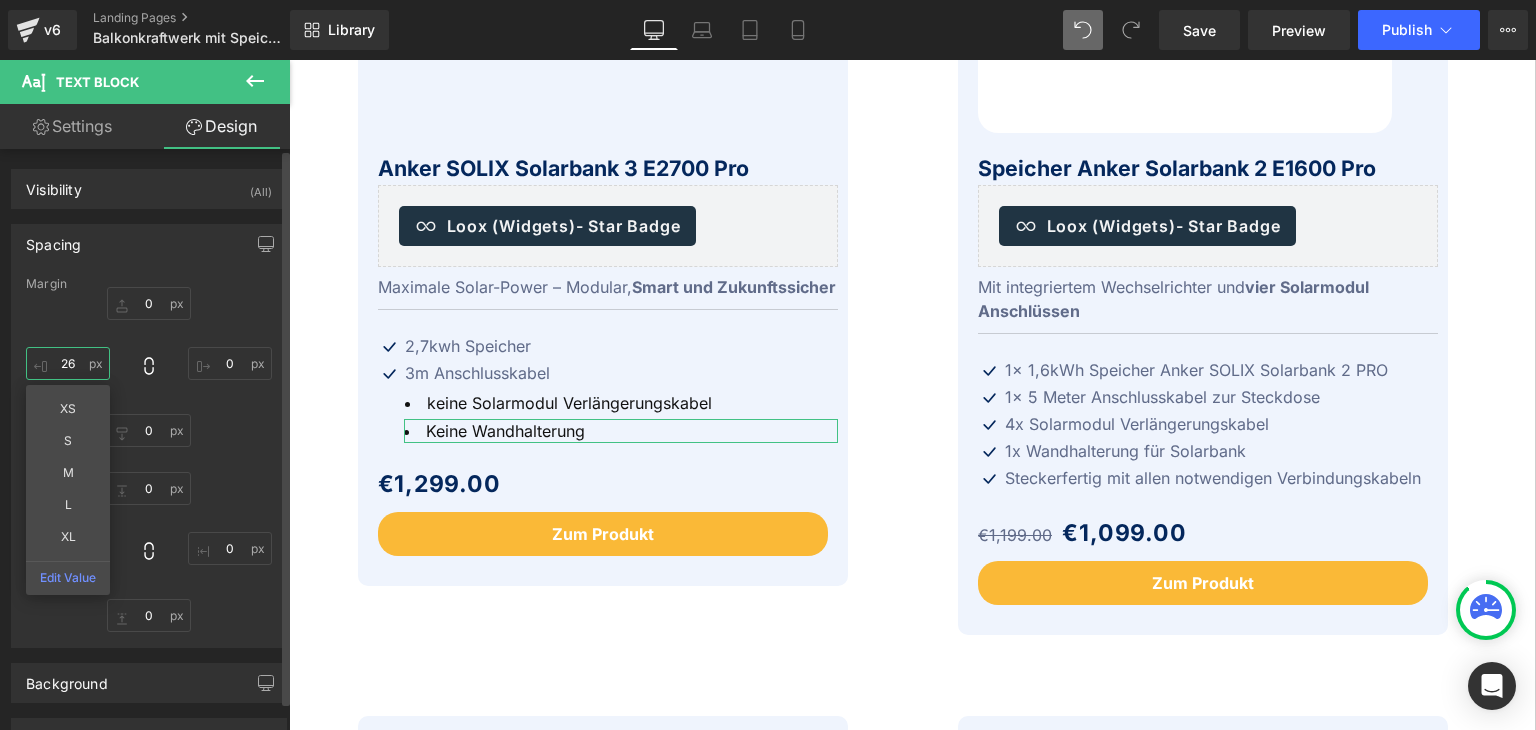 type on "27" 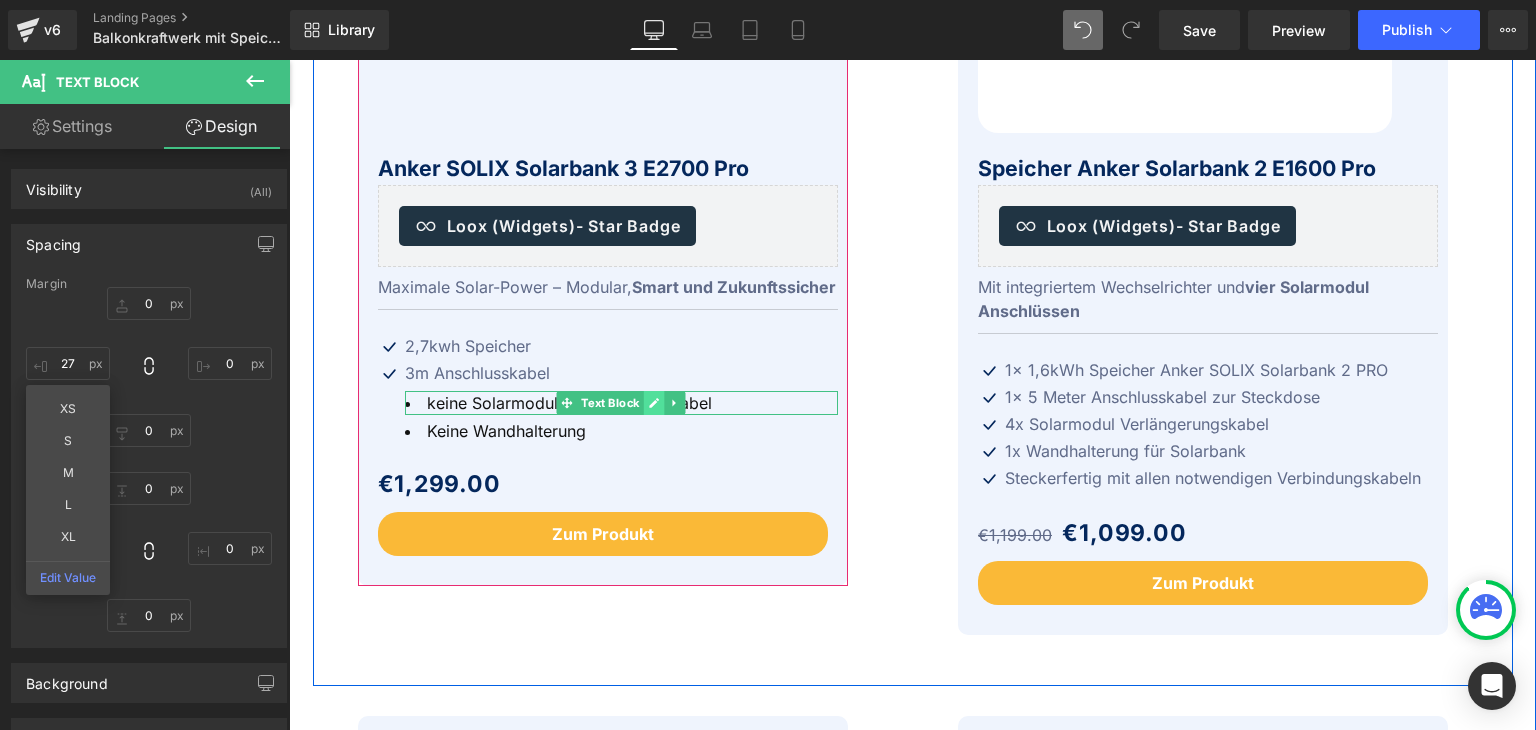 click 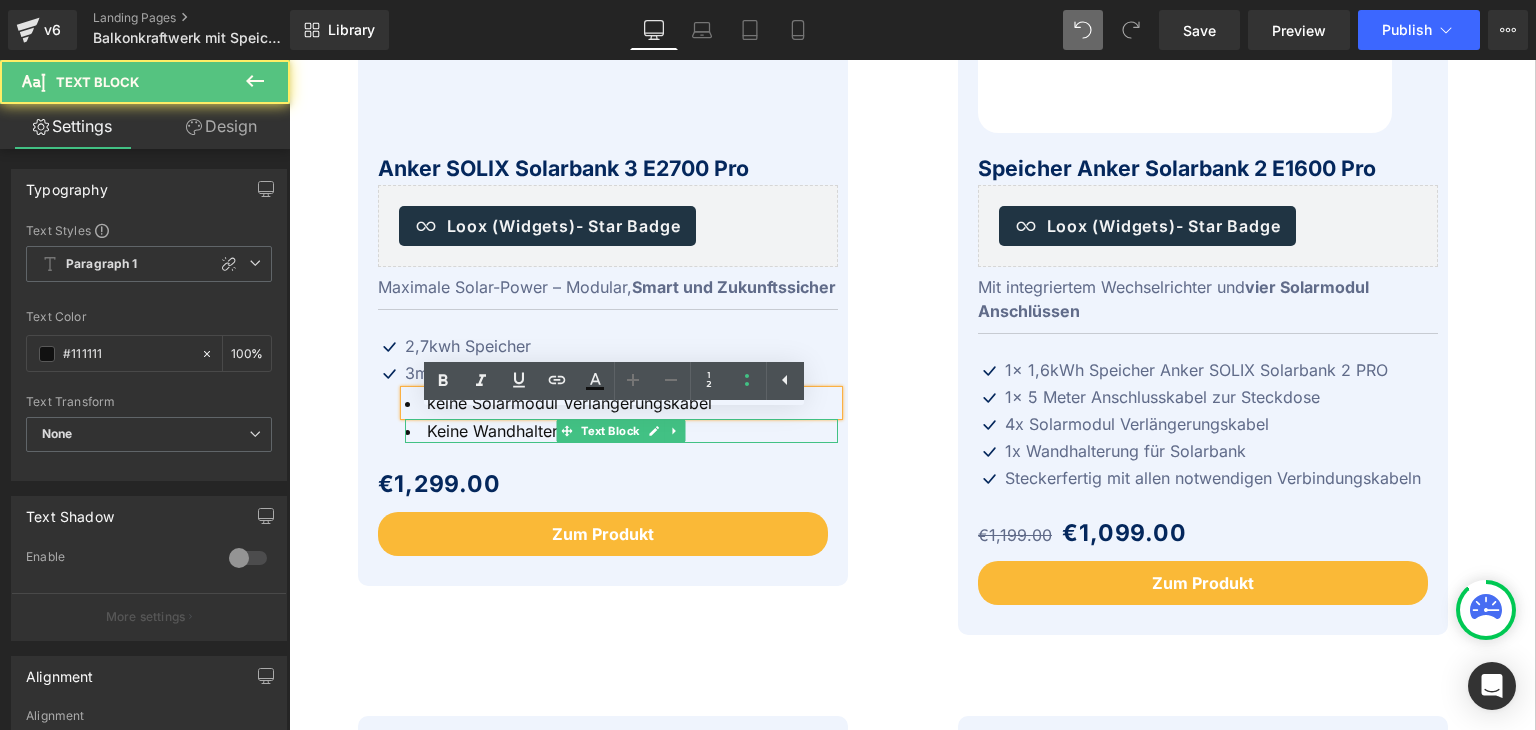 click on "Keine Wandhalterung" at bounding box center [621, 431] 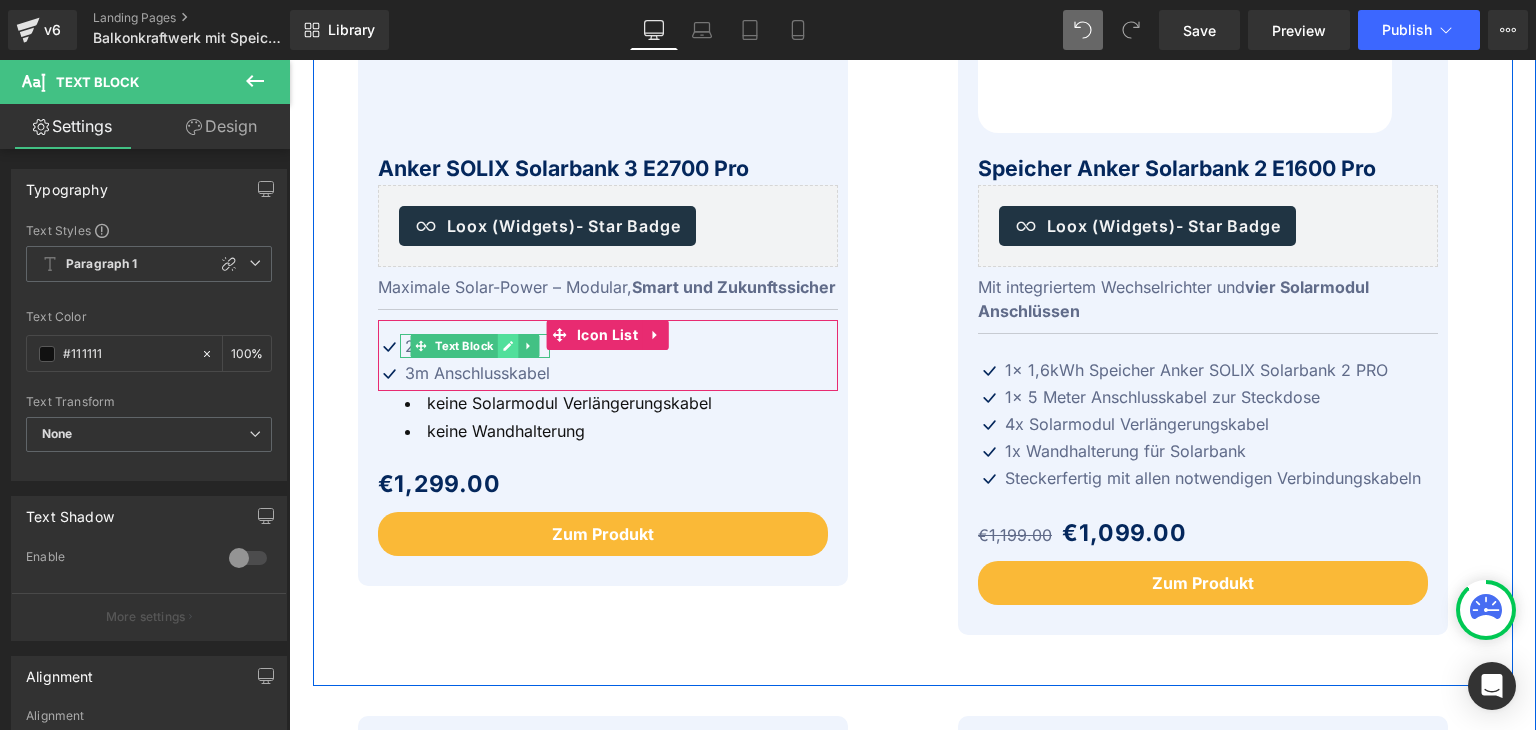 click 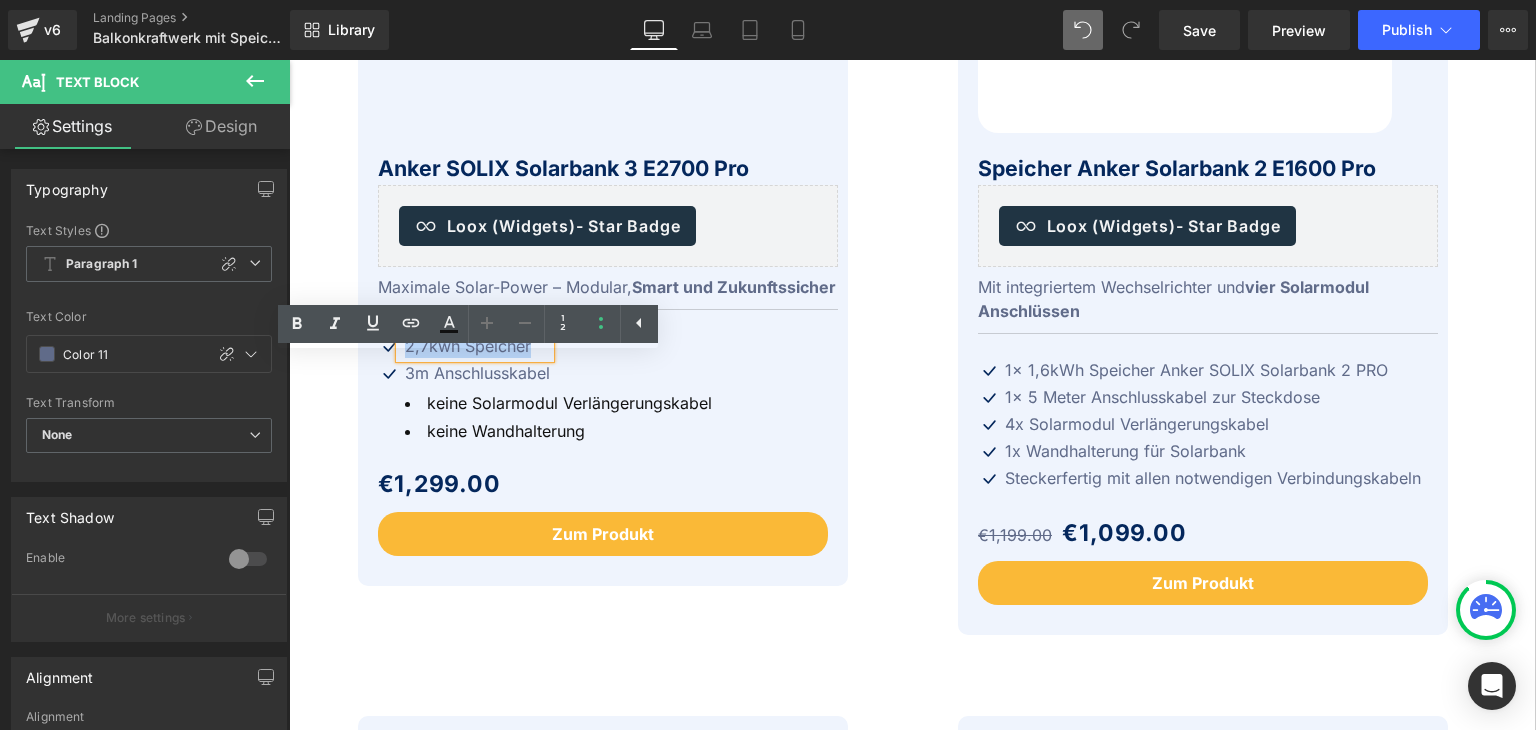 drag, startPoint x: 522, startPoint y: 368, endPoint x: 399, endPoint y: 368, distance: 123 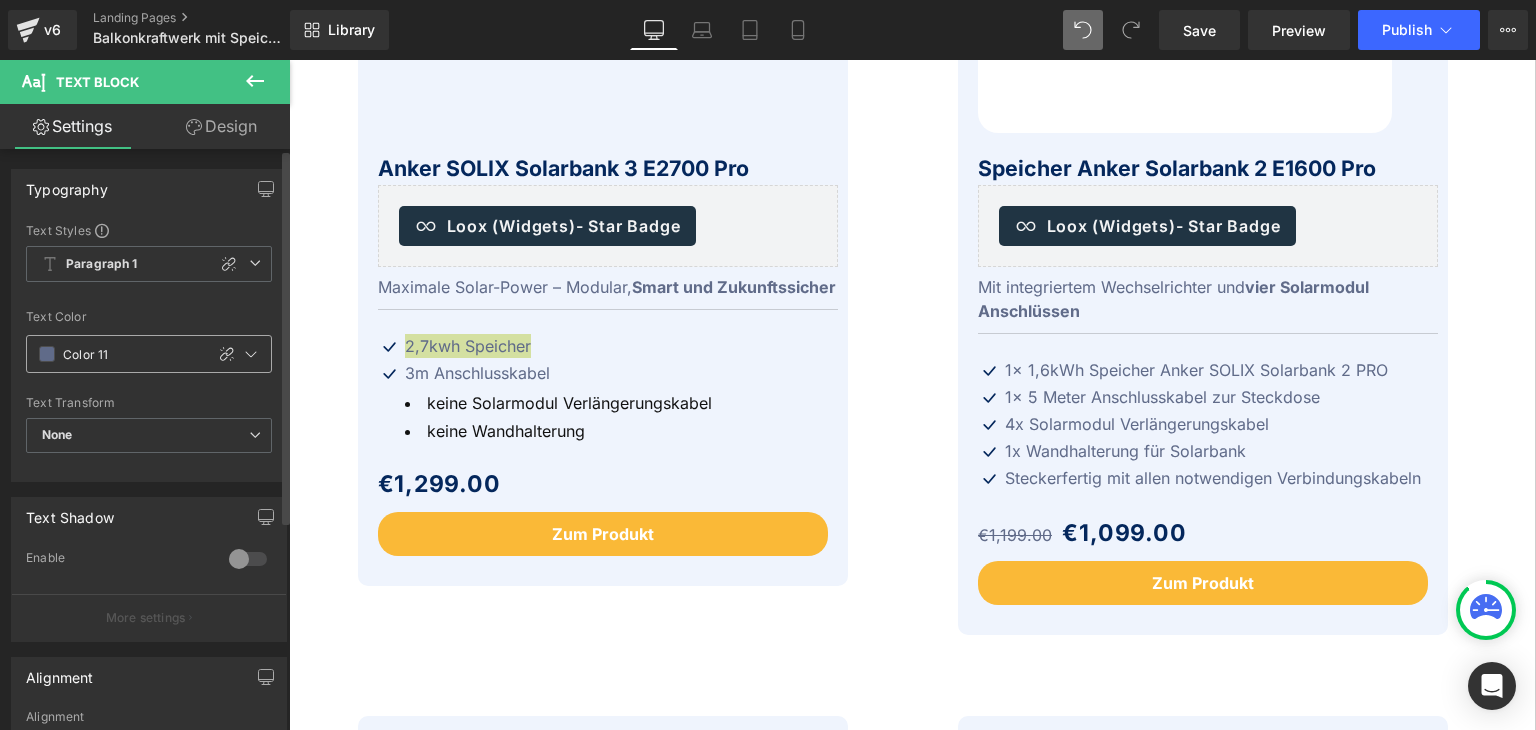 click at bounding box center [47, 354] 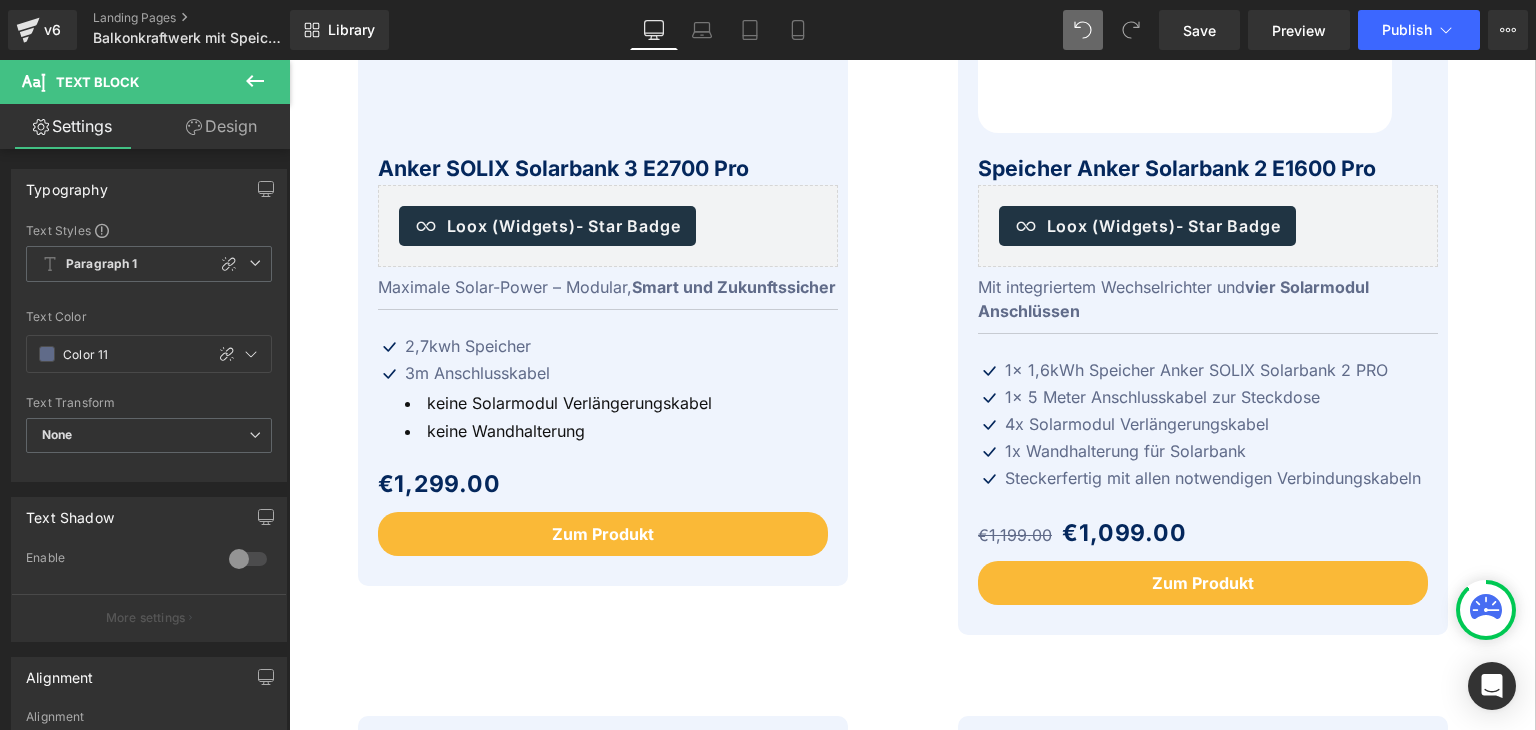 click on "Wird geladen
Direkt zum Inhalt
Startseite
Balkonkraftwerke
Menü maximieren
Menü minimieren
Balkonkraftwerke
Fassaden Komplettsets
Balkon Komplettsets
Garten Komplettsets
Flachdach Komplettsets
Schrägdach Komplettsets
Speicher" at bounding box center [912, 6199] 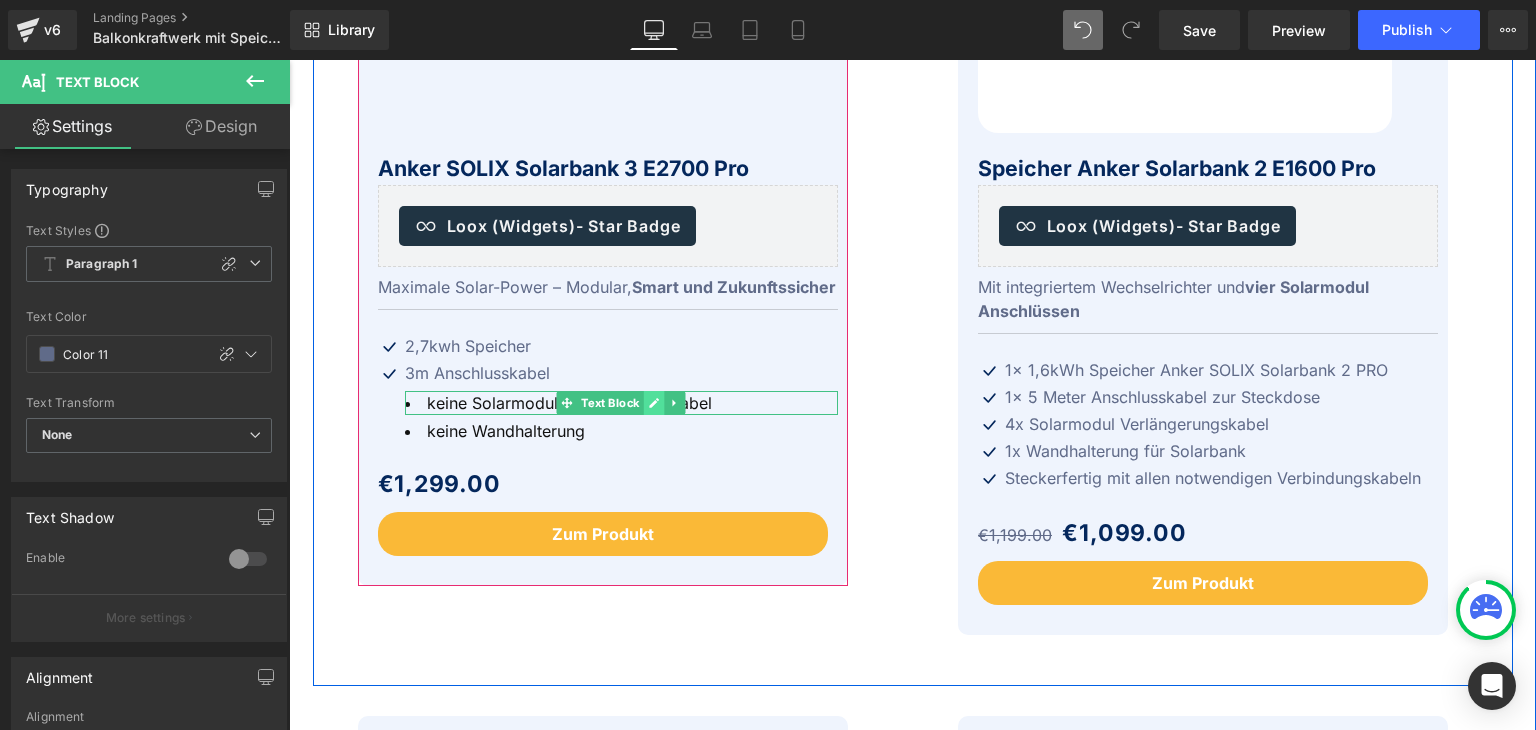 click 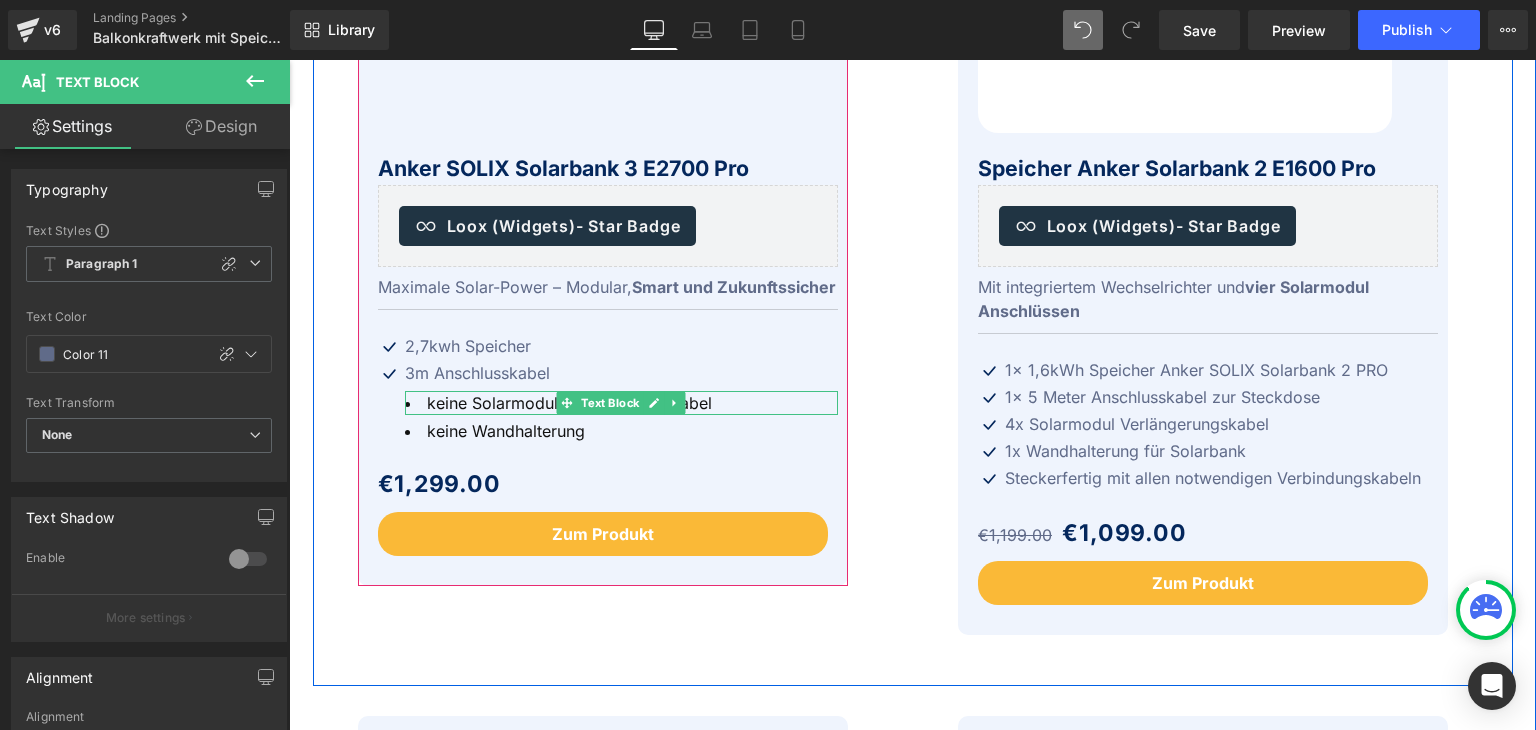 click on "keine Solarmodul Verlängerungskabel" at bounding box center (569, 403) 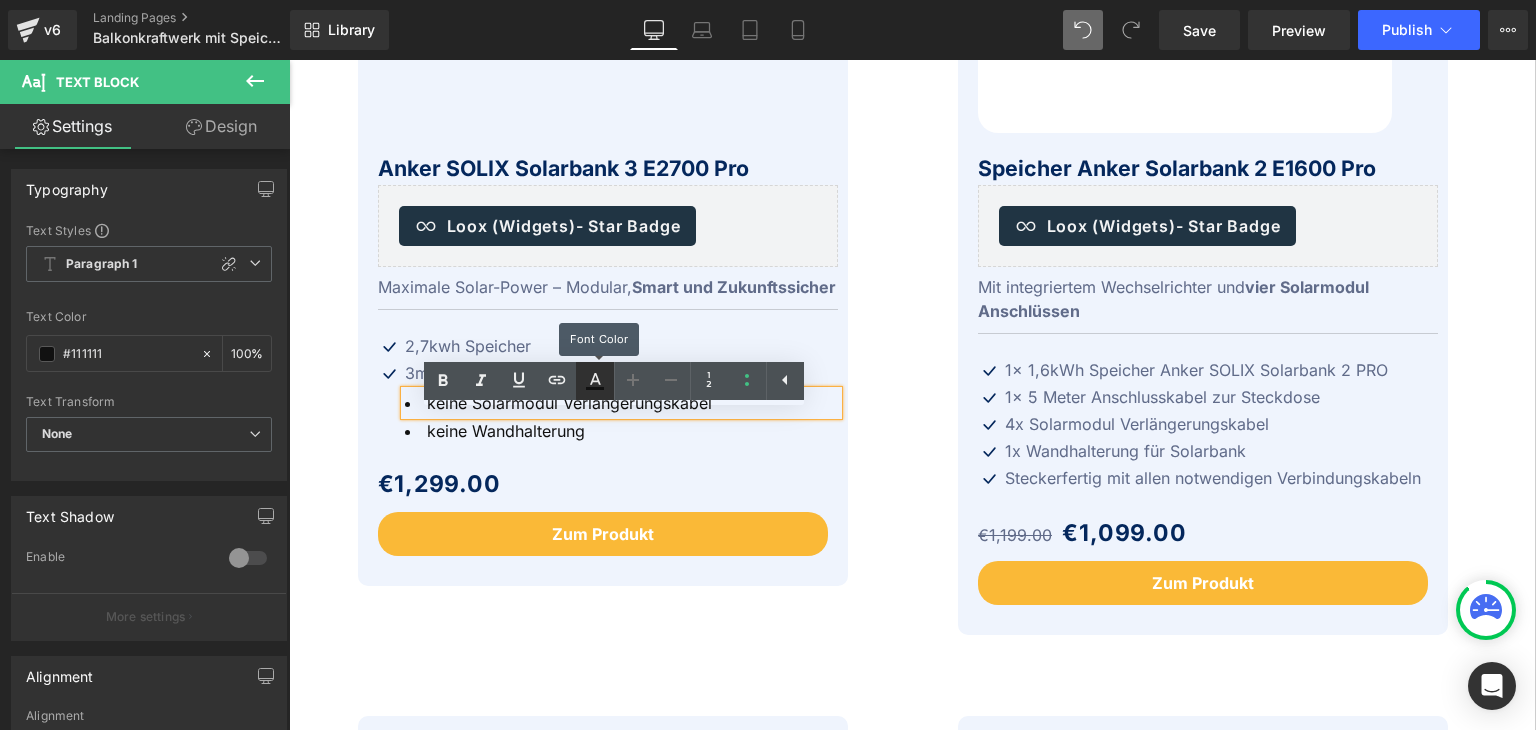 click 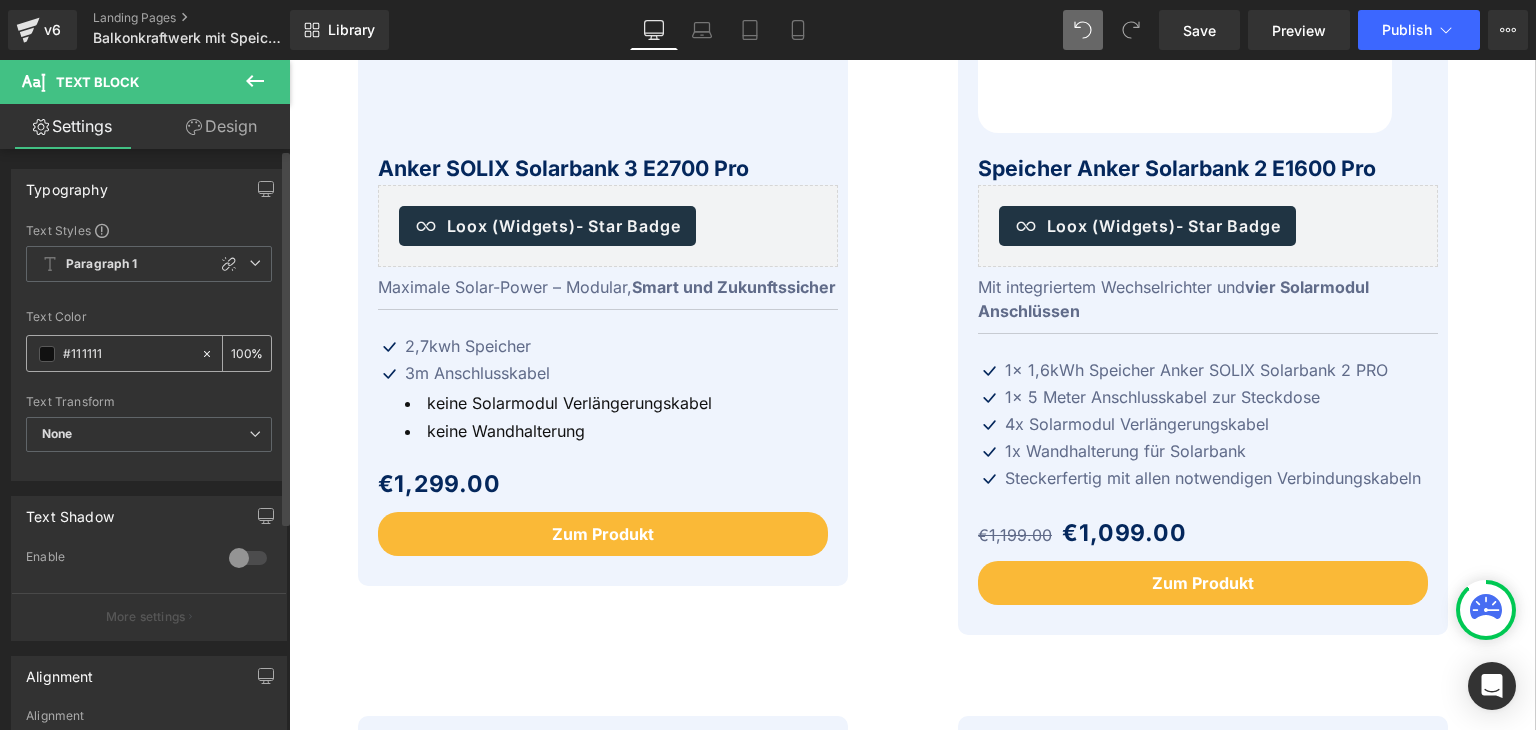 click at bounding box center (47, 354) 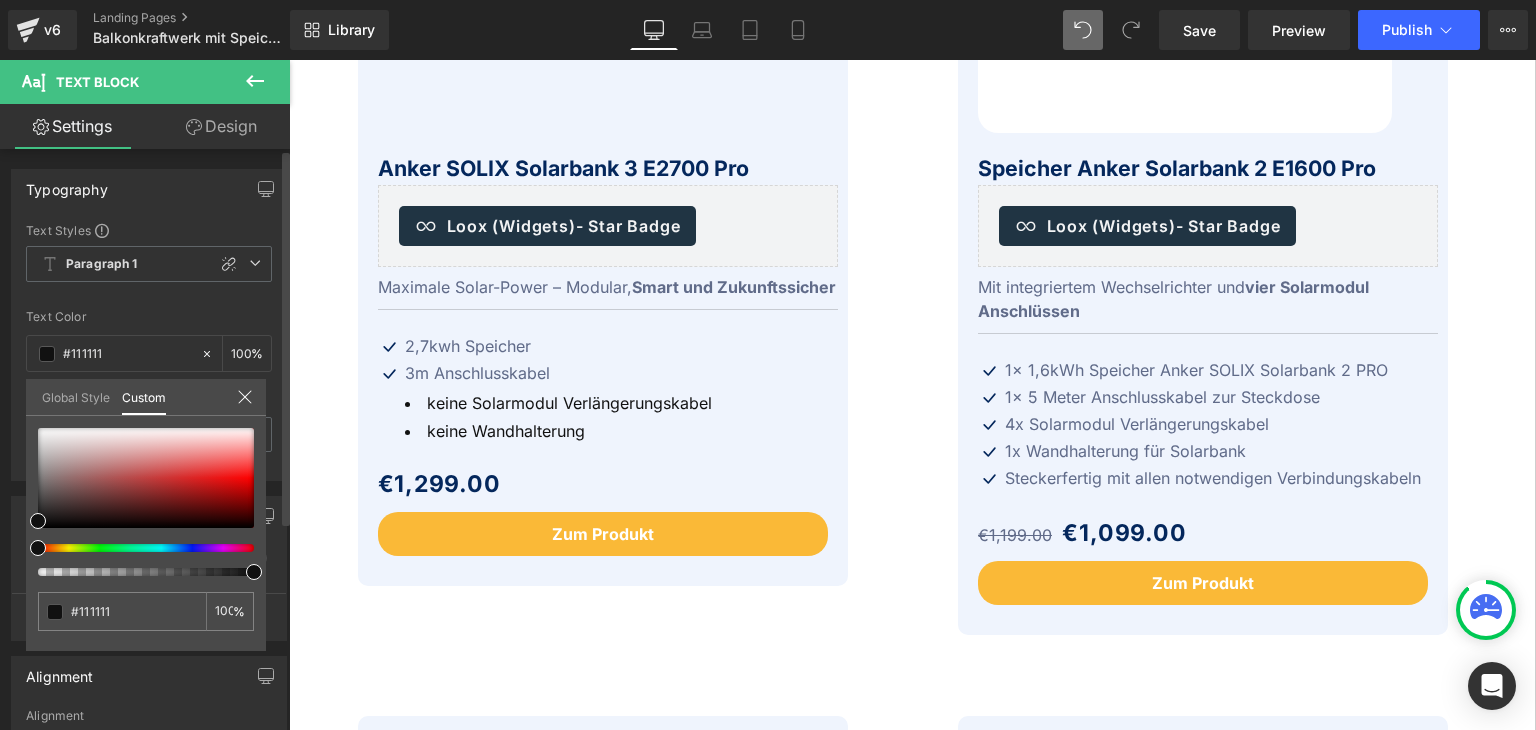 click on "Global Style" at bounding box center (76, 396) 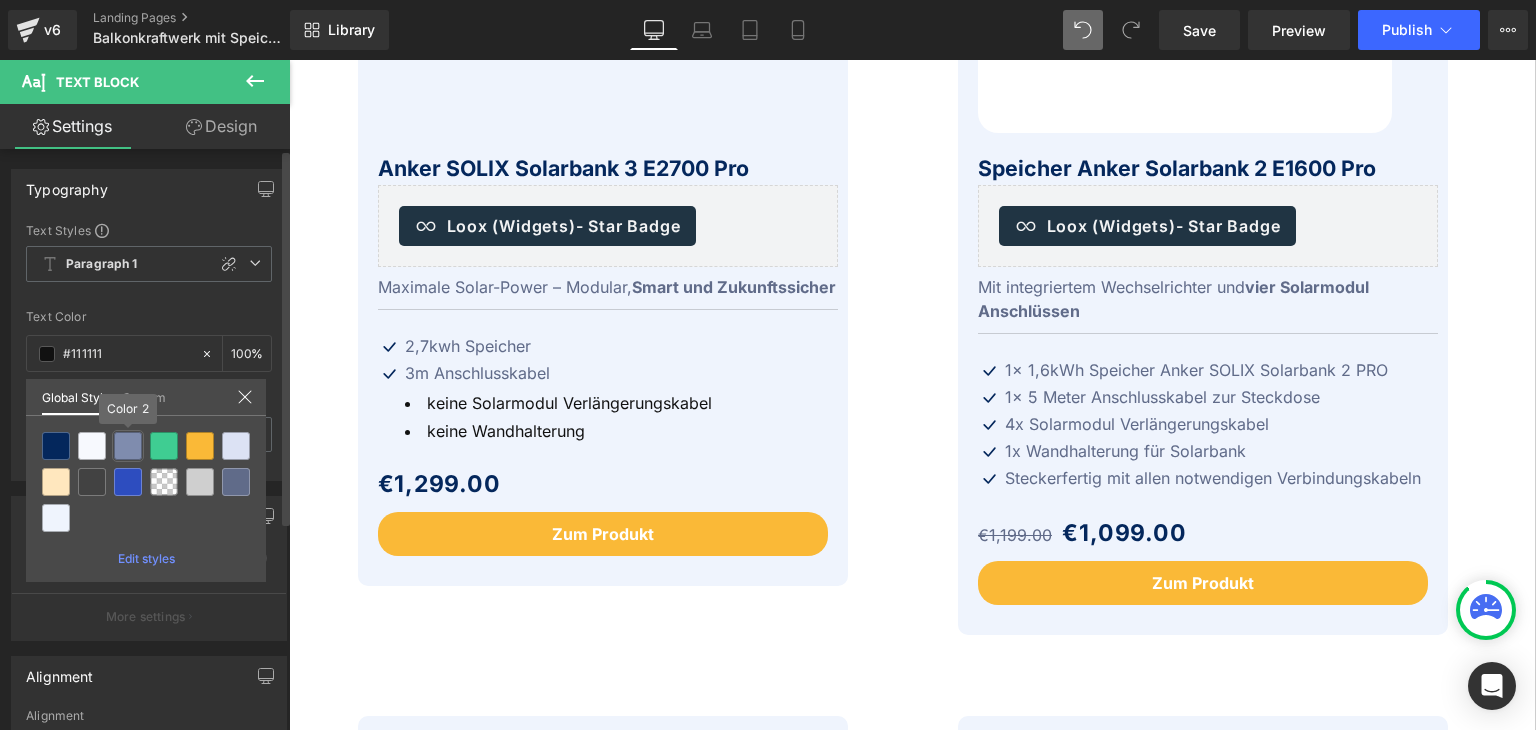 click at bounding box center (128, 446) 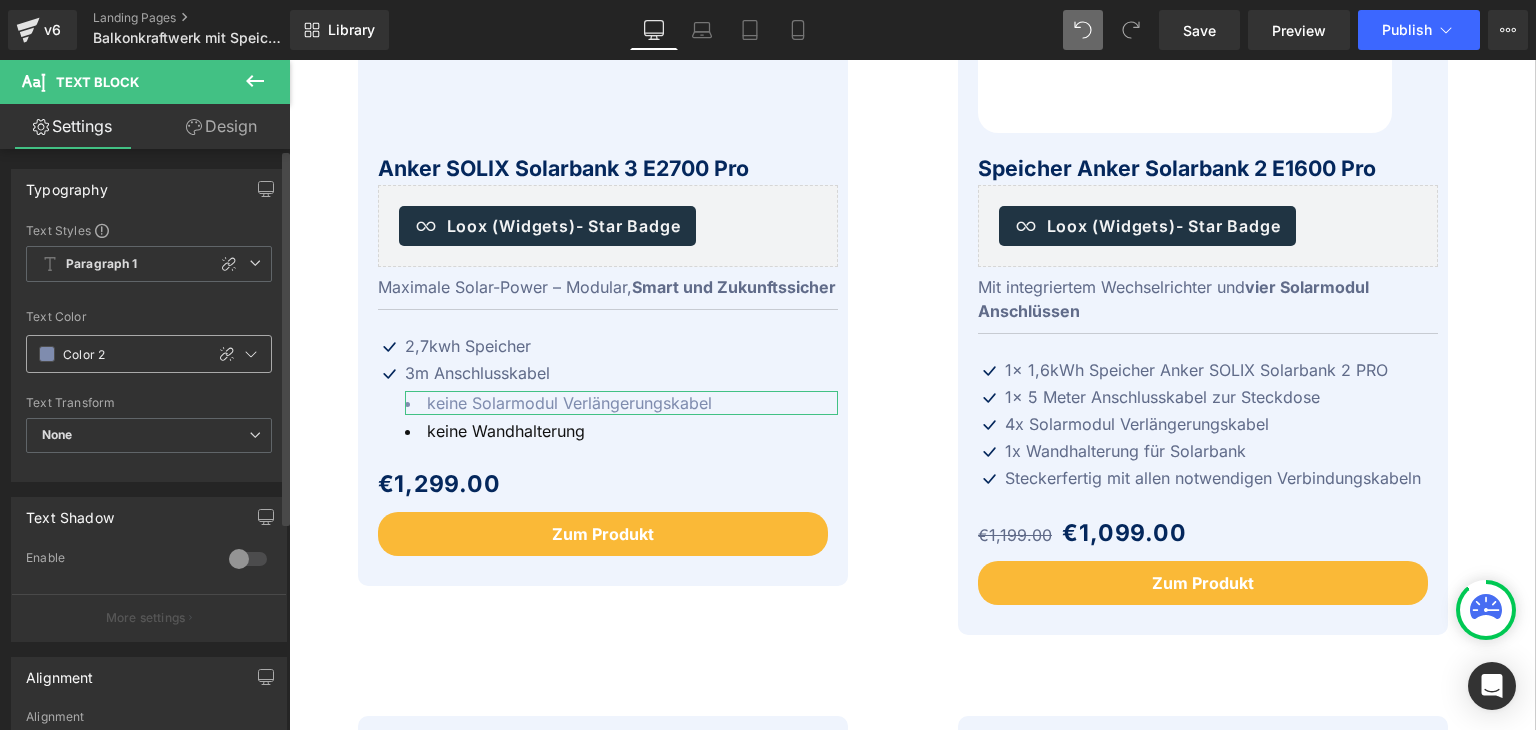 click at bounding box center (47, 354) 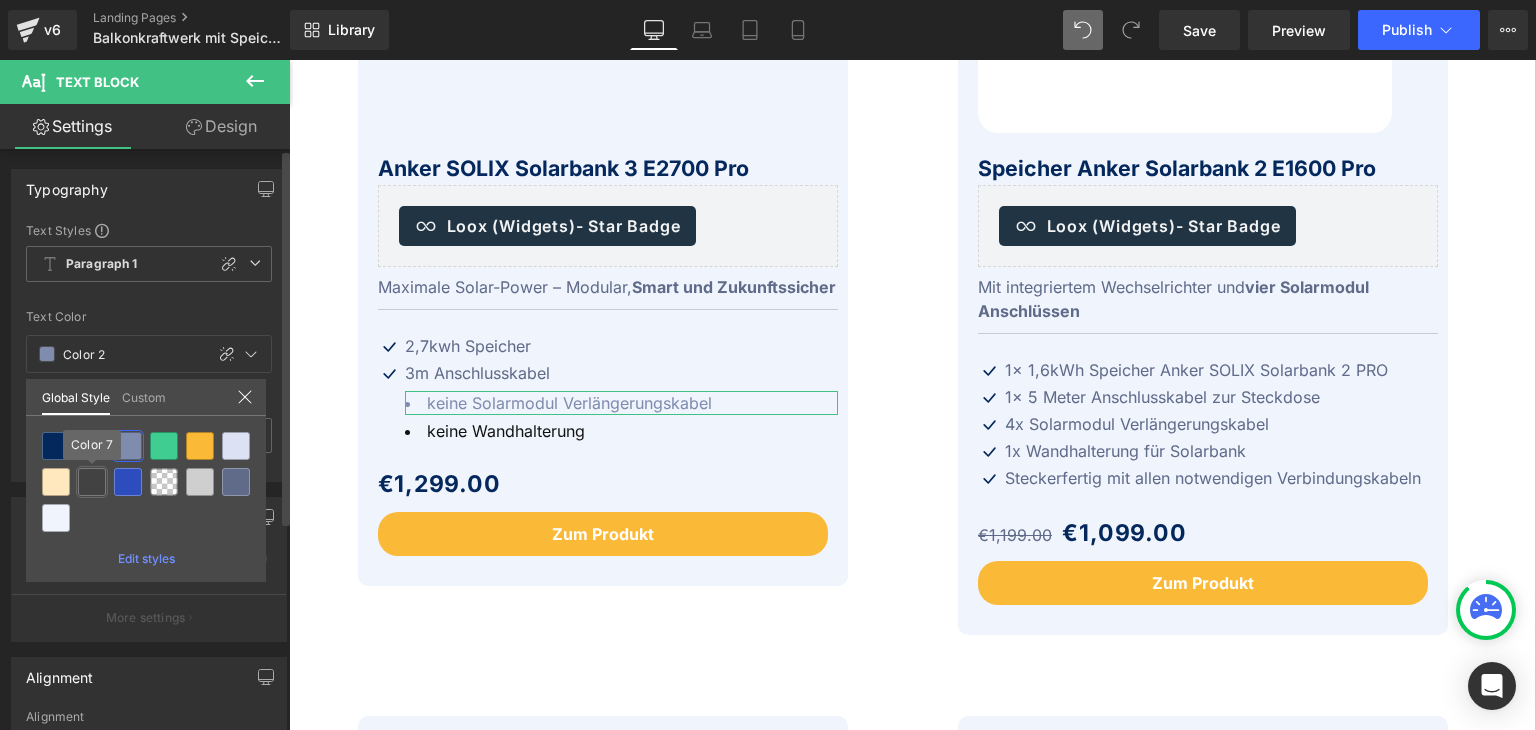 click at bounding box center [92, 482] 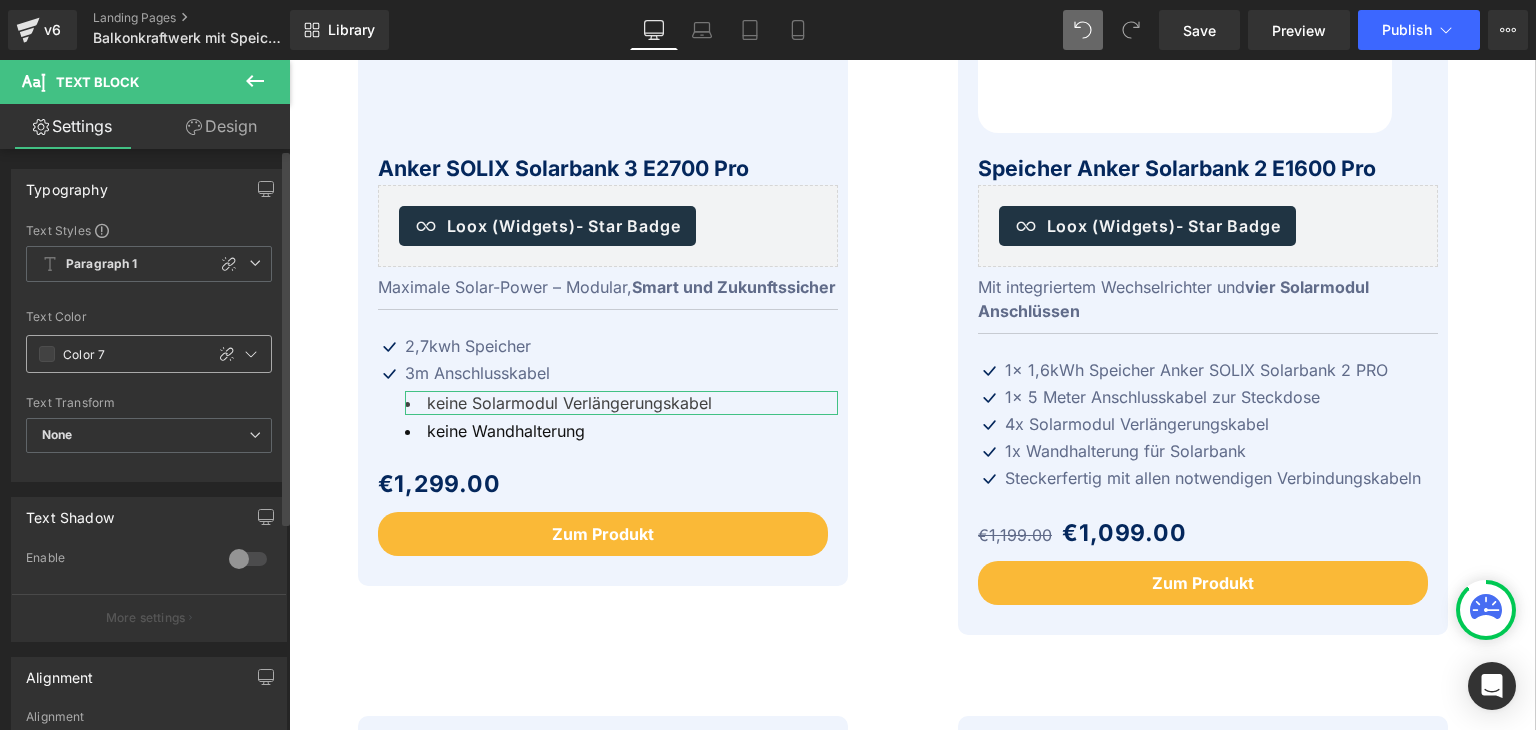 click at bounding box center (47, 354) 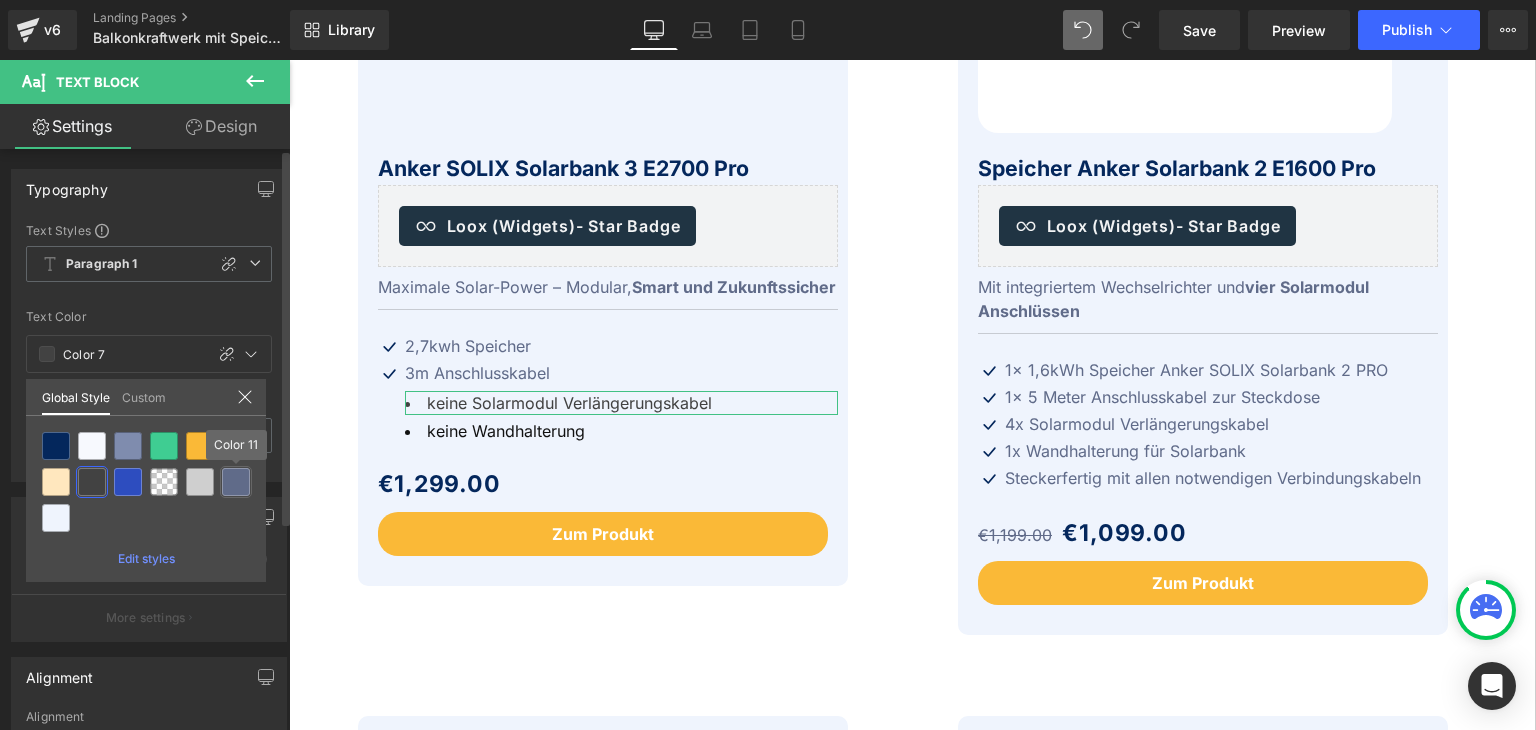 click at bounding box center [236, 482] 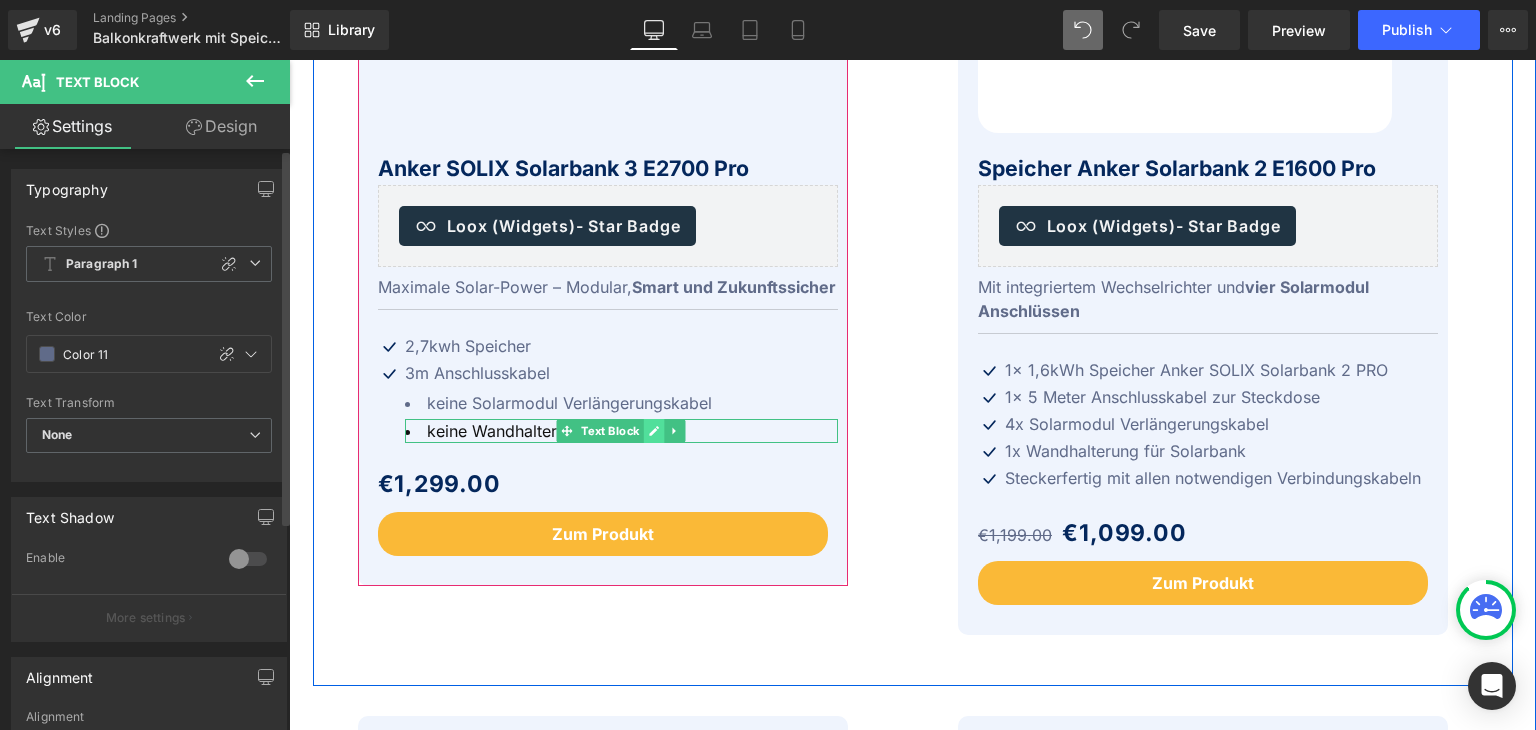 click 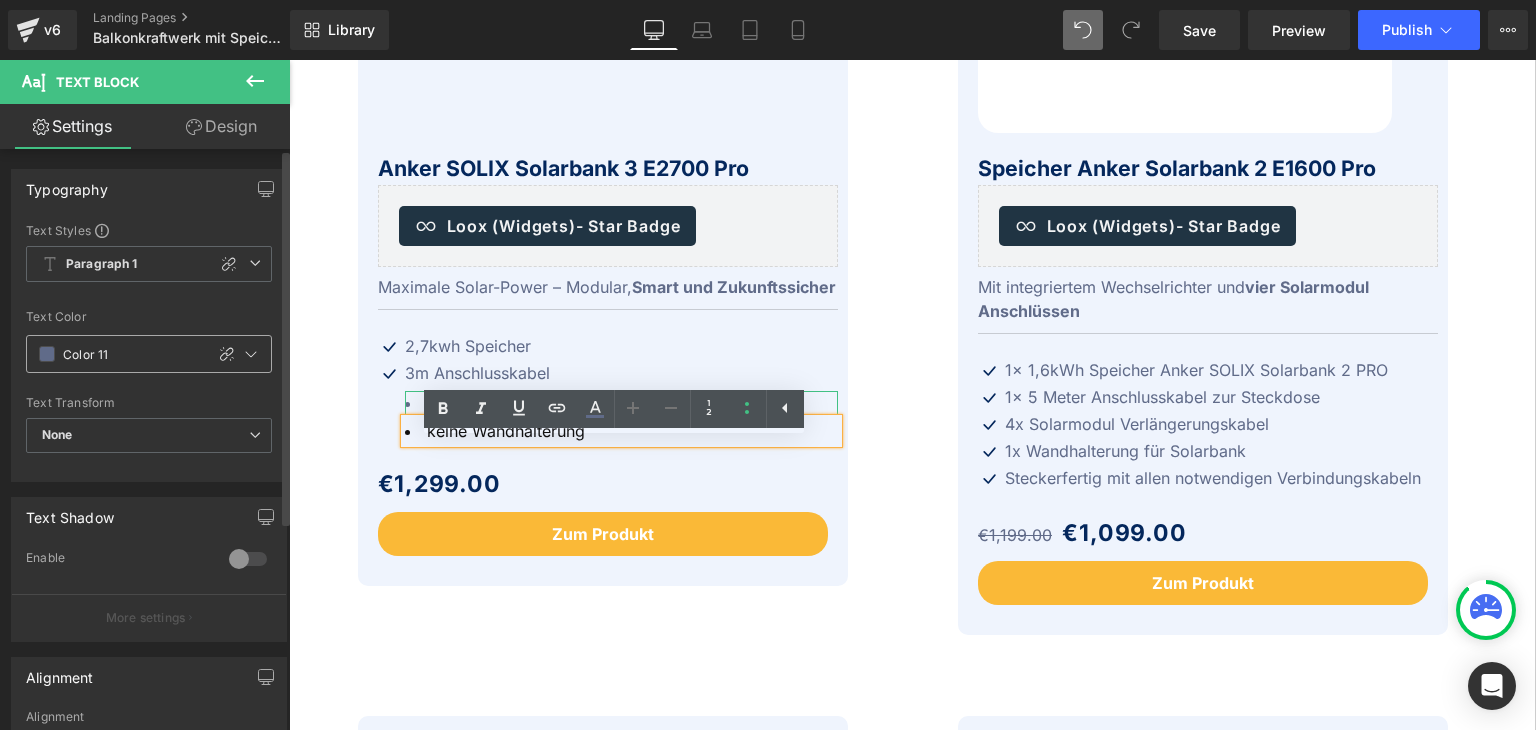 click at bounding box center [47, 354] 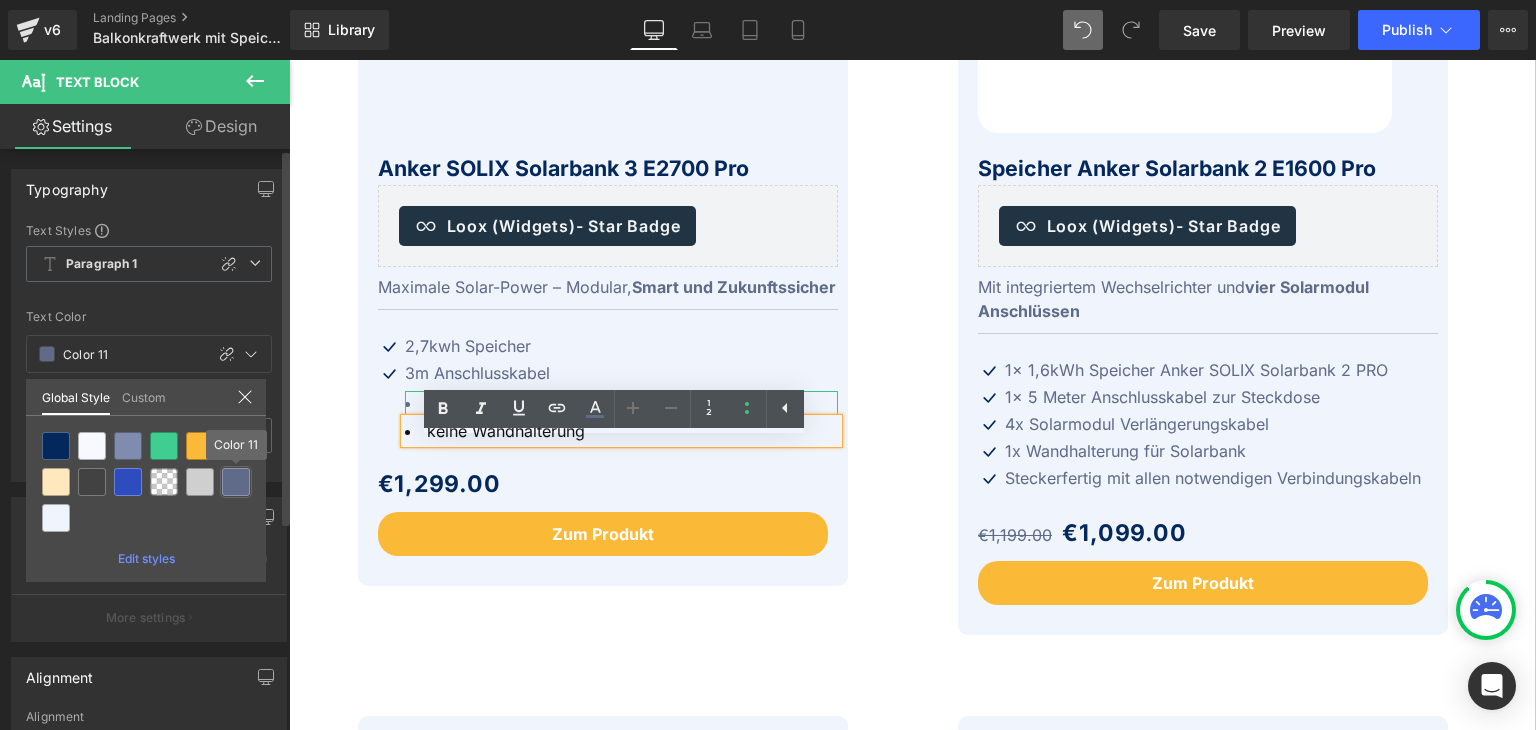 click at bounding box center [236, 482] 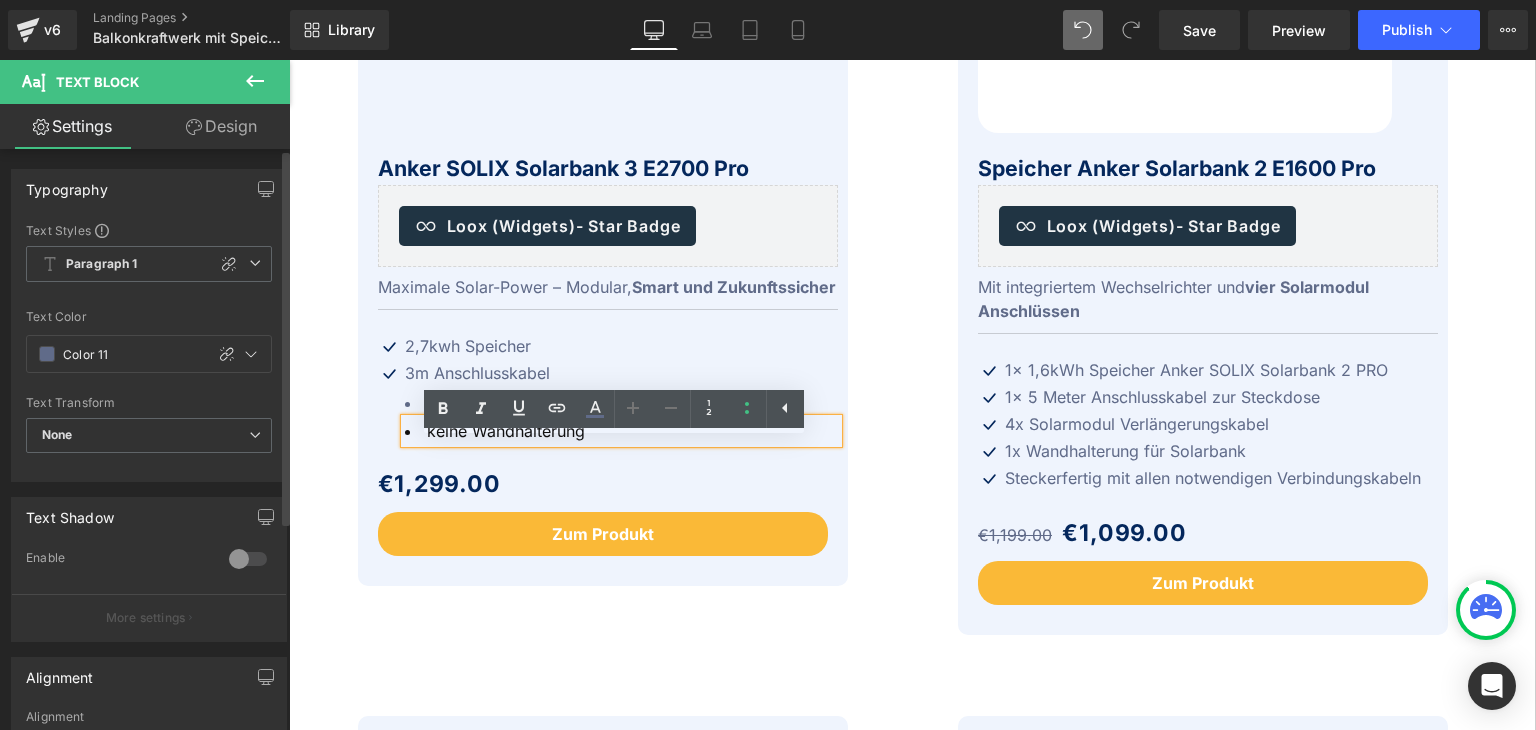click on "keine Wandhalterung" at bounding box center (621, 431) 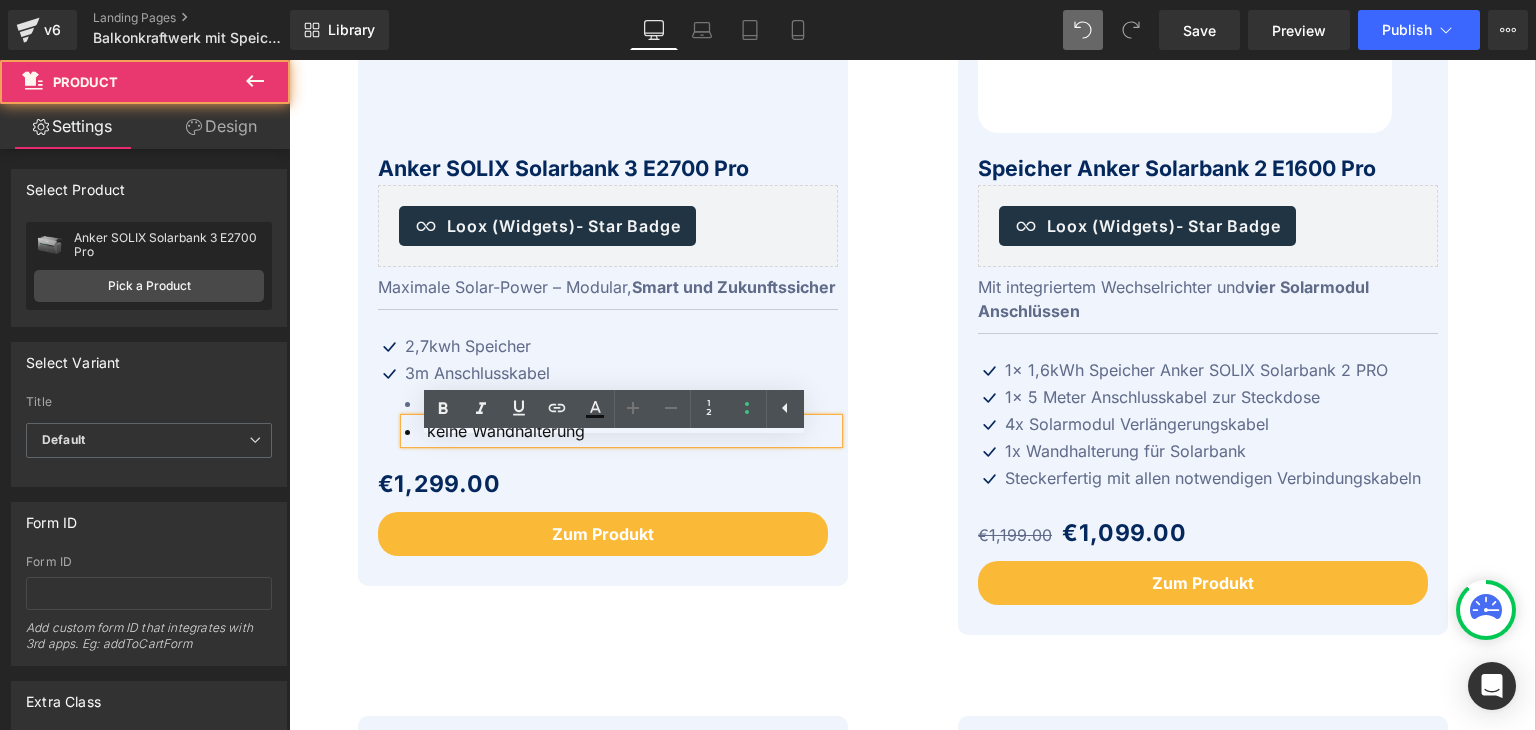 click on "Winter Sale 20%
(P) Image
Anker SOLIX Solarbank 3 E2700 Pro
(P) Title   Loox (Widgets)  - Star Badge Loox (Widgets)         Maximale Solar-Power – Modular,  Smart und Zukunftssicher" at bounding box center (603, 137) 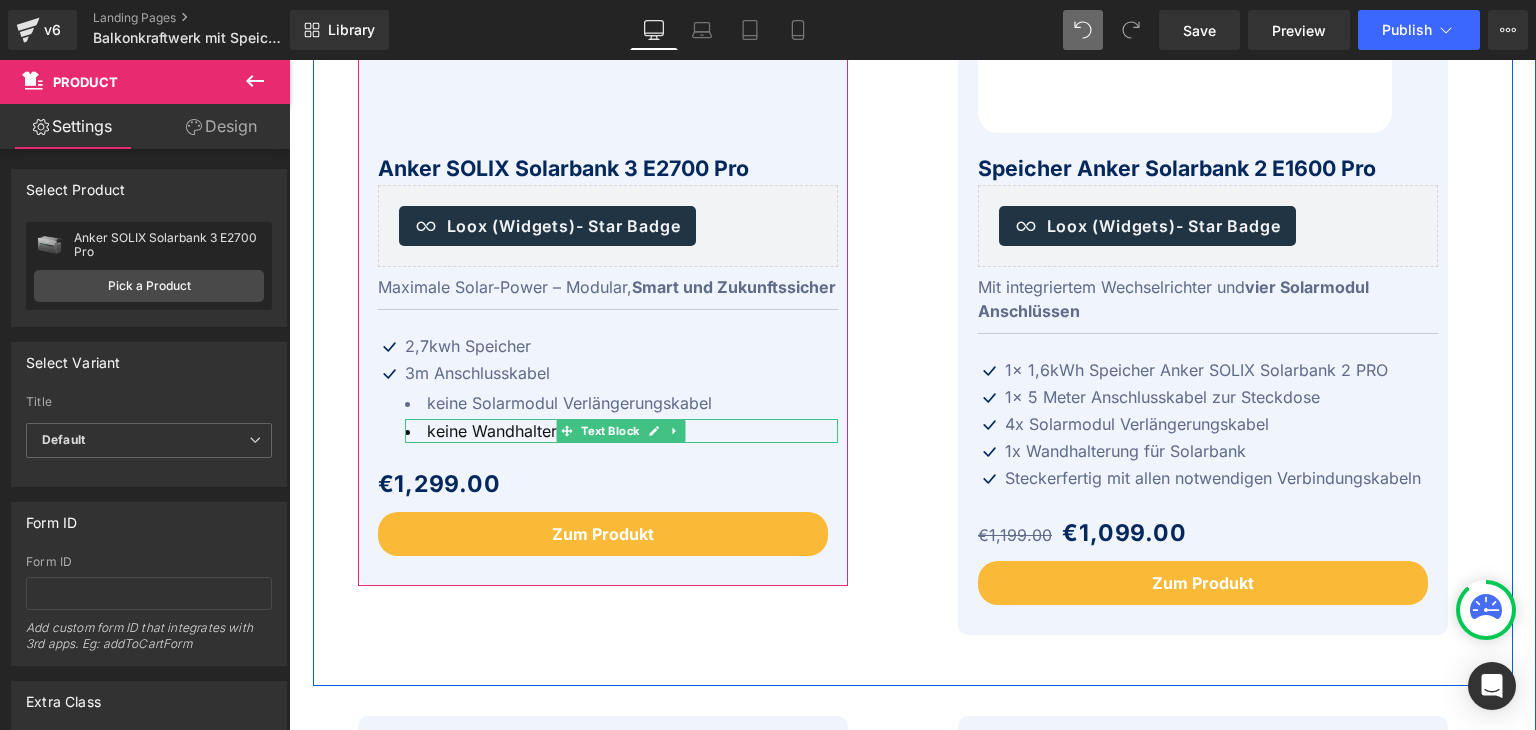 click on "keine Wandhalterung" at bounding box center [621, 431] 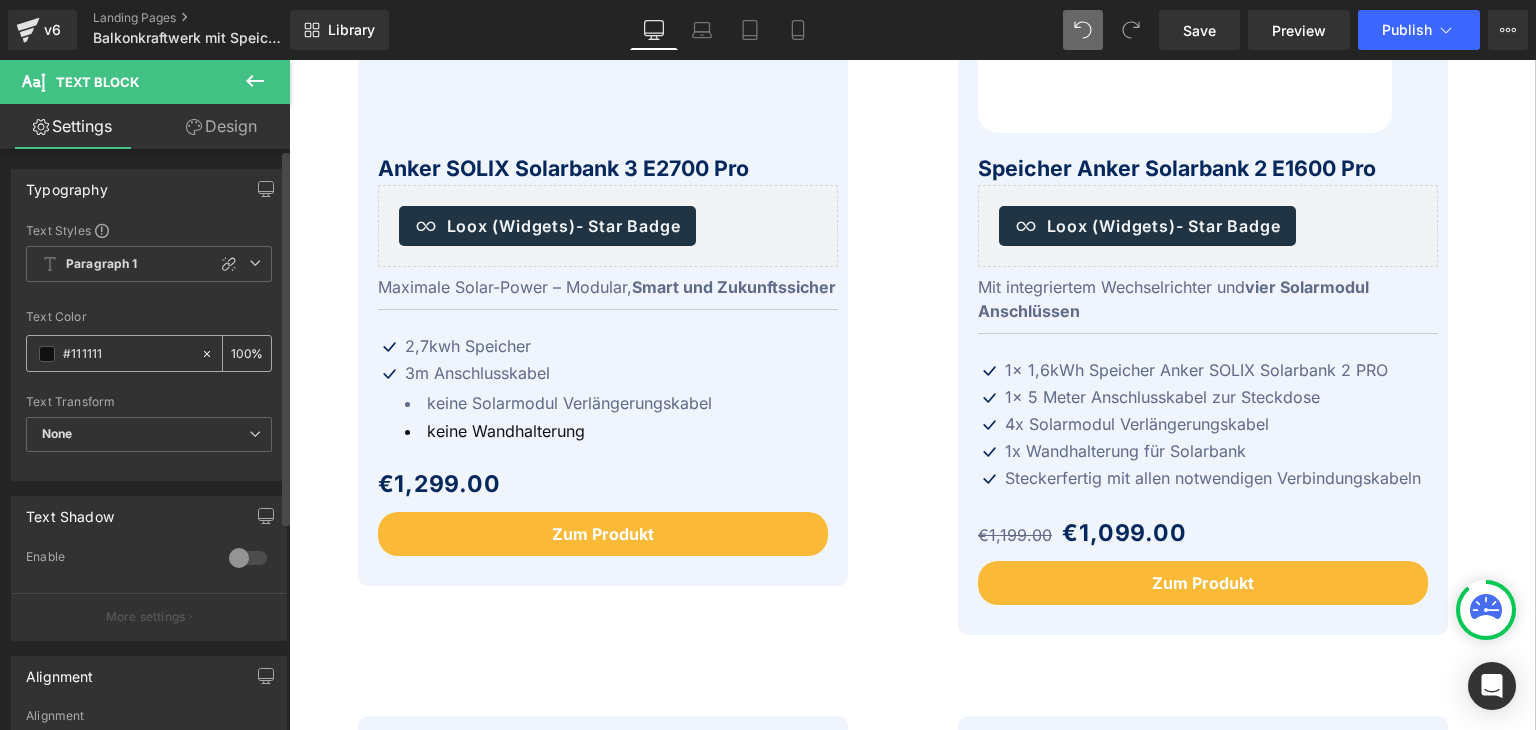 click at bounding box center (47, 354) 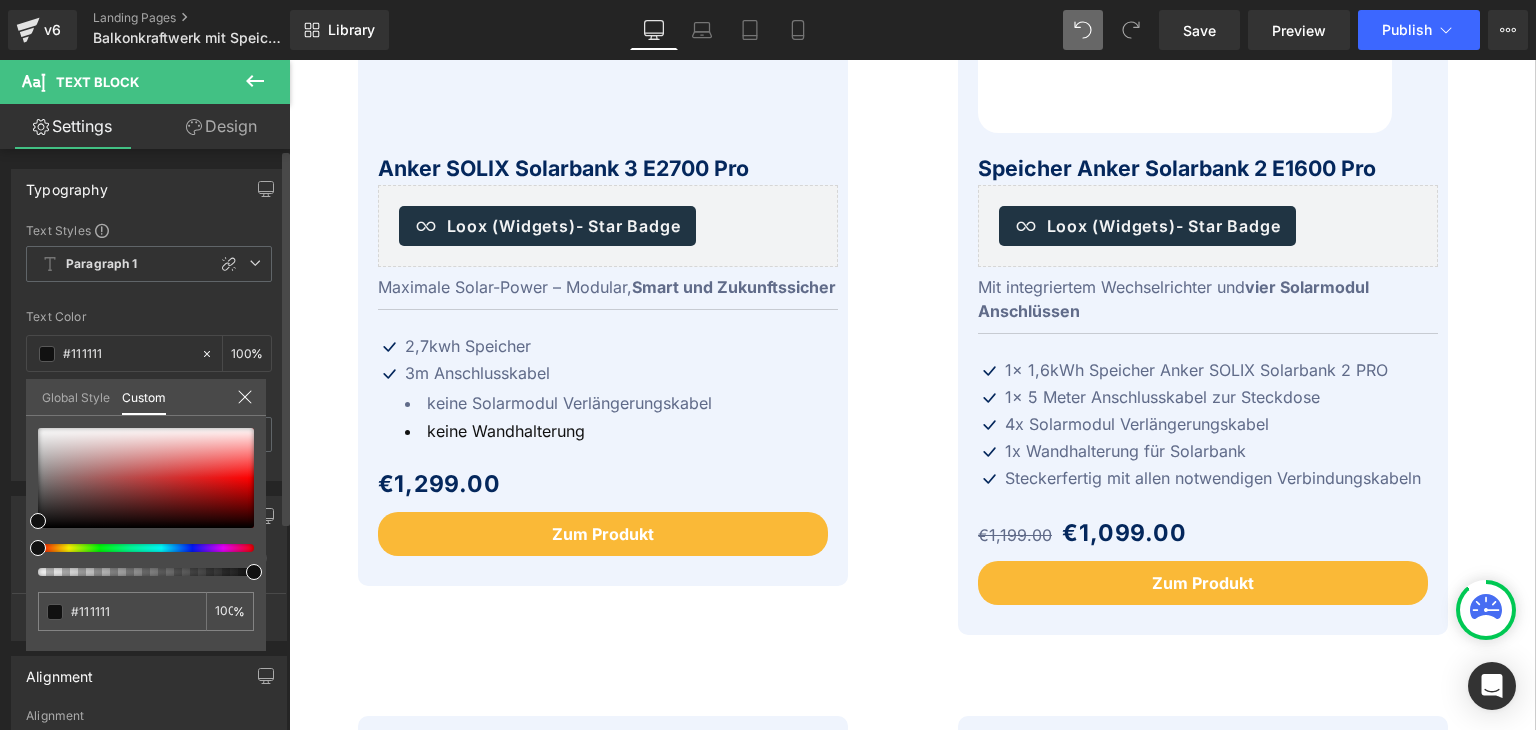 click on "Global Style" at bounding box center (76, 396) 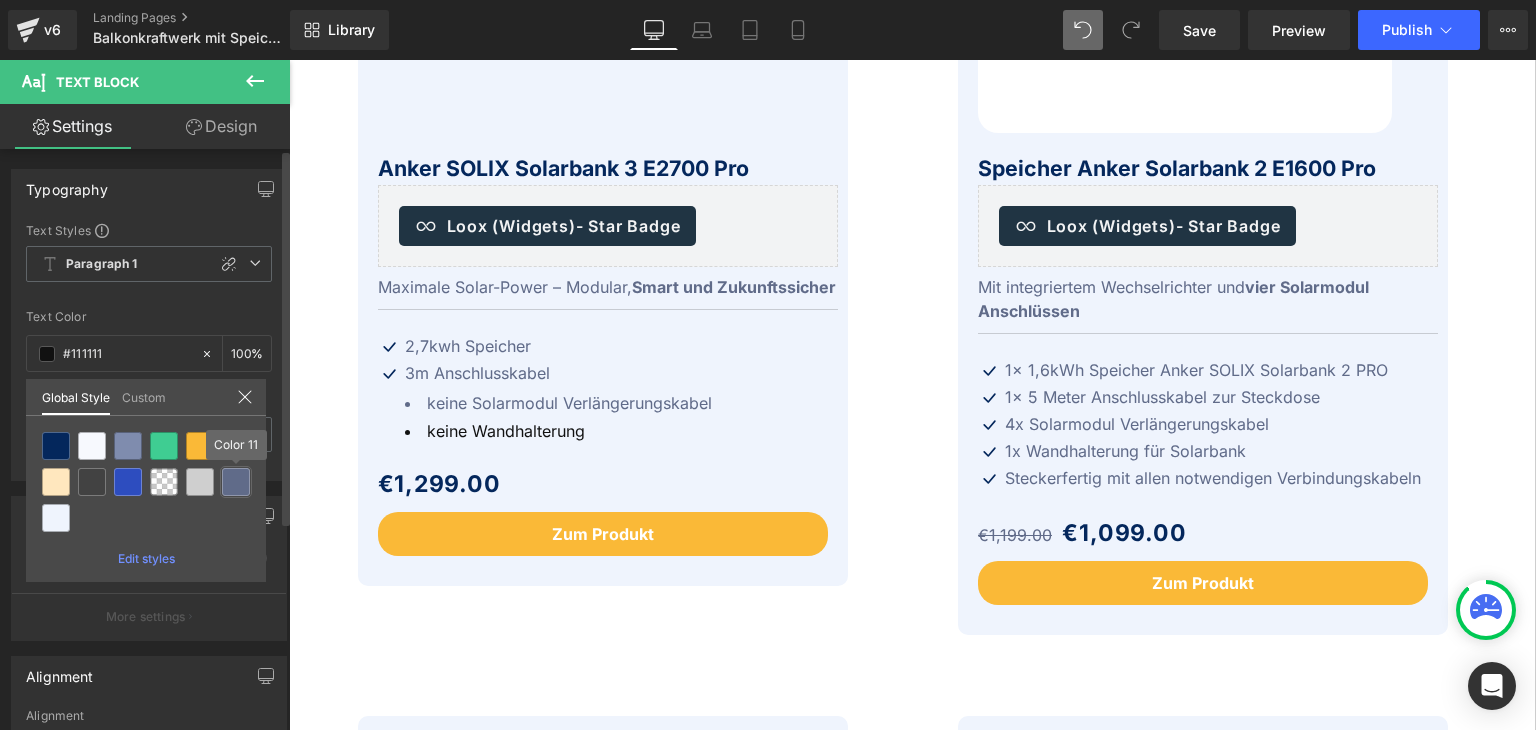 click at bounding box center (236, 482) 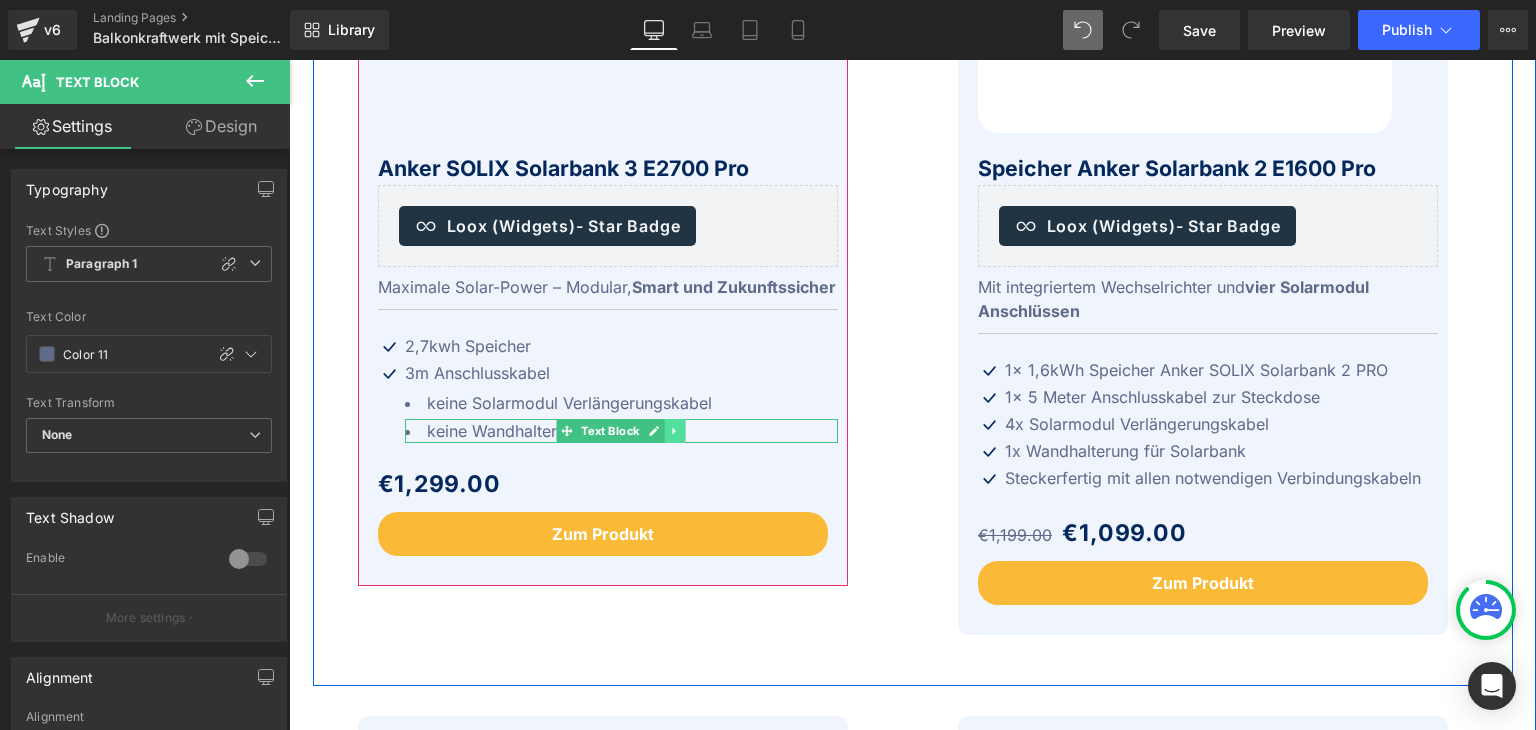 click 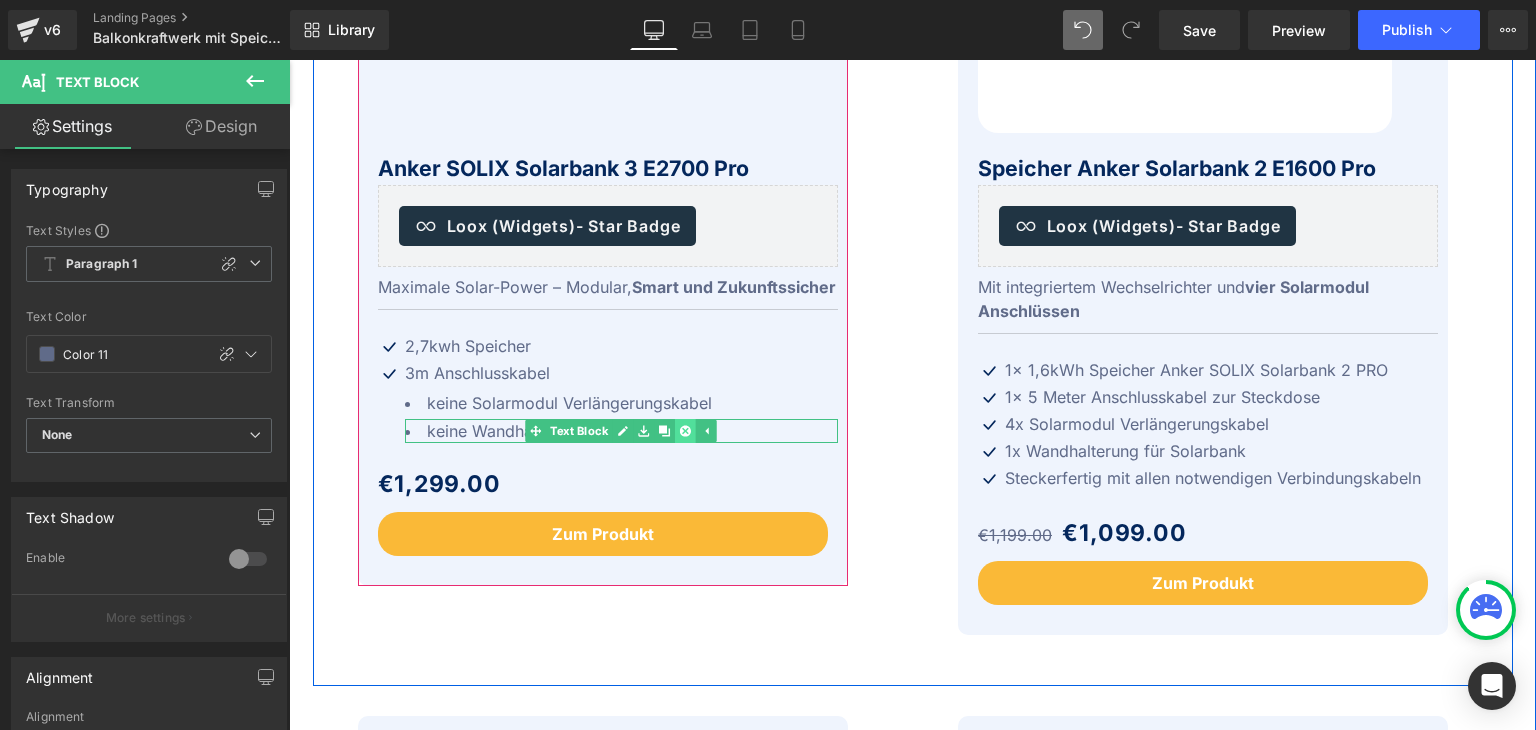 click 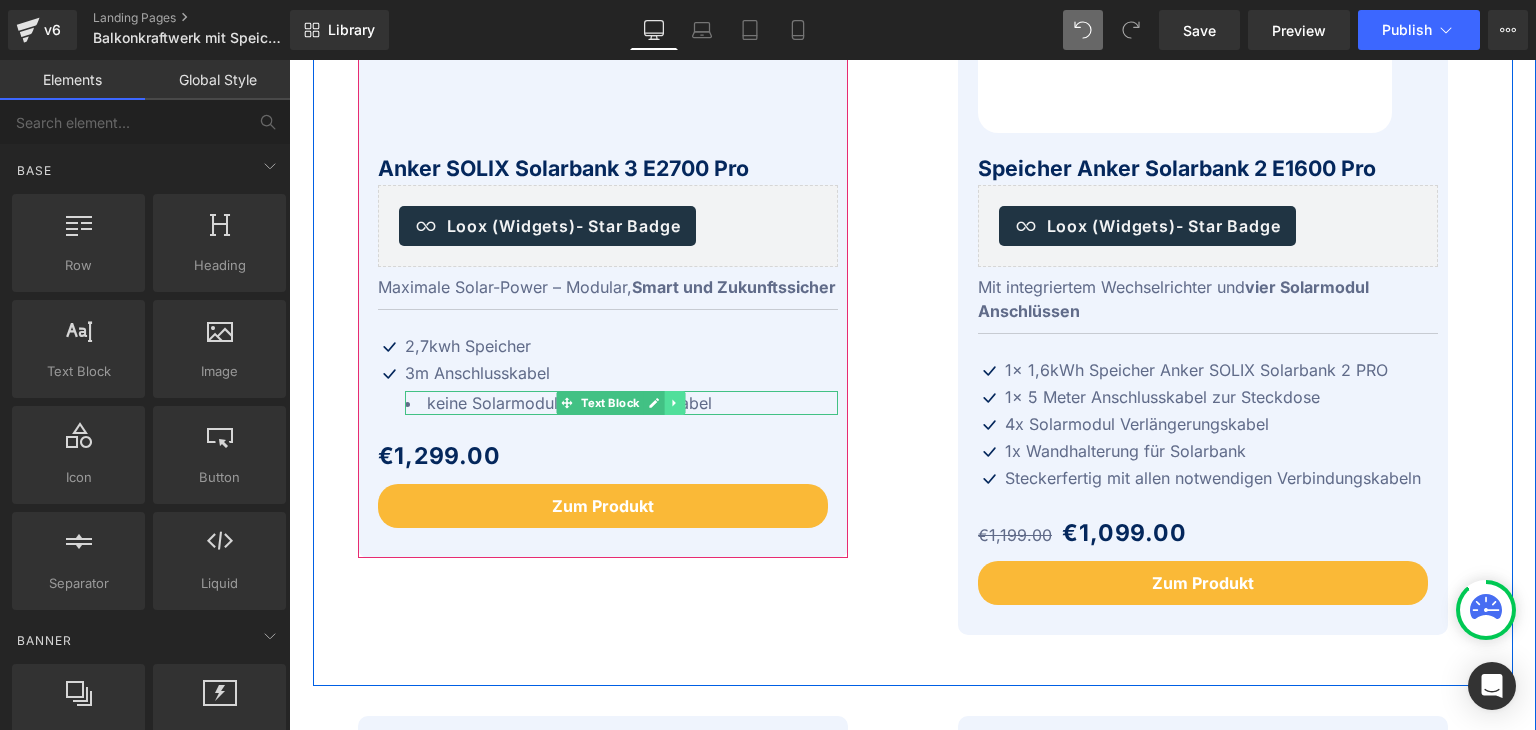 click 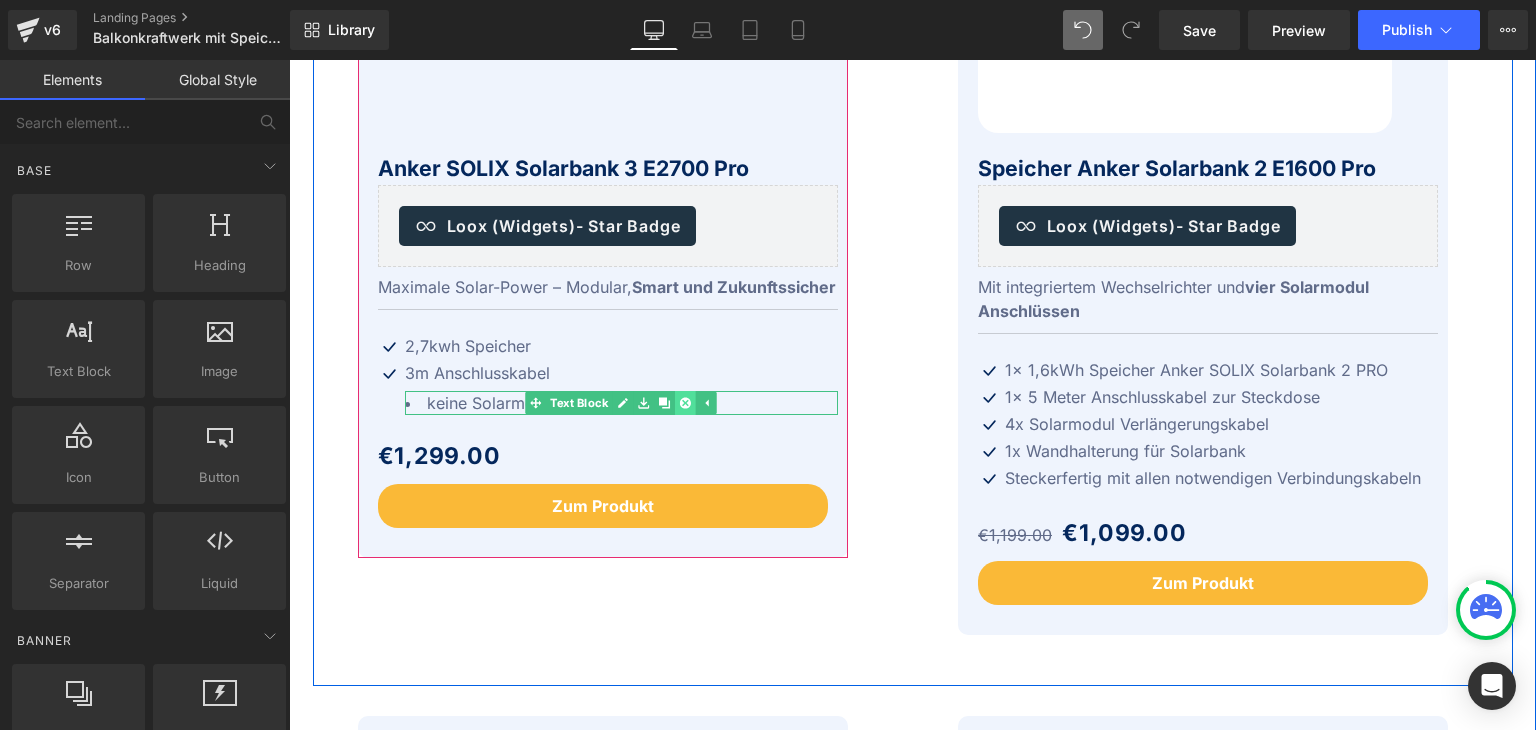 click 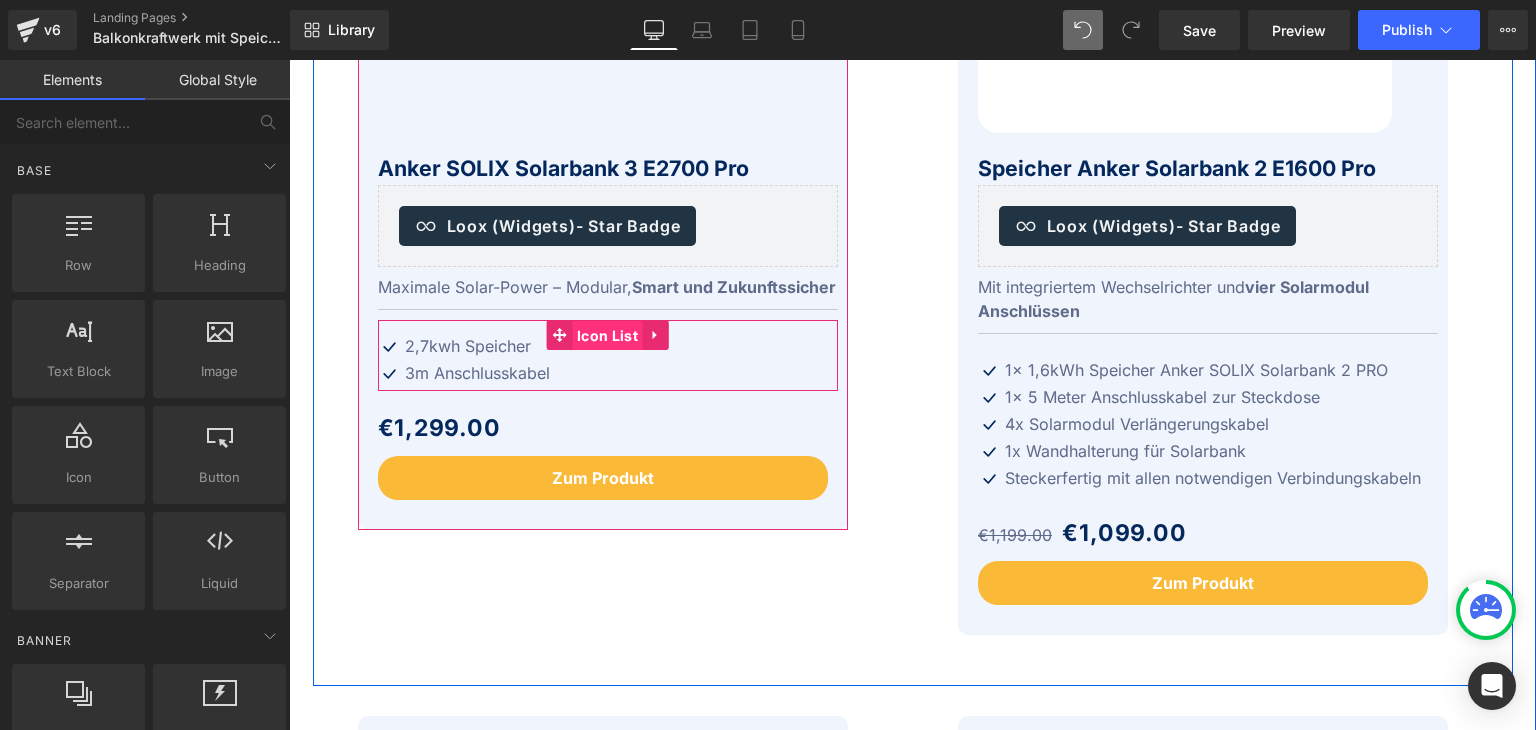 click on "Icon List" at bounding box center (607, 336) 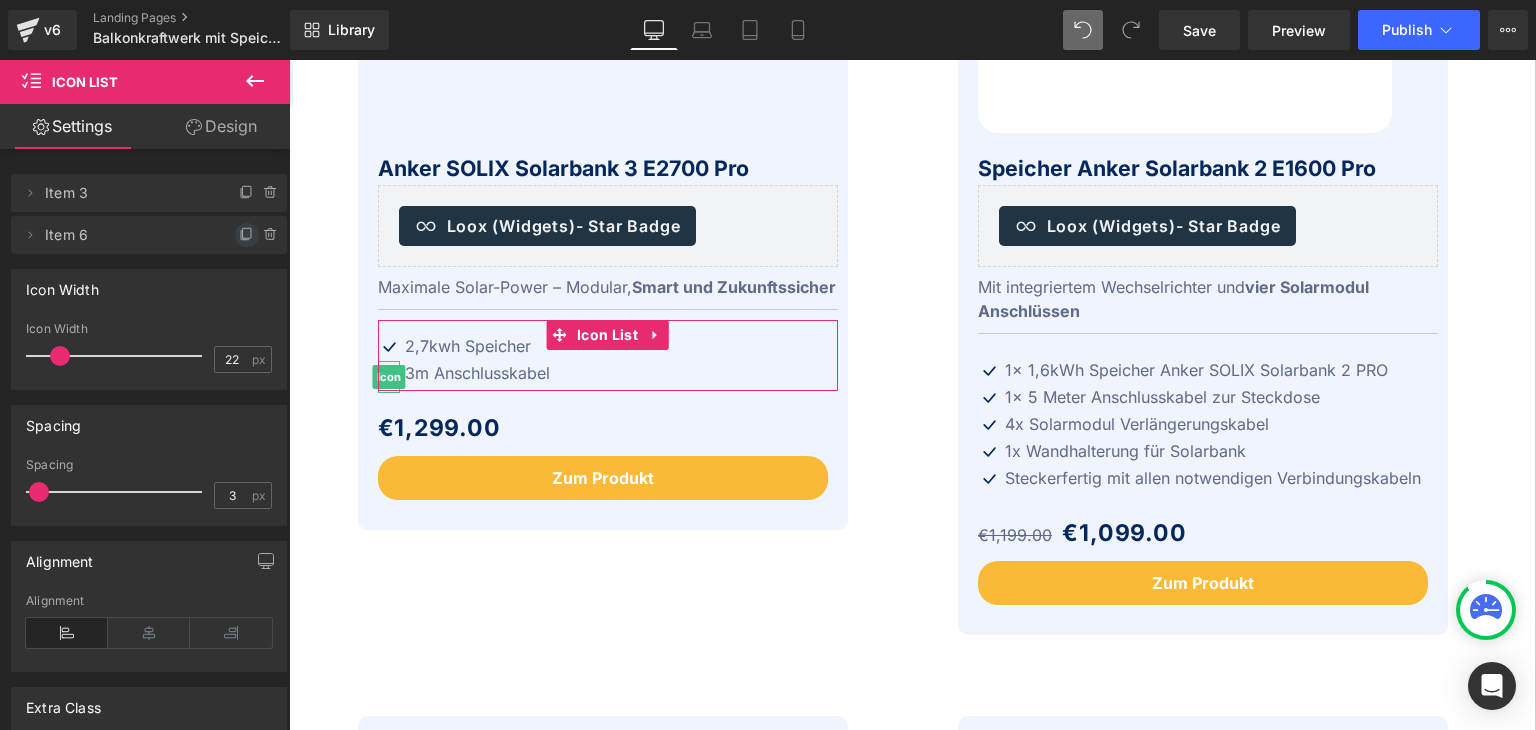 click 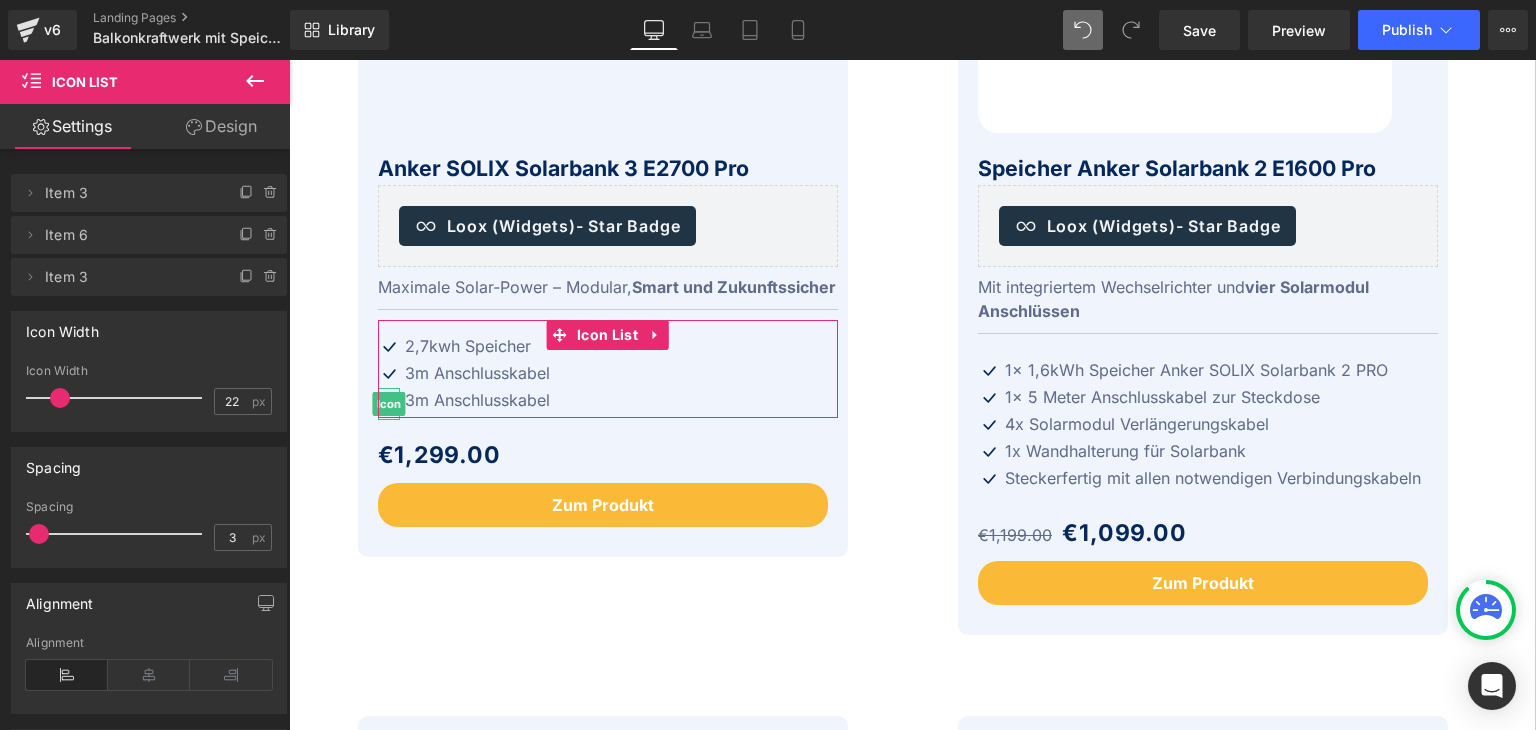 click on "Item 3" at bounding box center [129, 277] 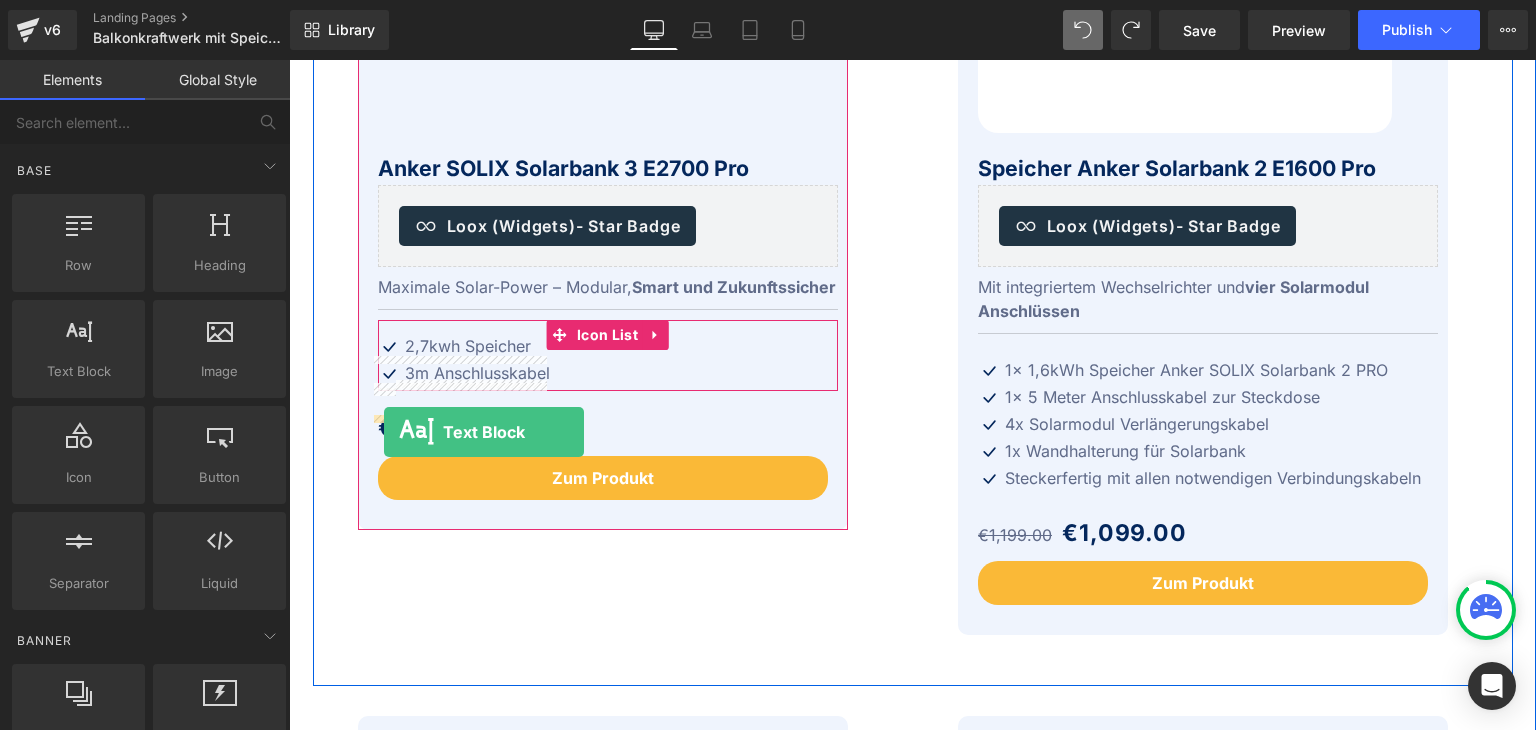 drag, startPoint x: 361, startPoint y: 413, endPoint x: 384, endPoint y: 432, distance: 29.832869 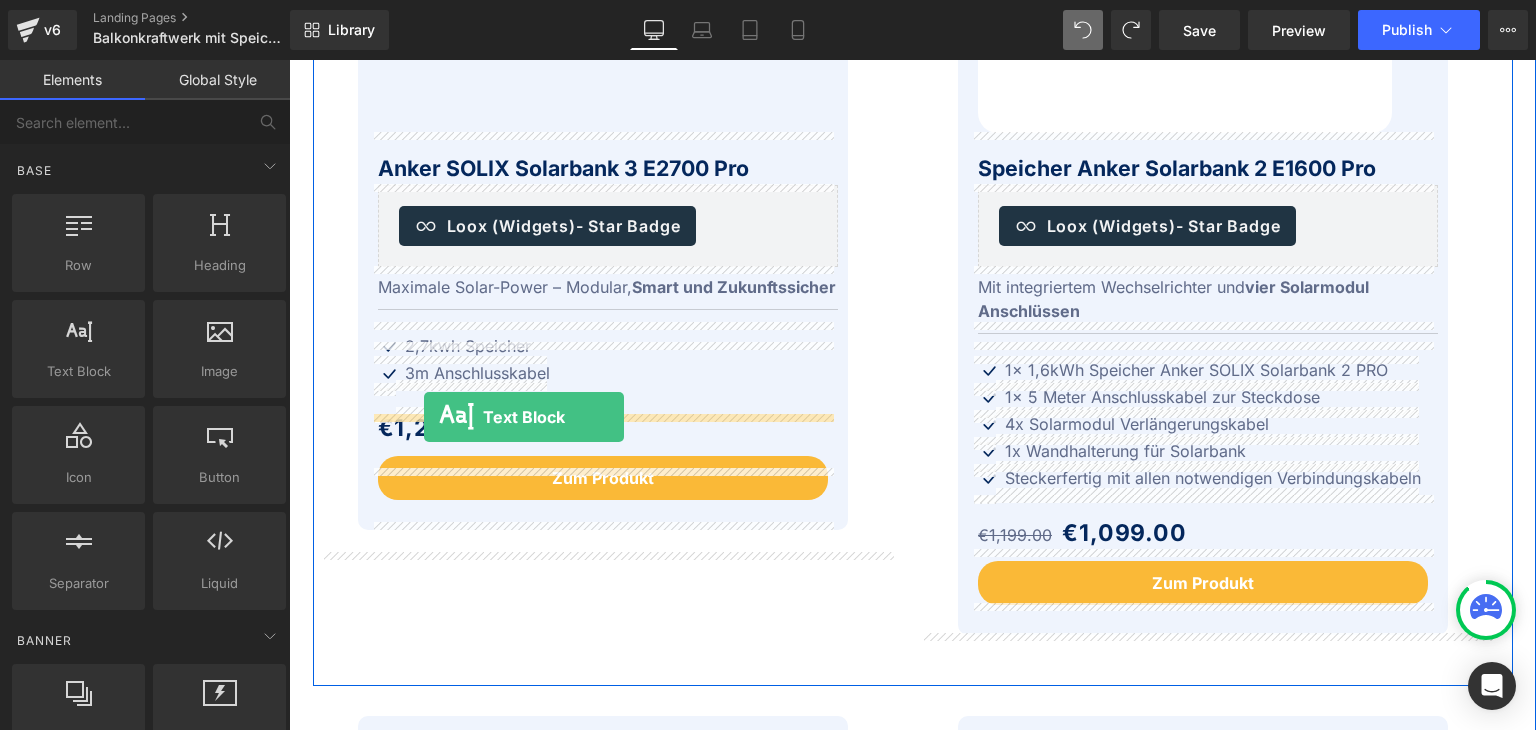 drag, startPoint x: 361, startPoint y: 402, endPoint x: 424, endPoint y: 417, distance: 64.7611 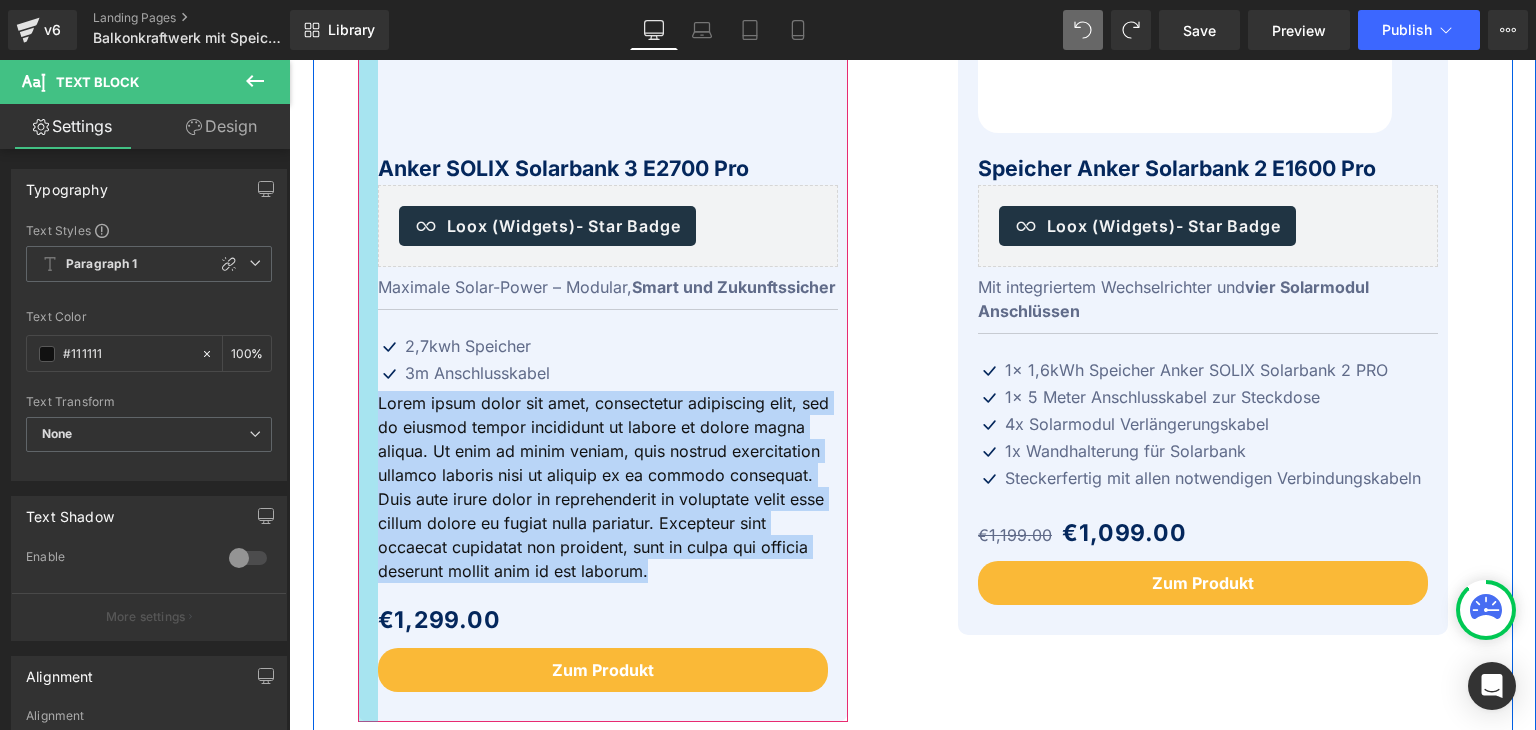drag, startPoint x: 649, startPoint y: 597, endPoint x: 365, endPoint y: 437, distance: 325.96933 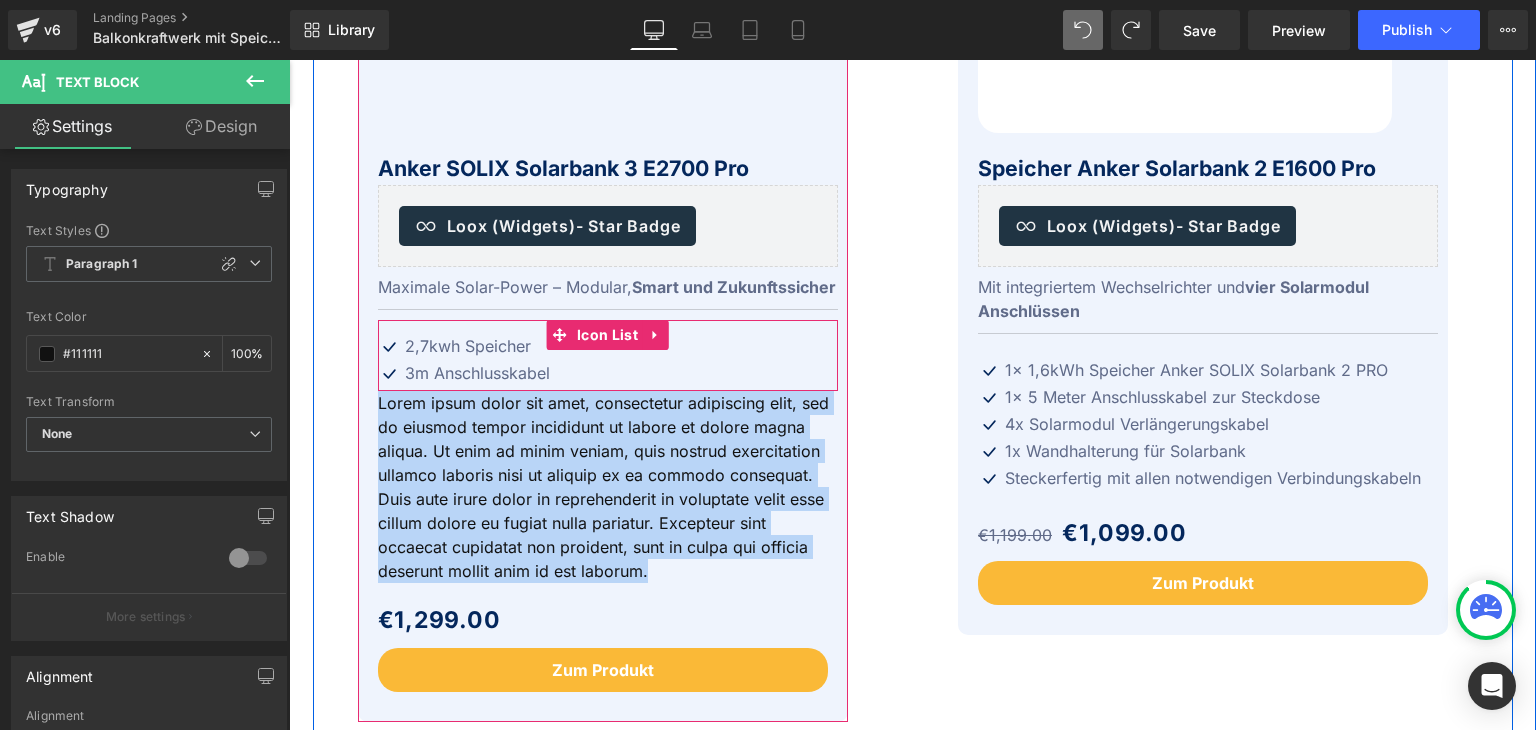 type 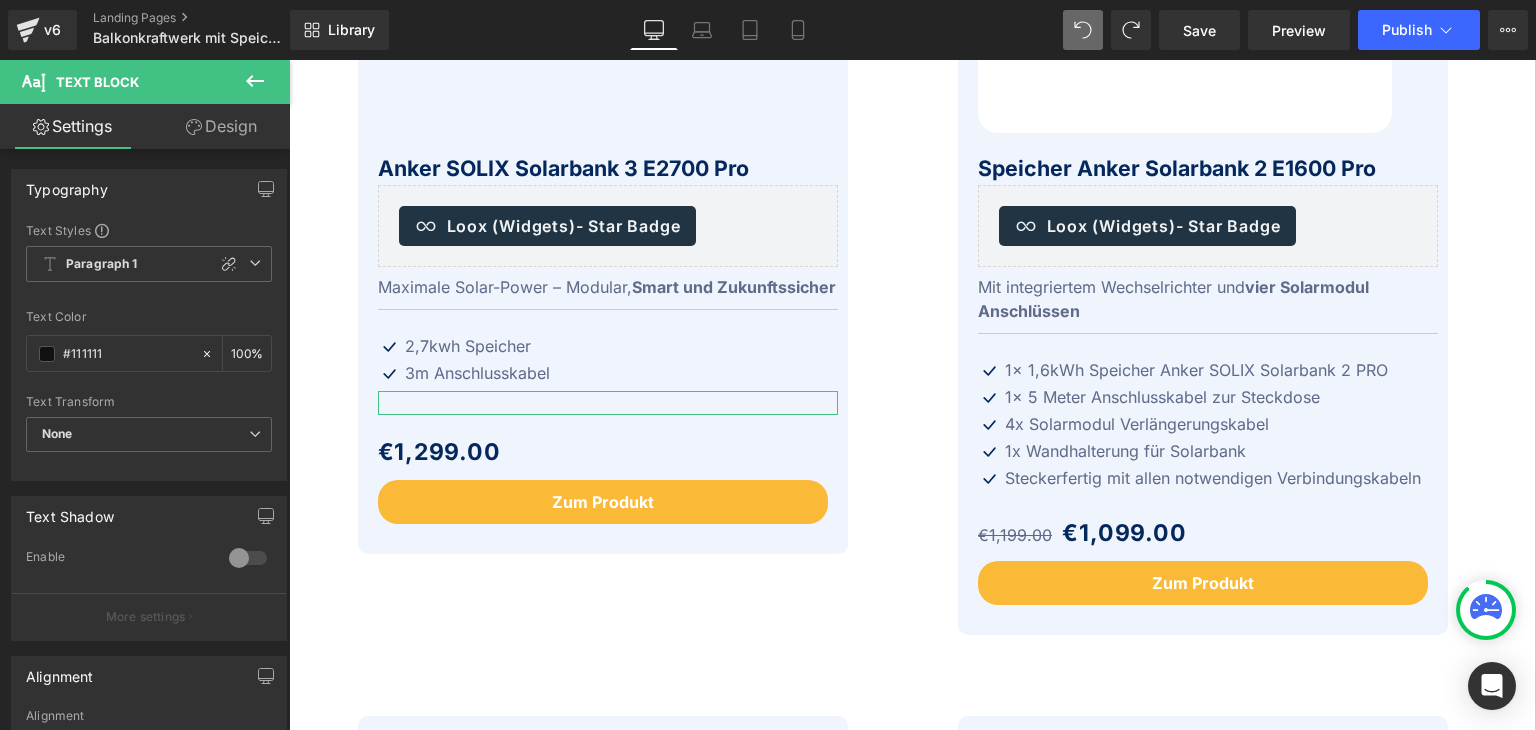 click on "Design" at bounding box center (221, 126) 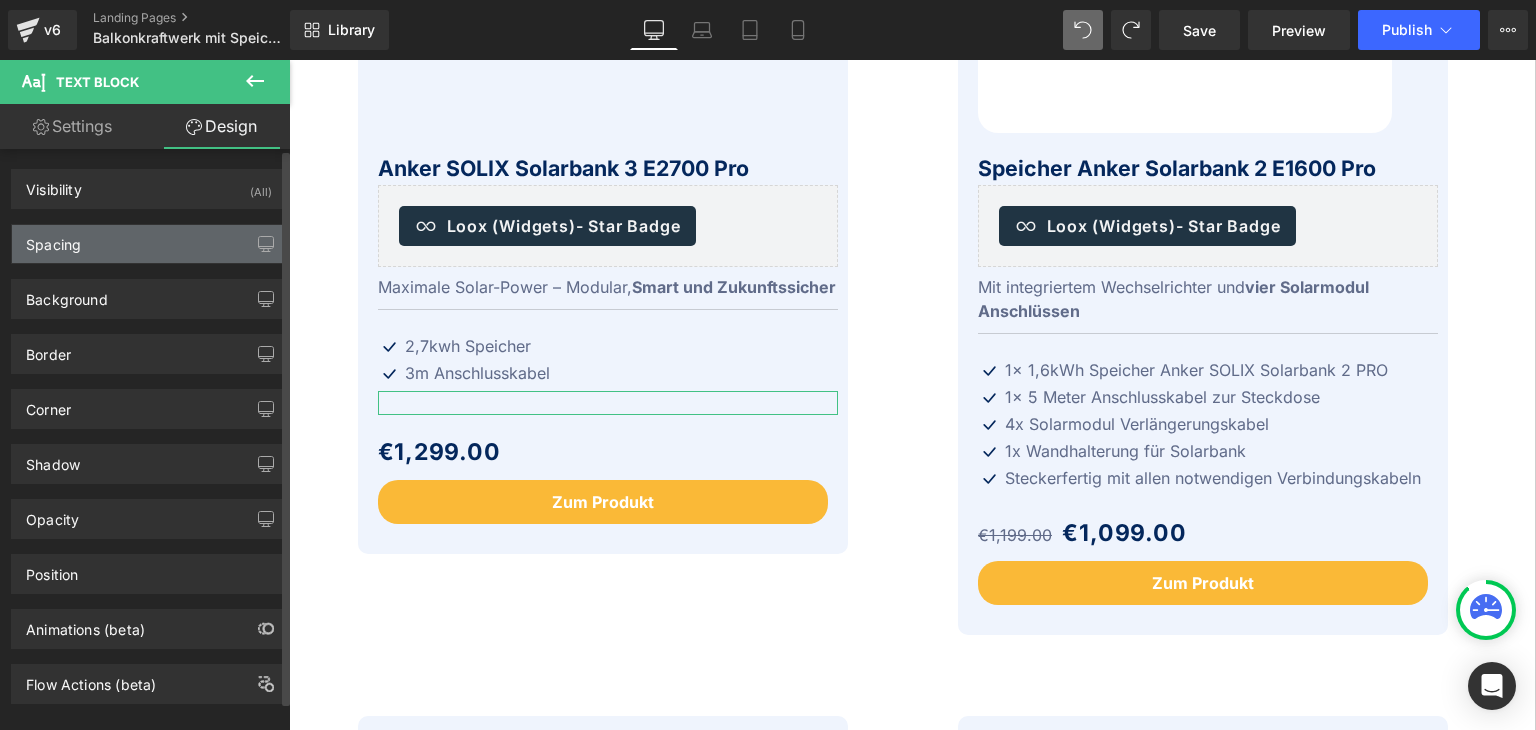 click on "Spacing" at bounding box center (53, 239) 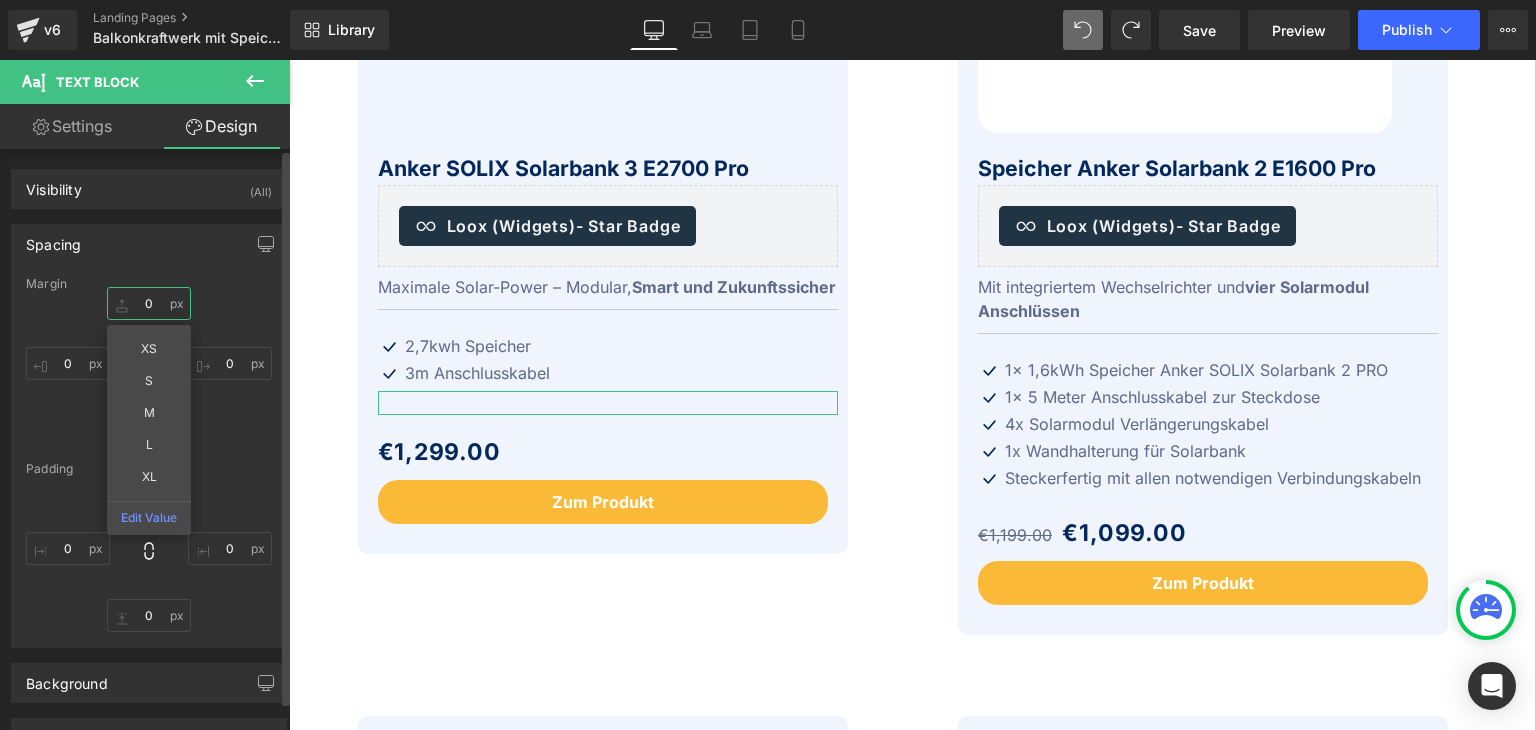 click on "0" at bounding box center (149, 303) 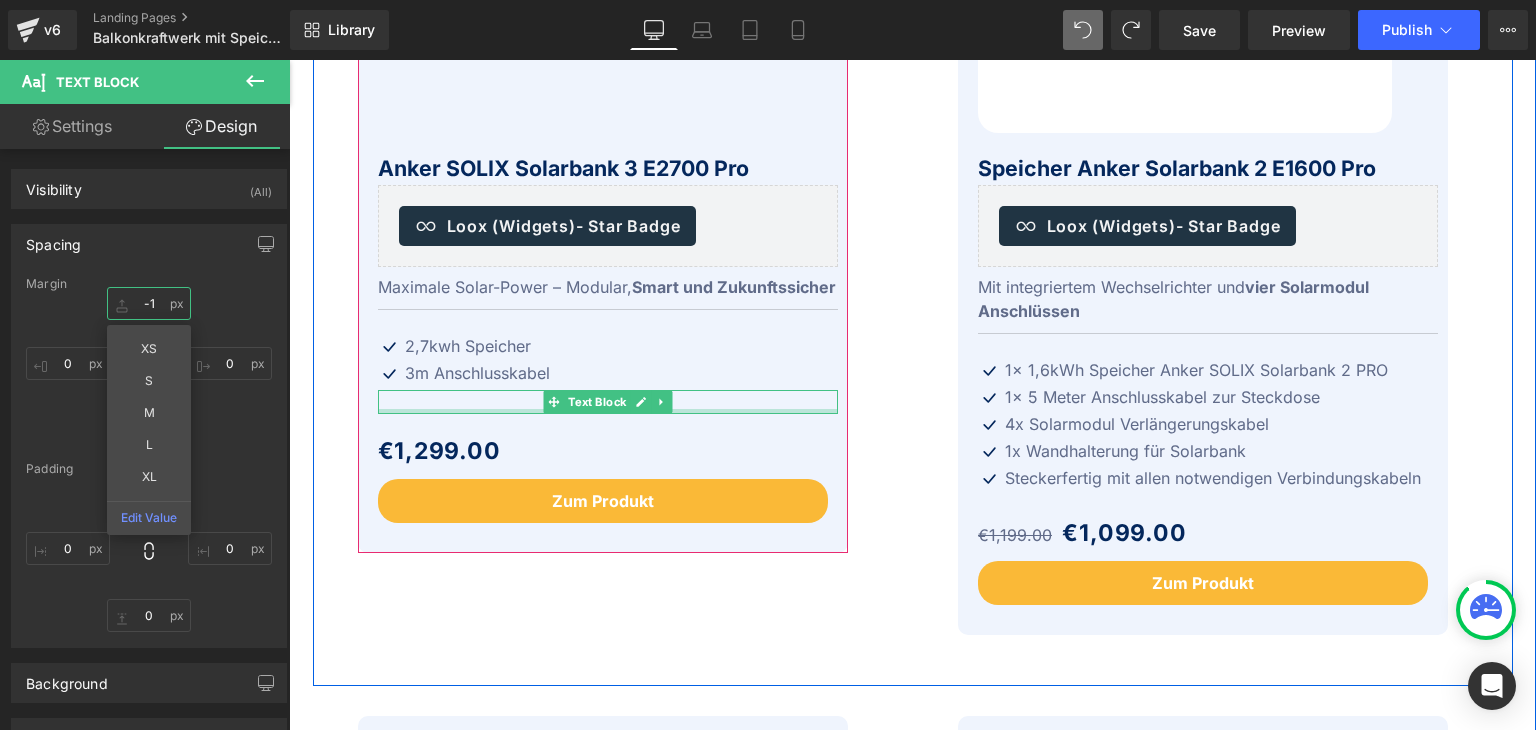type on "0" 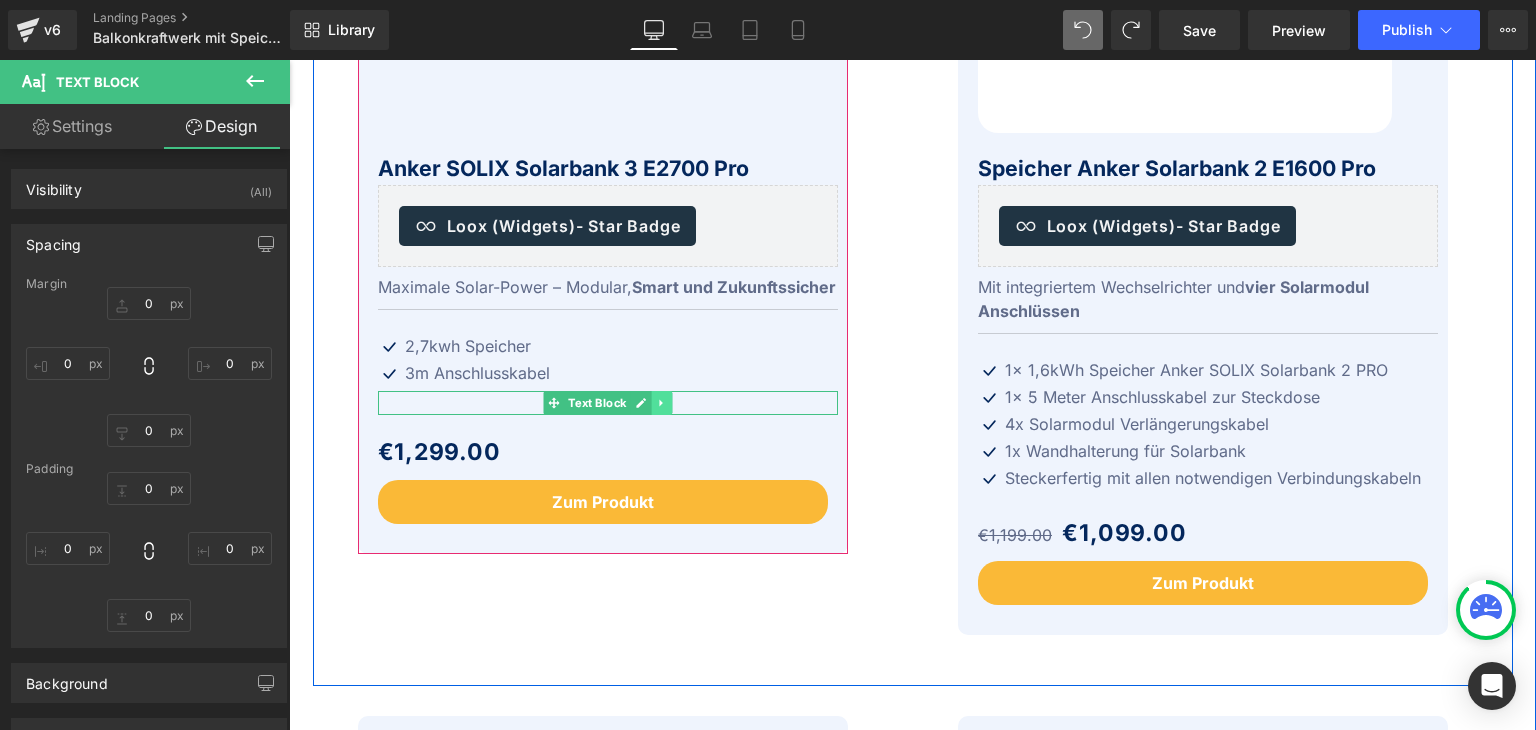 click 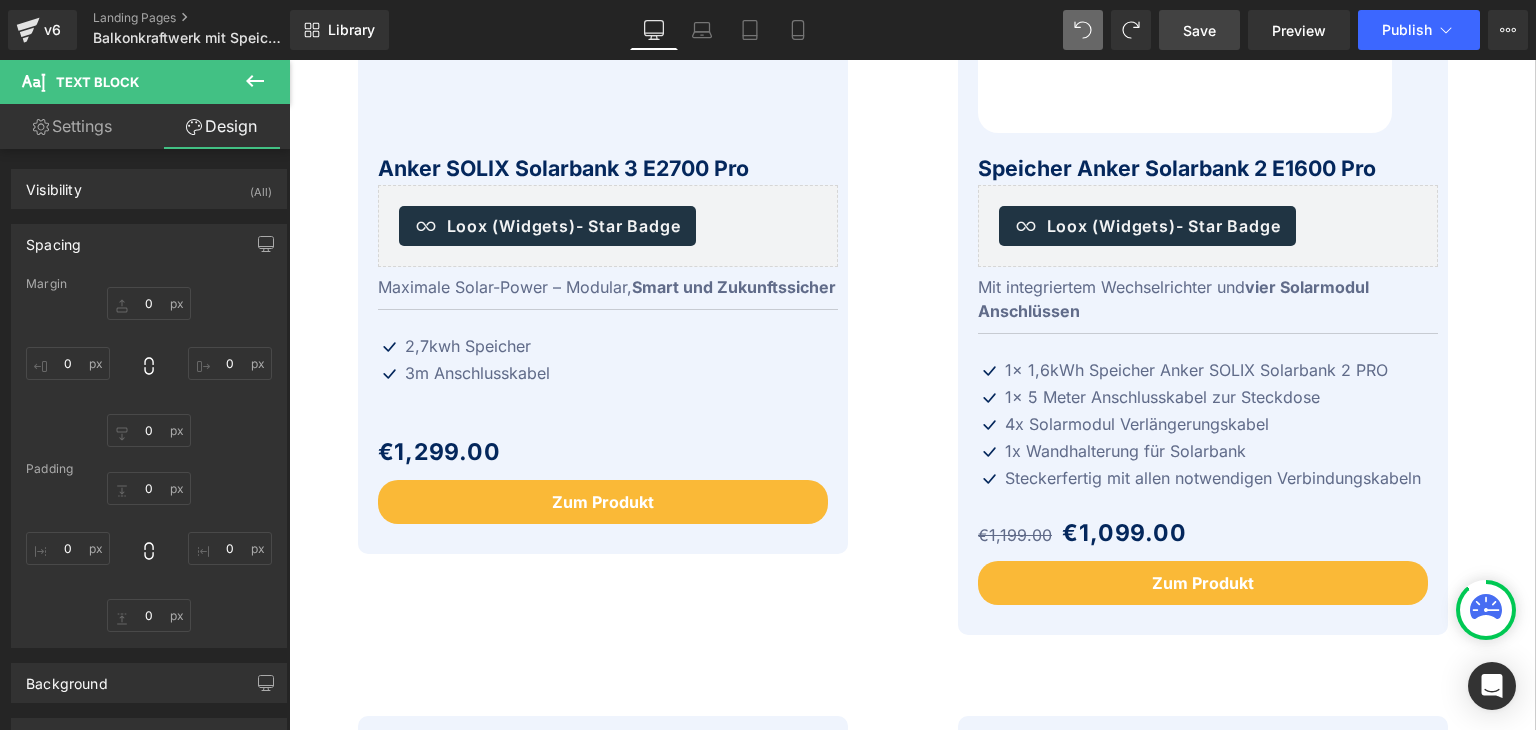 click on "Save" at bounding box center (1199, 30) 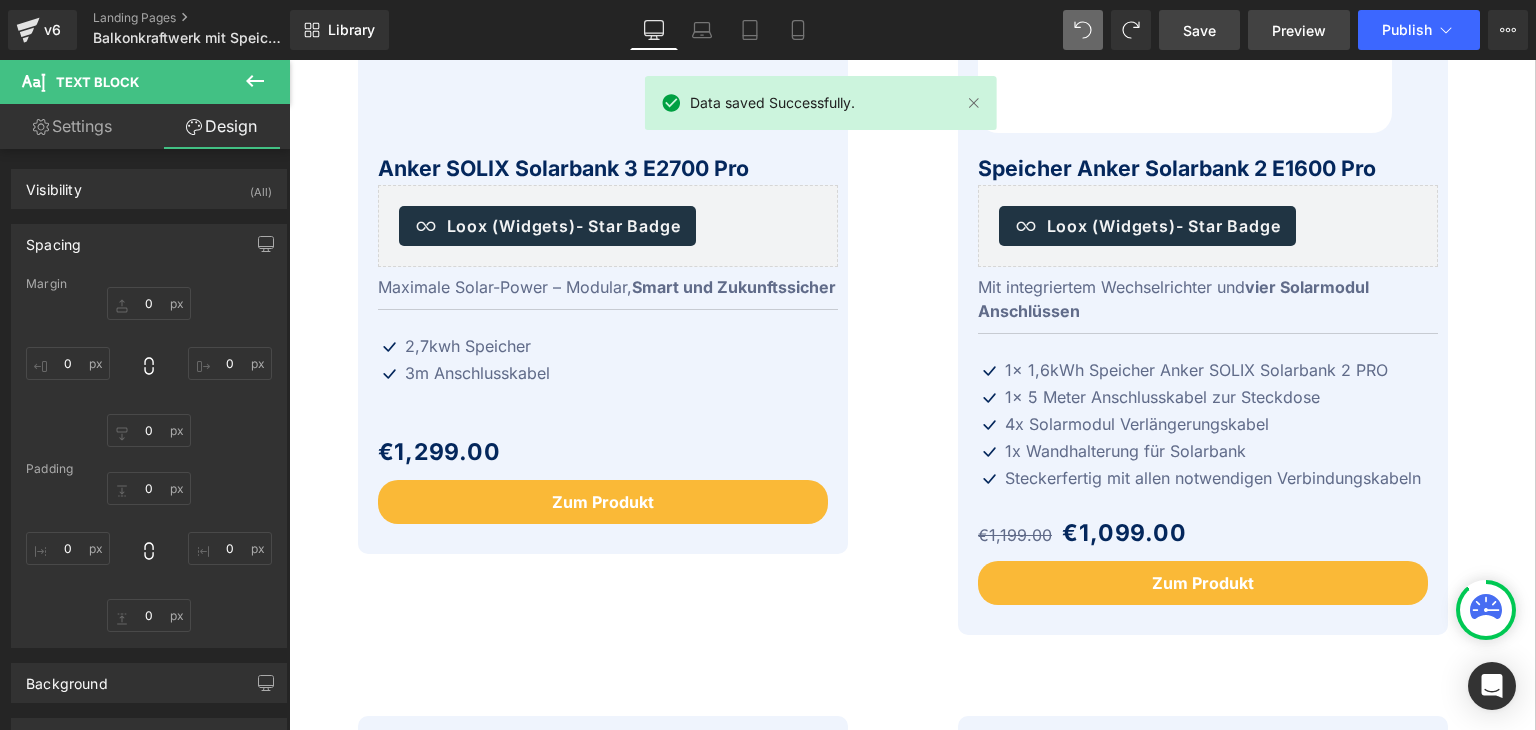 click on "Preview" at bounding box center [1299, 30] 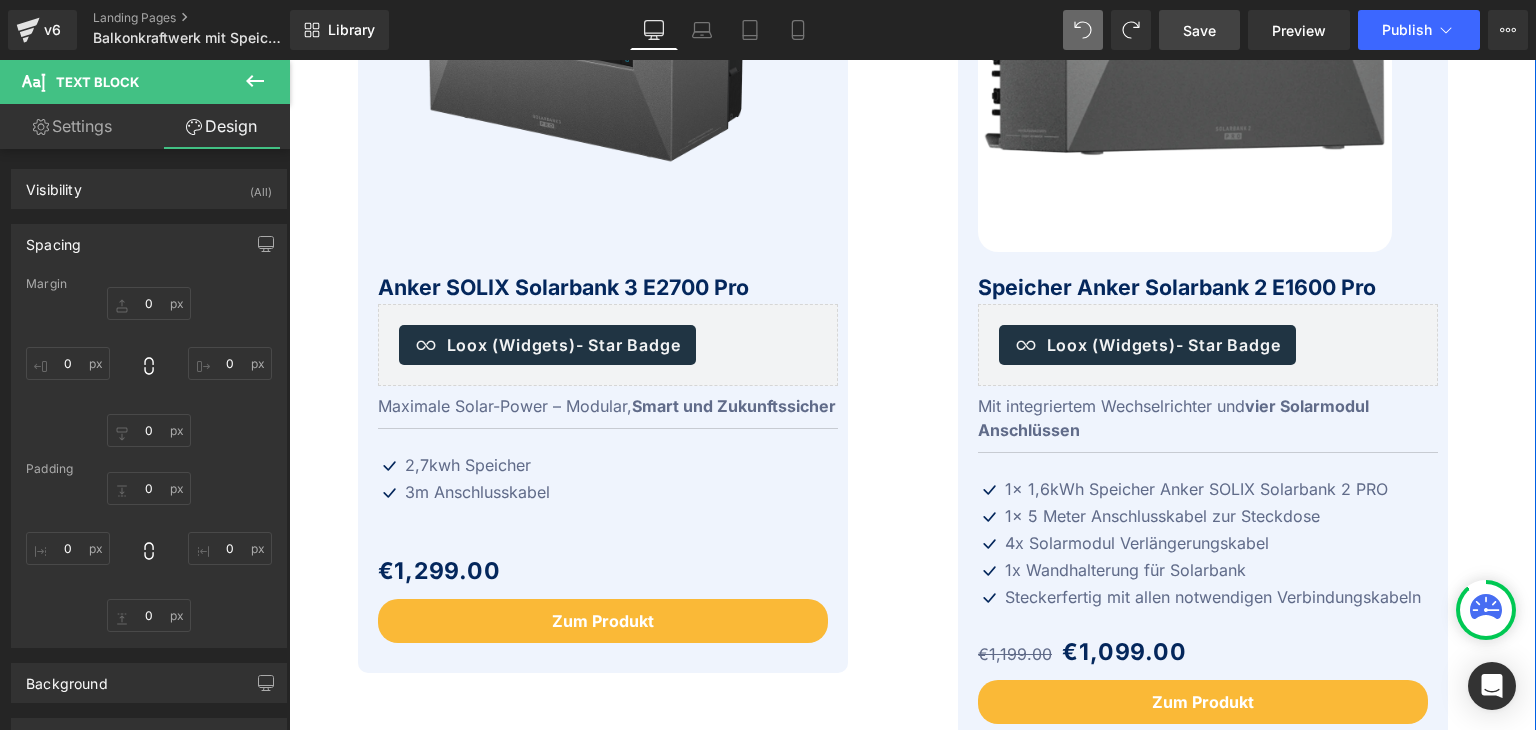 scroll, scrollTop: 800, scrollLeft: 0, axis: vertical 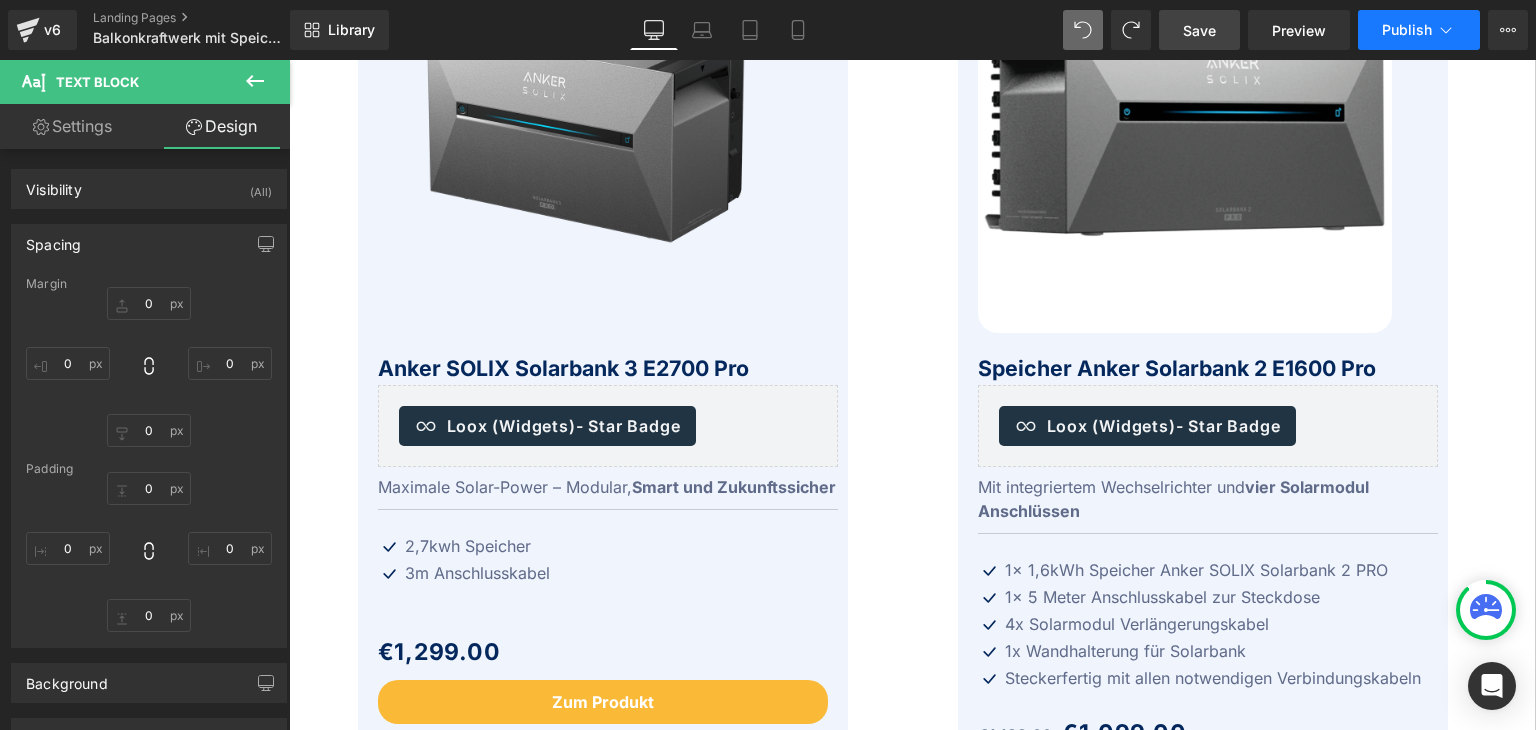 click on "Publish" at bounding box center [1407, 30] 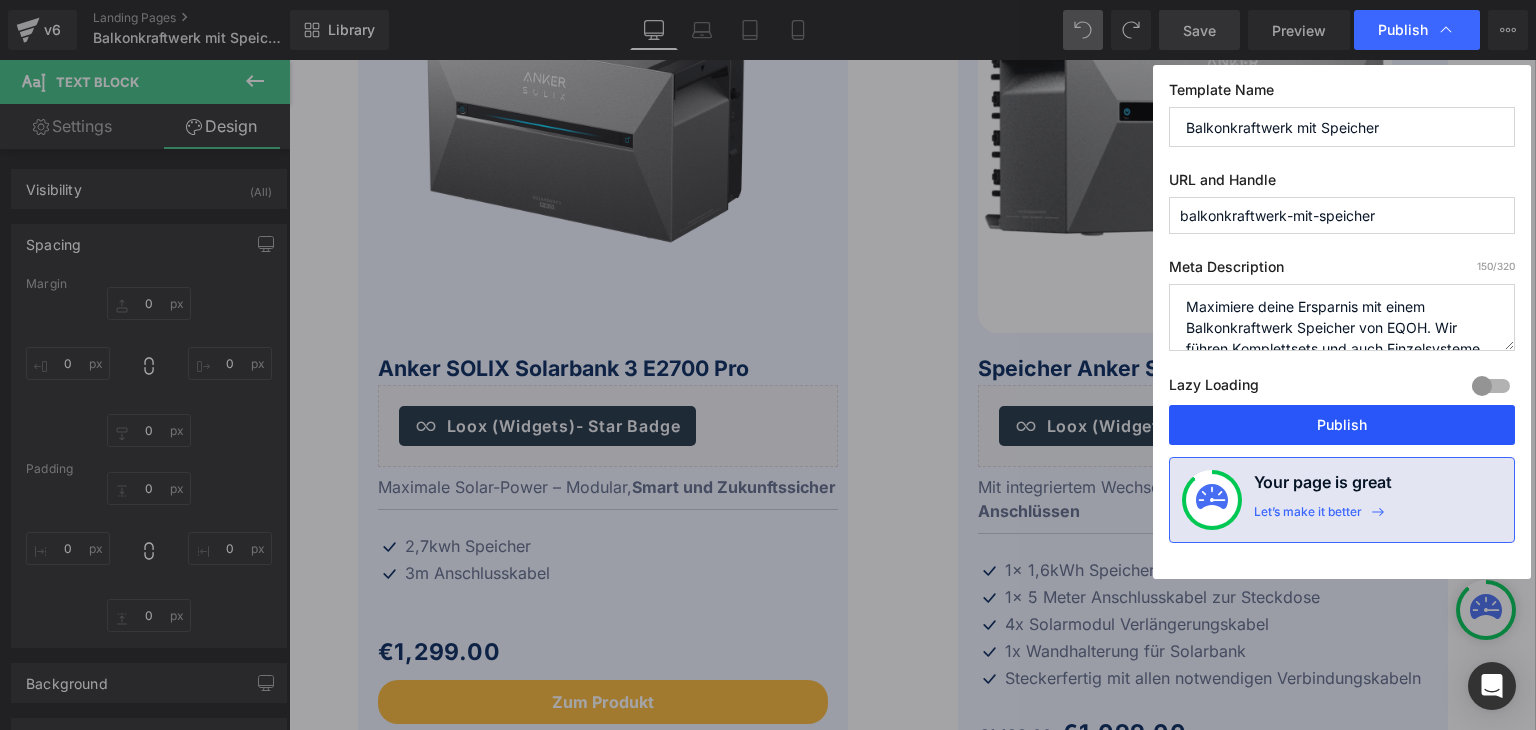 click on "Publish" at bounding box center (1342, 425) 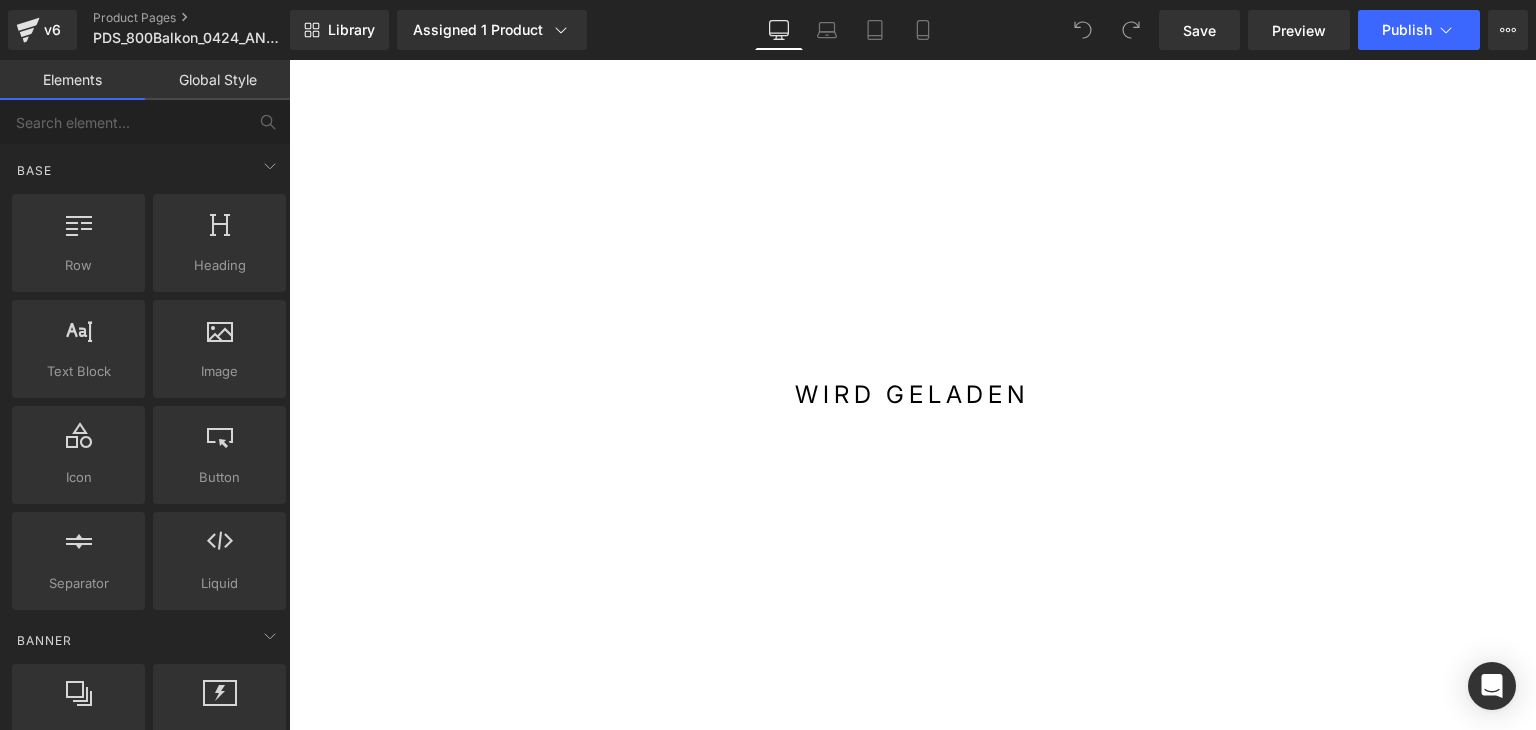 scroll, scrollTop: 0, scrollLeft: 0, axis: both 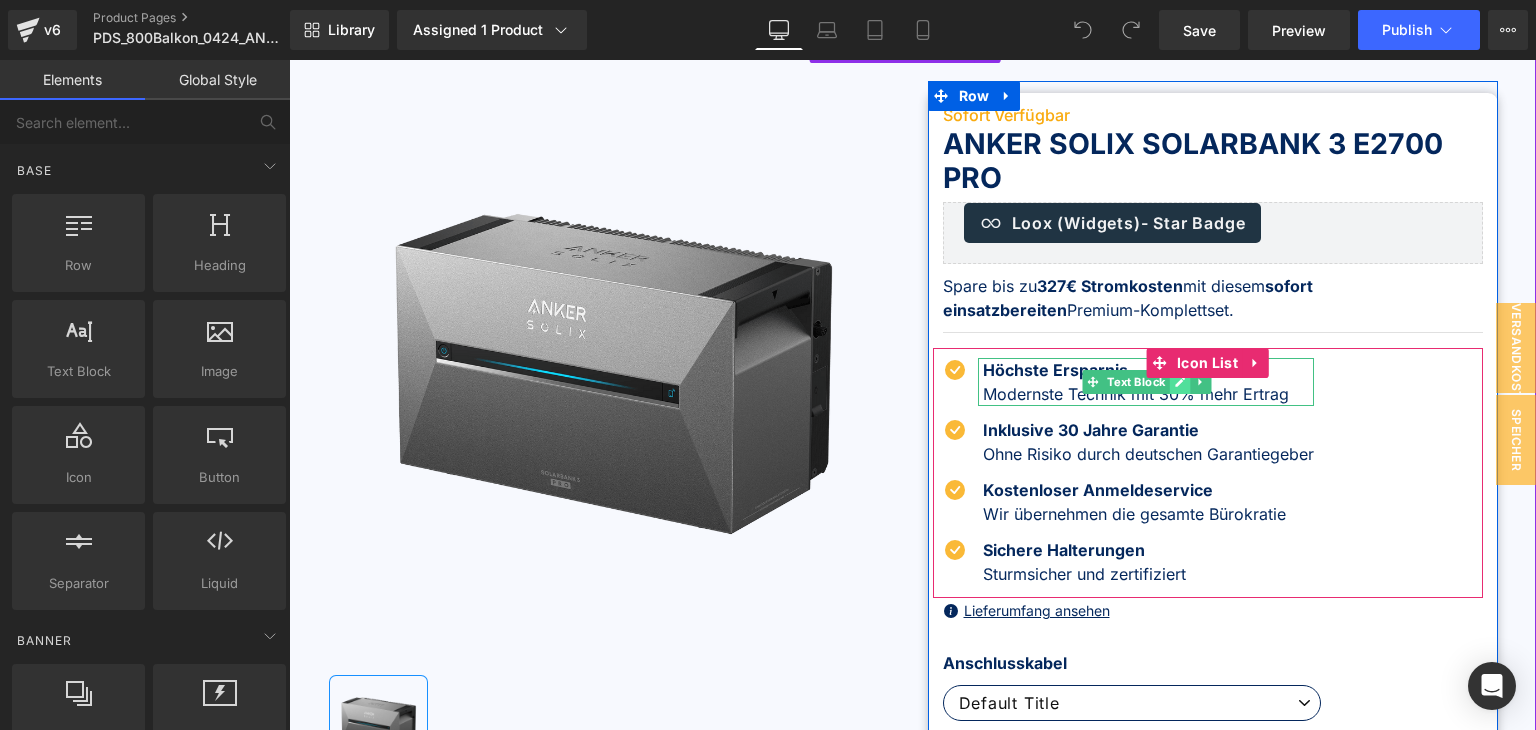 click 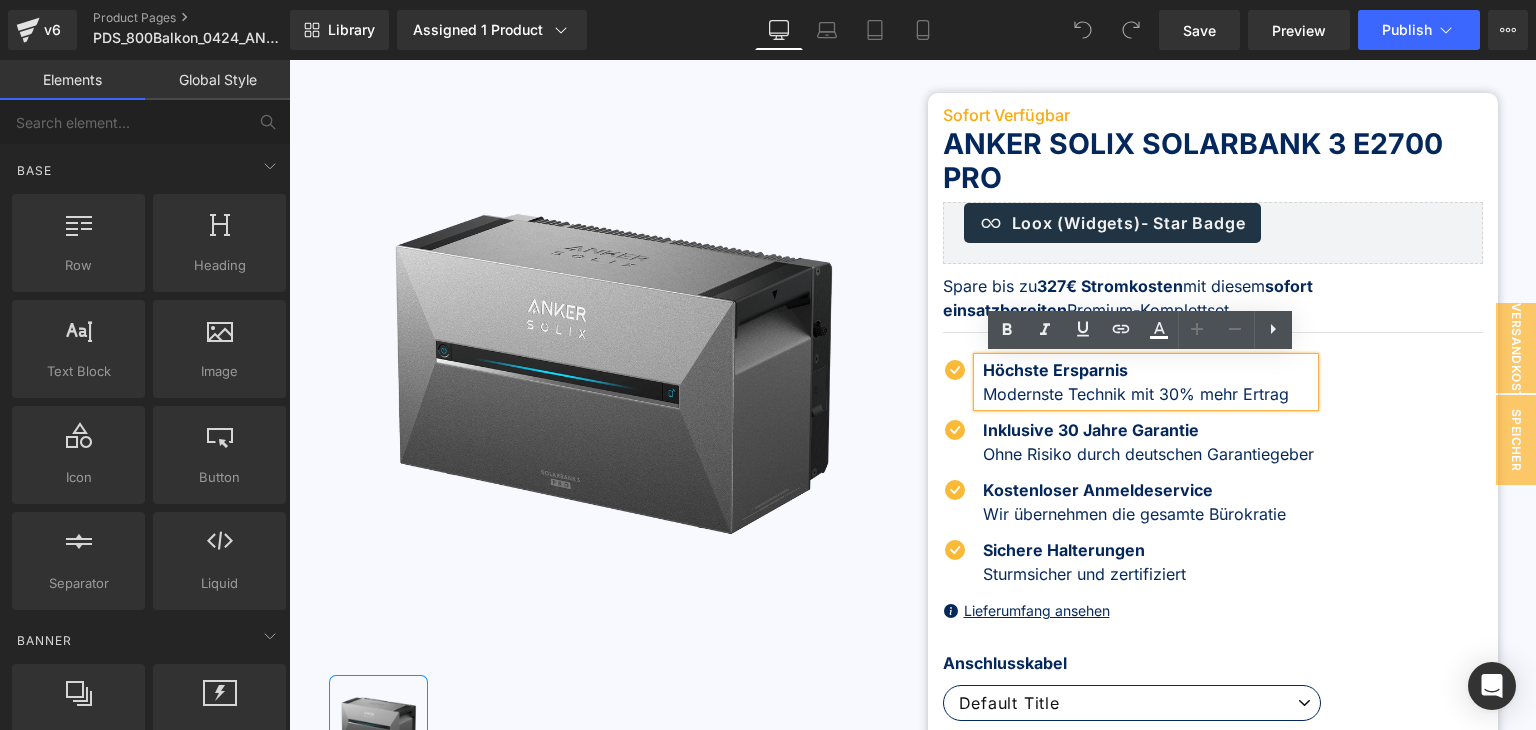 click on "Höchste Ersparnis" at bounding box center (1148, 370) 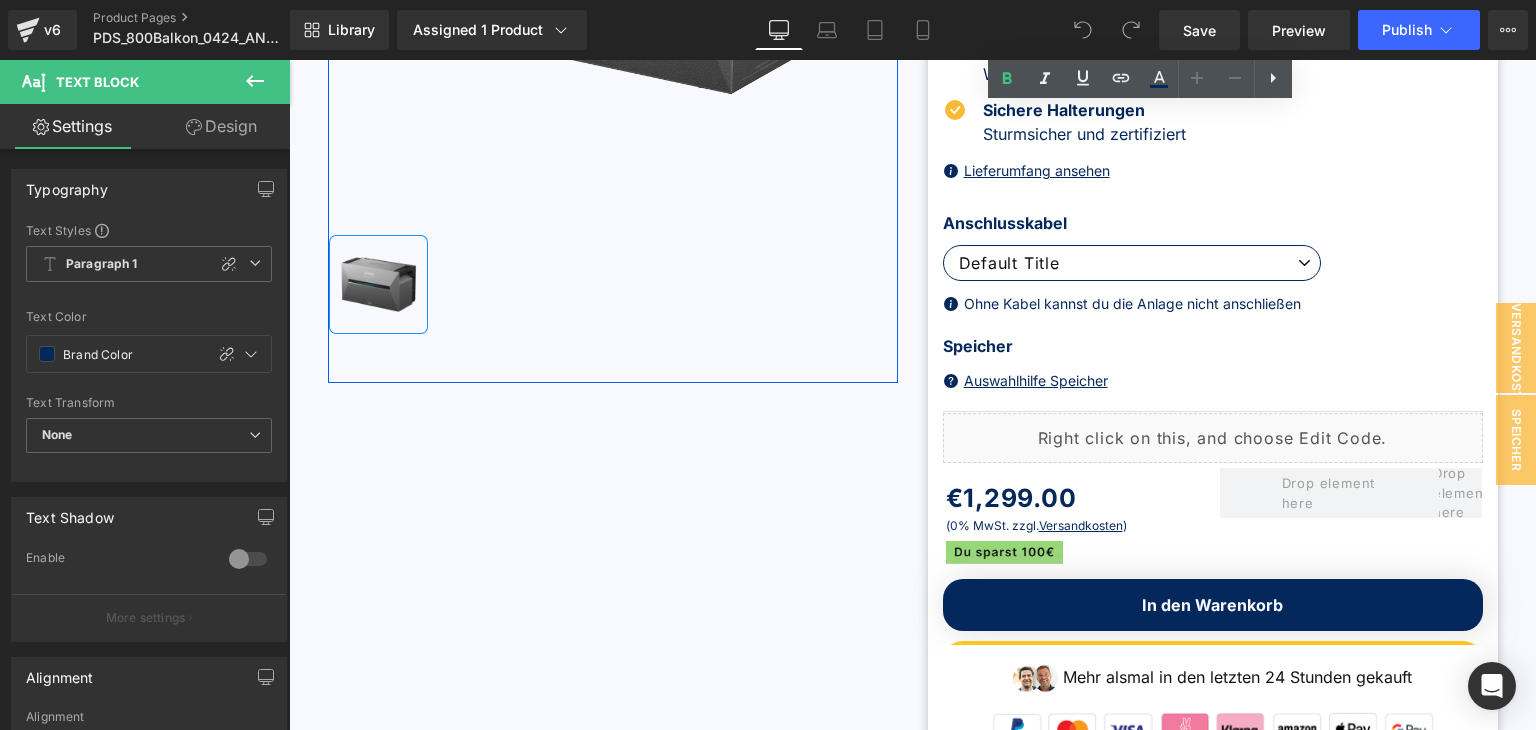 scroll, scrollTop: 700, scrollLeft: 0, axis: vertical 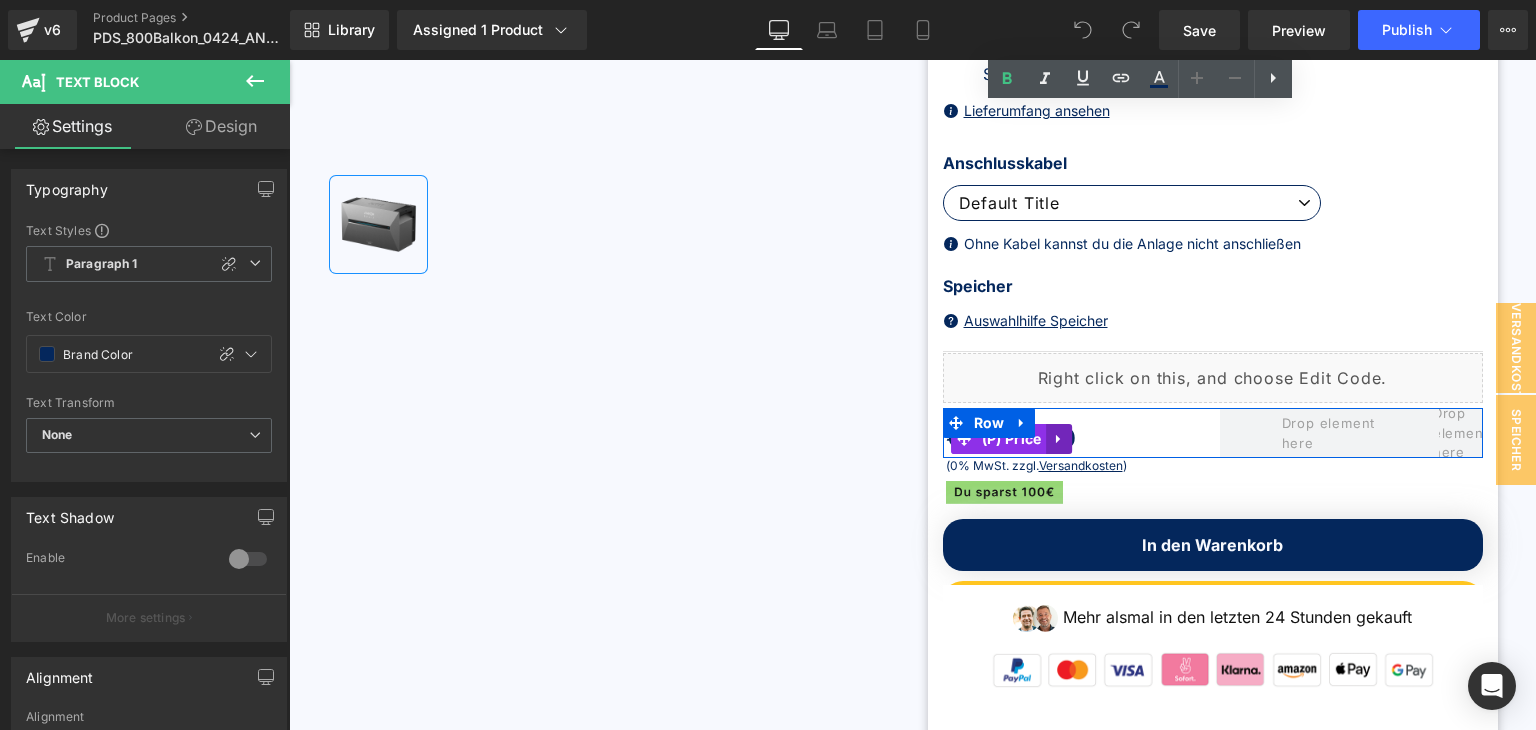 click 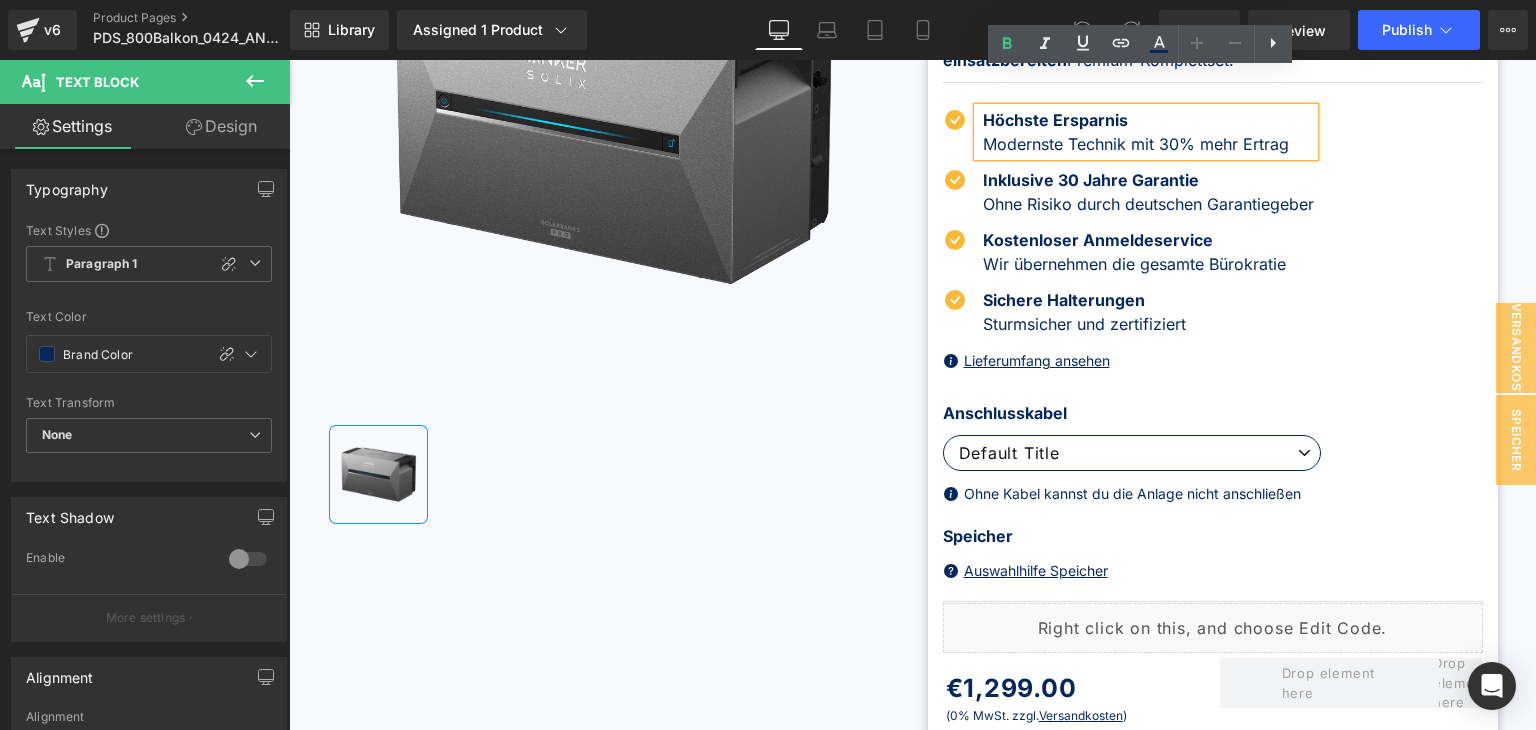 scroll, scrollTop: 500, scrollLeft: 0, axis: vertical 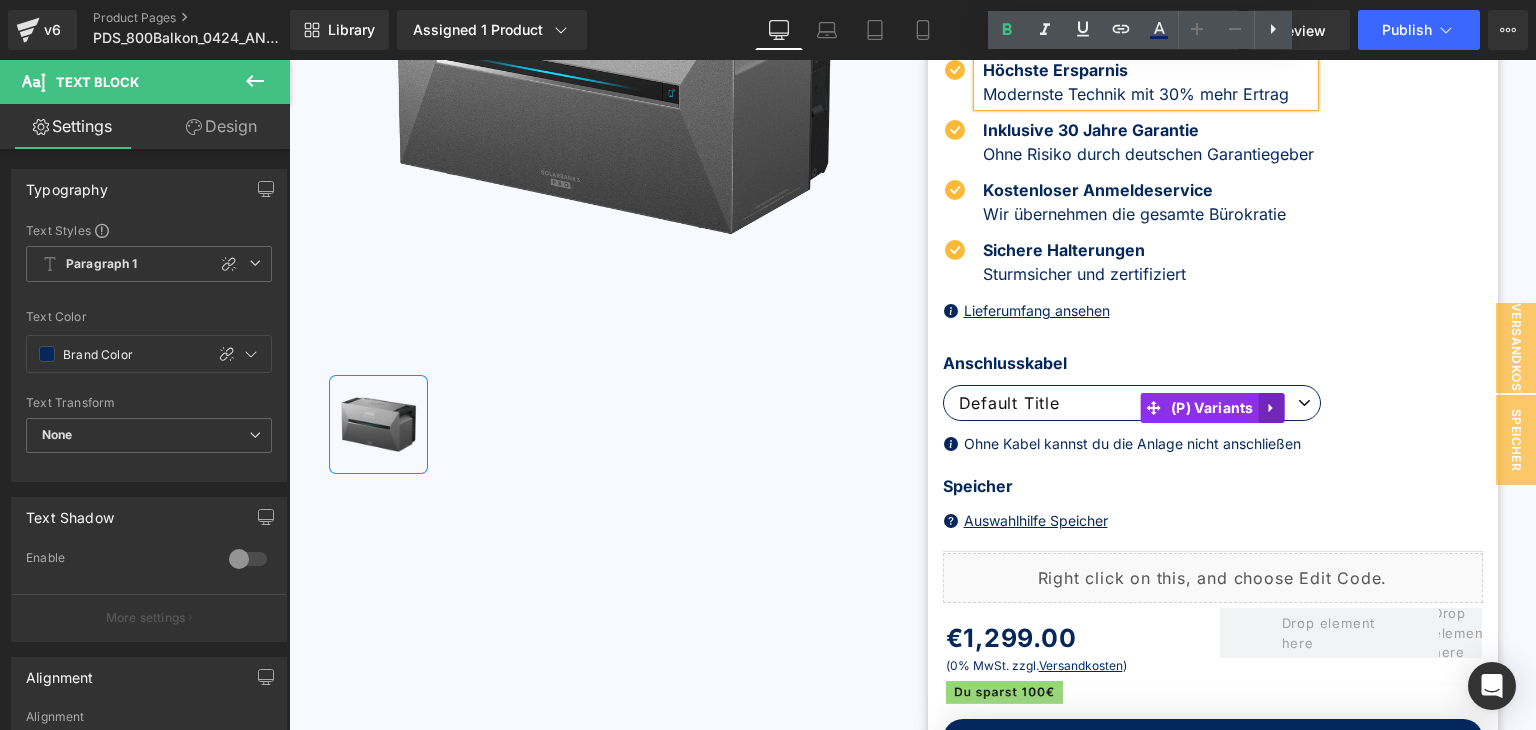 click 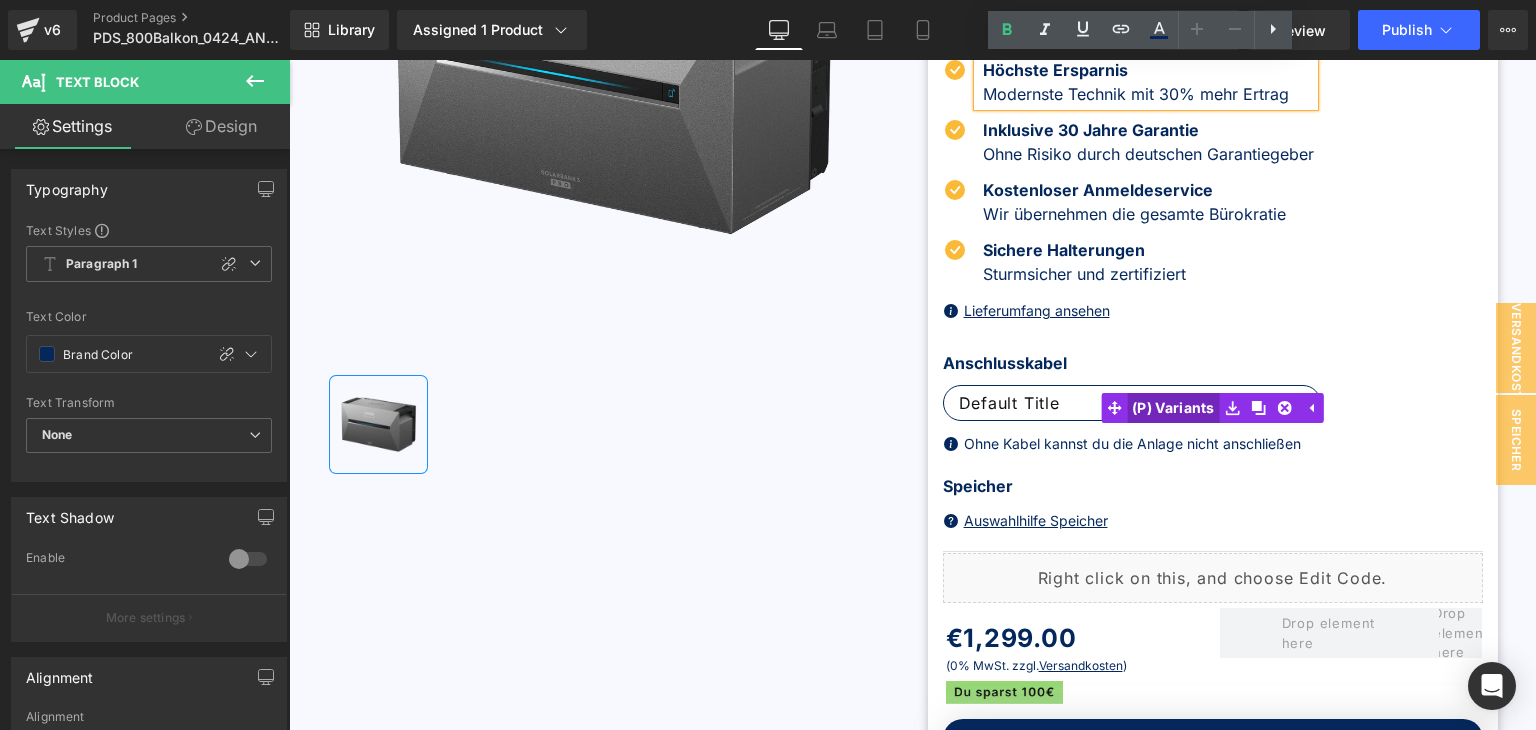 click on "(P) Variants" at bounding box center [1173, 408] 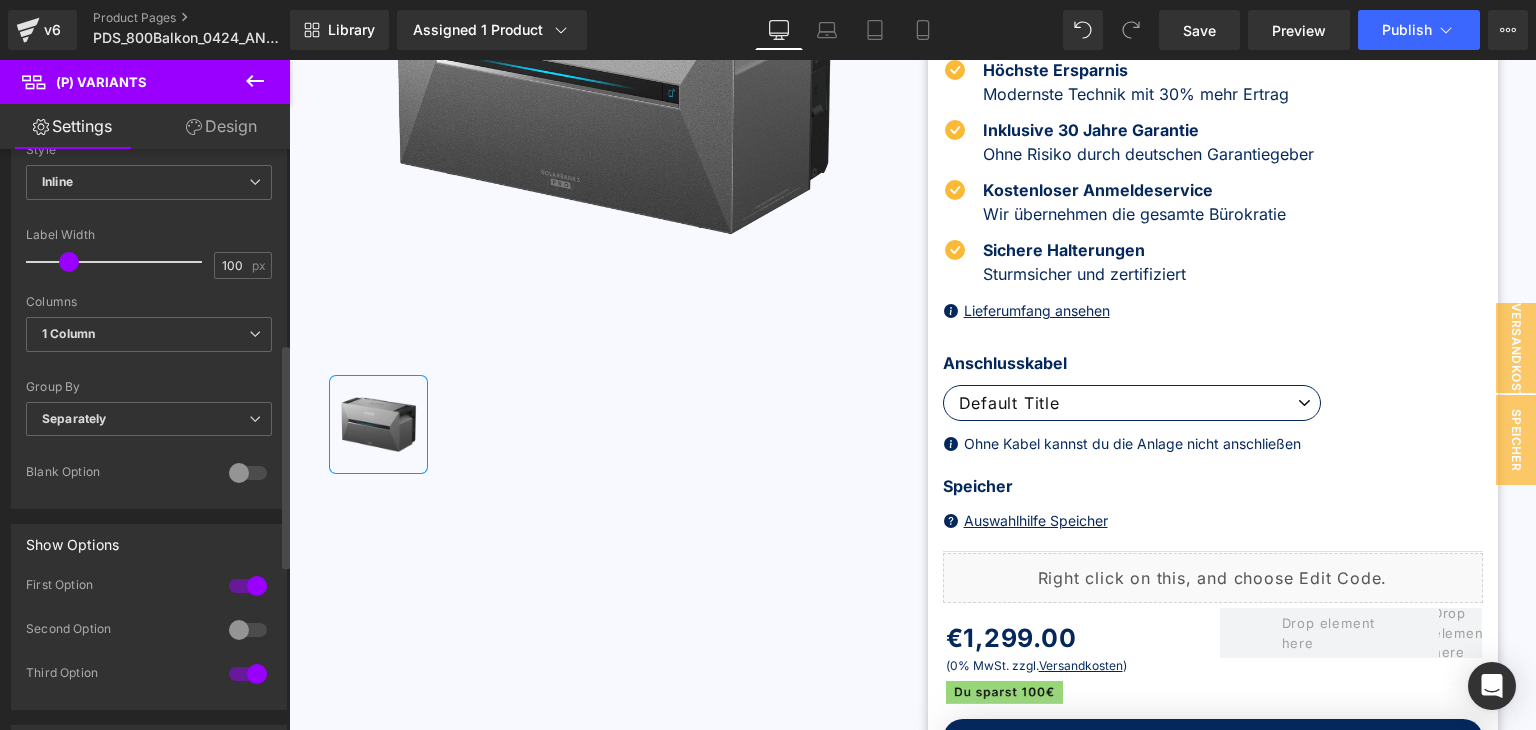 scroll, scrollTop: 600, scrollLeft: 0, axis: vertical 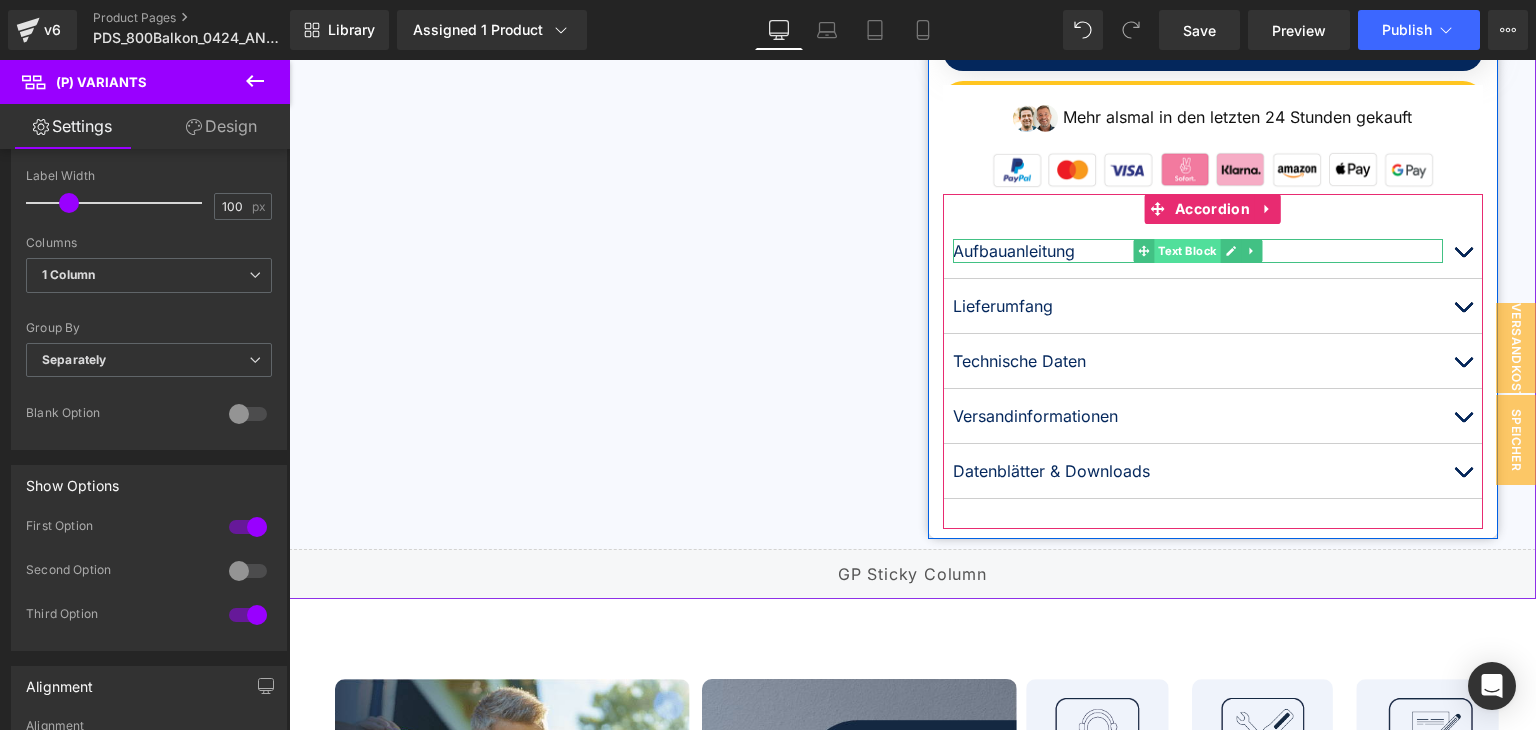 click on "Text Block" at bounding box center [1187, 251] 